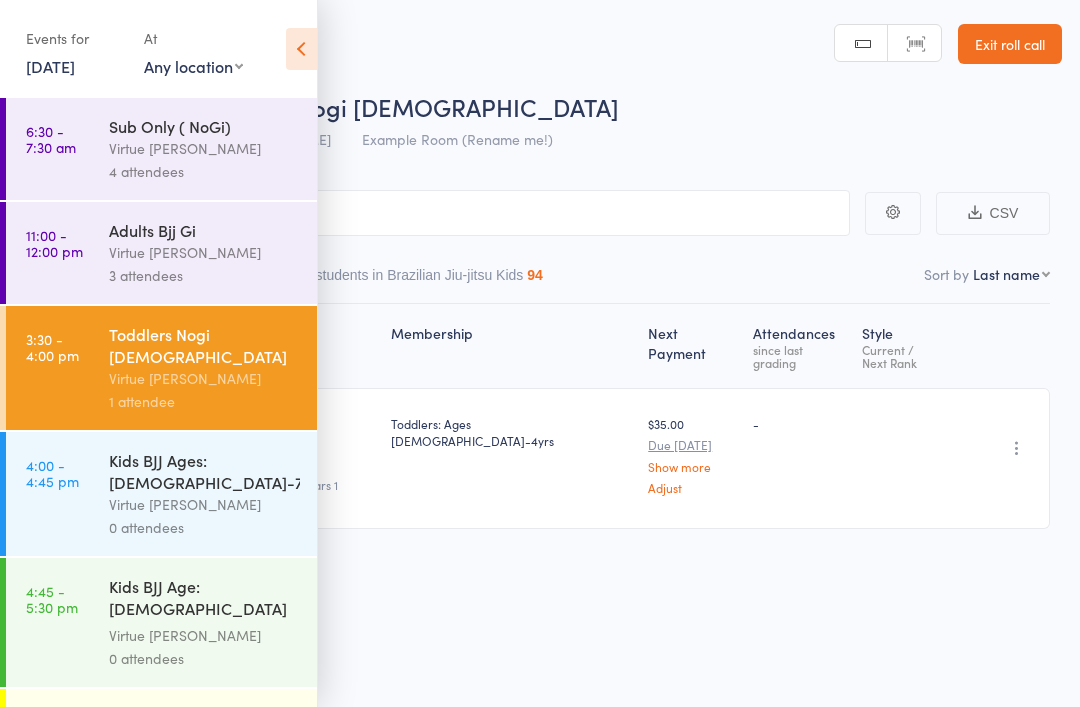 scroll, scrollTop: 0, scrollLeft: 0, axis: both 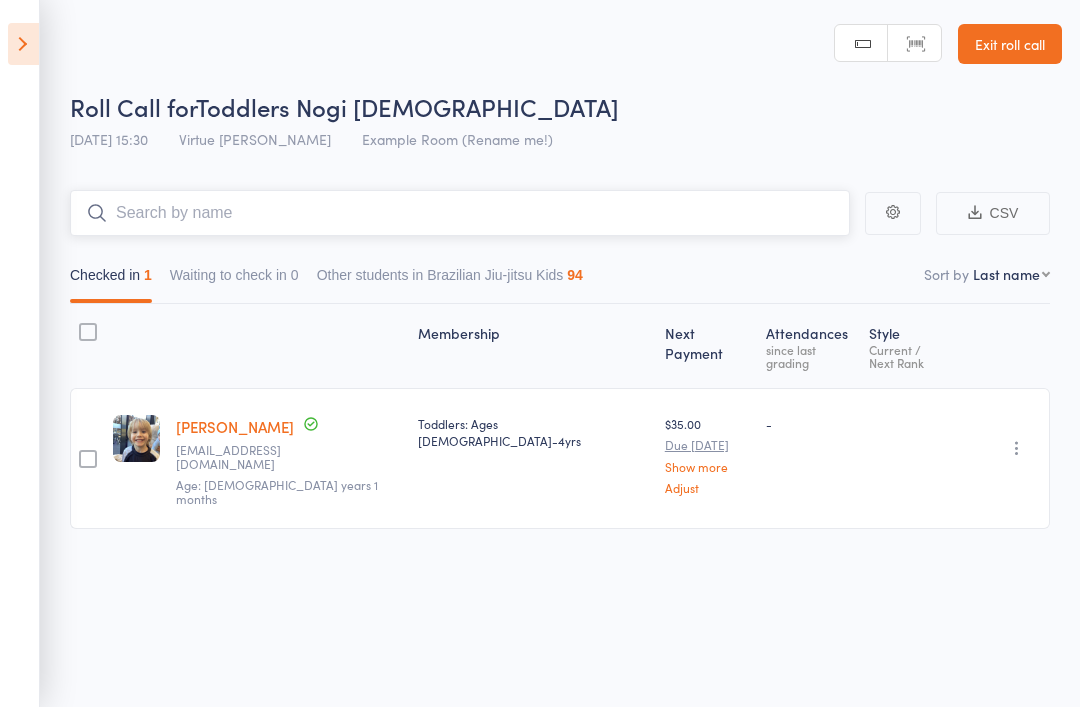 click at bounding box center [460, 213] 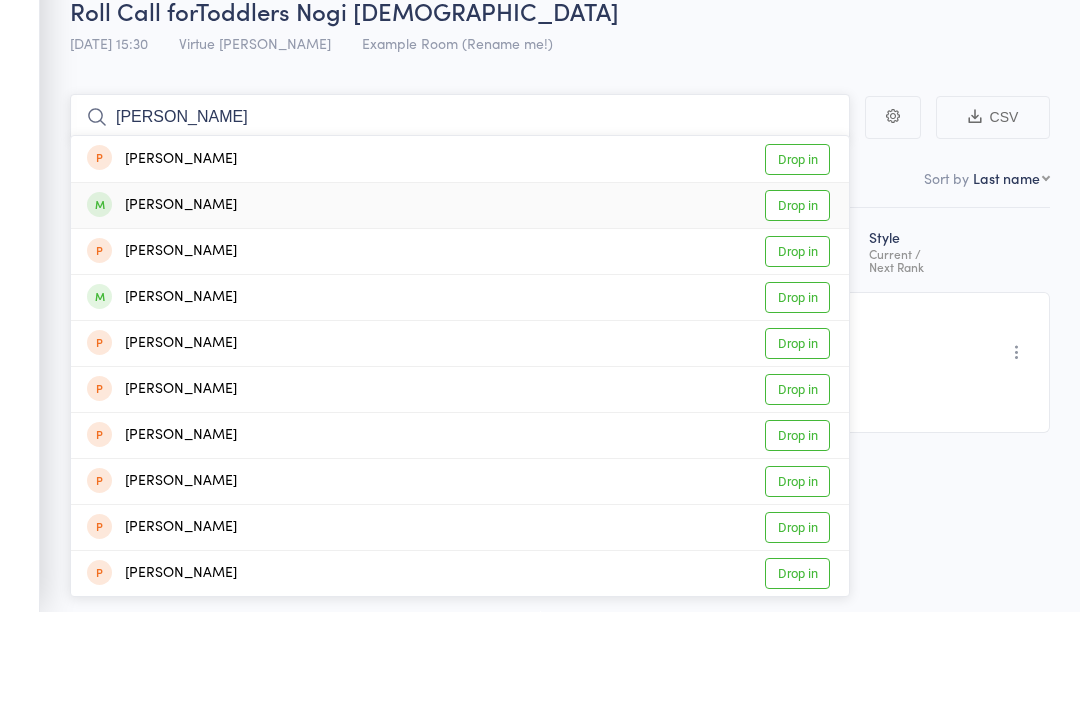 type on "[PERSON_NAME]" 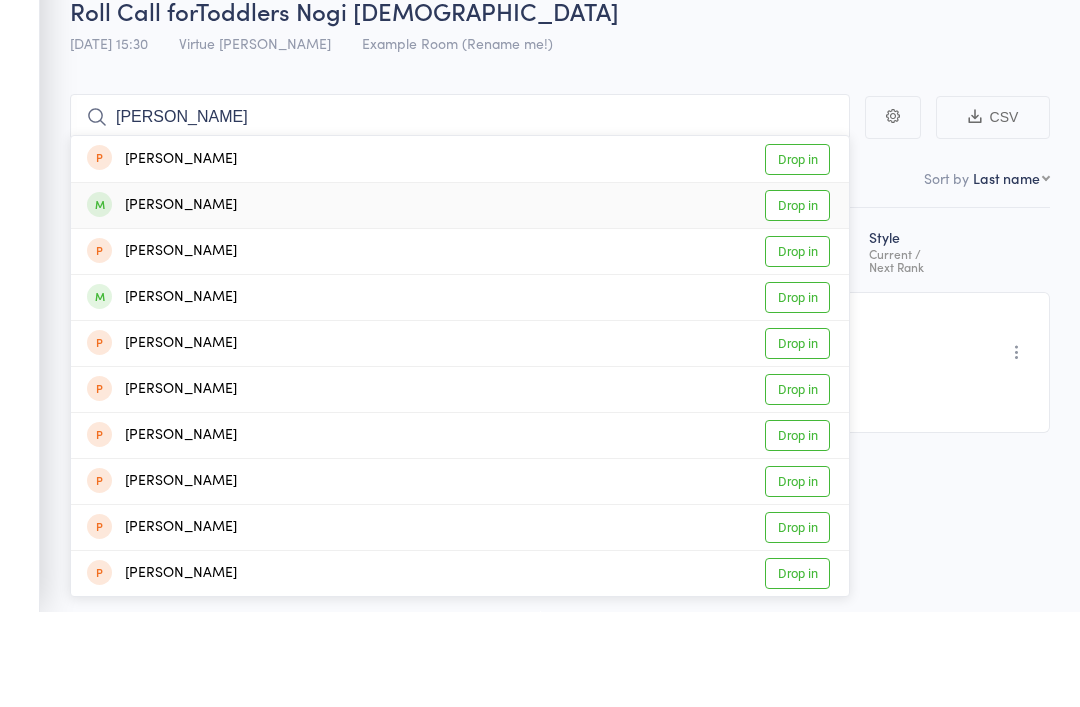 click on "Drop in" at bounding box center [797, 301] 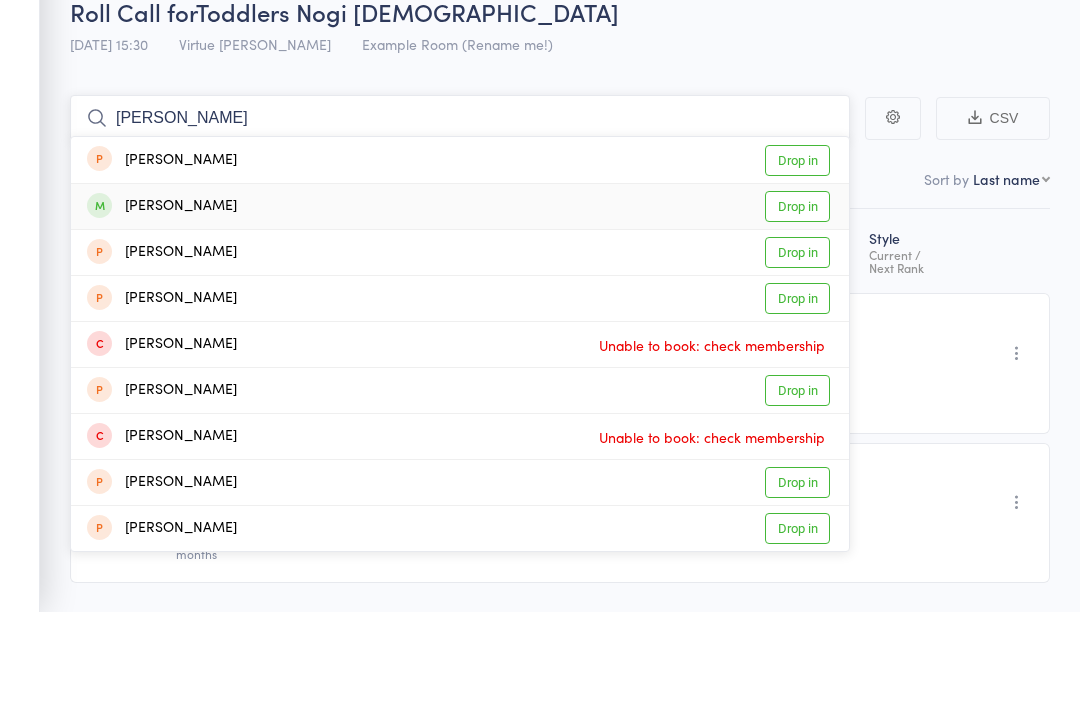 type on "[PERSON_NAME]" 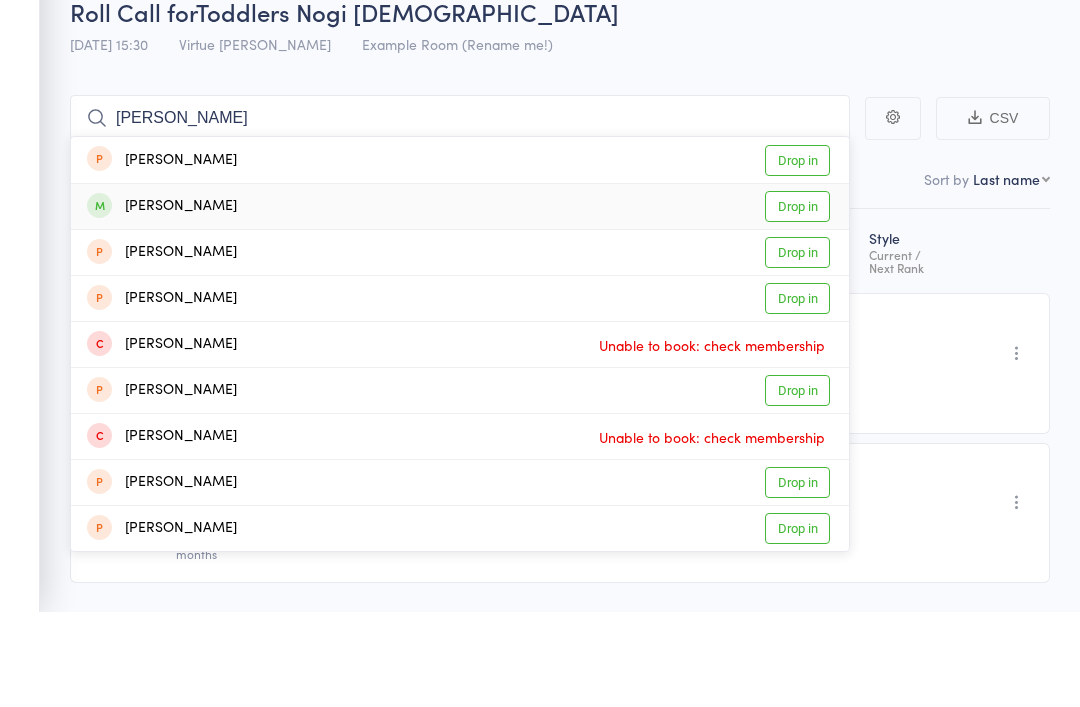 click on "Drop in" at bounding box center [797, 301] 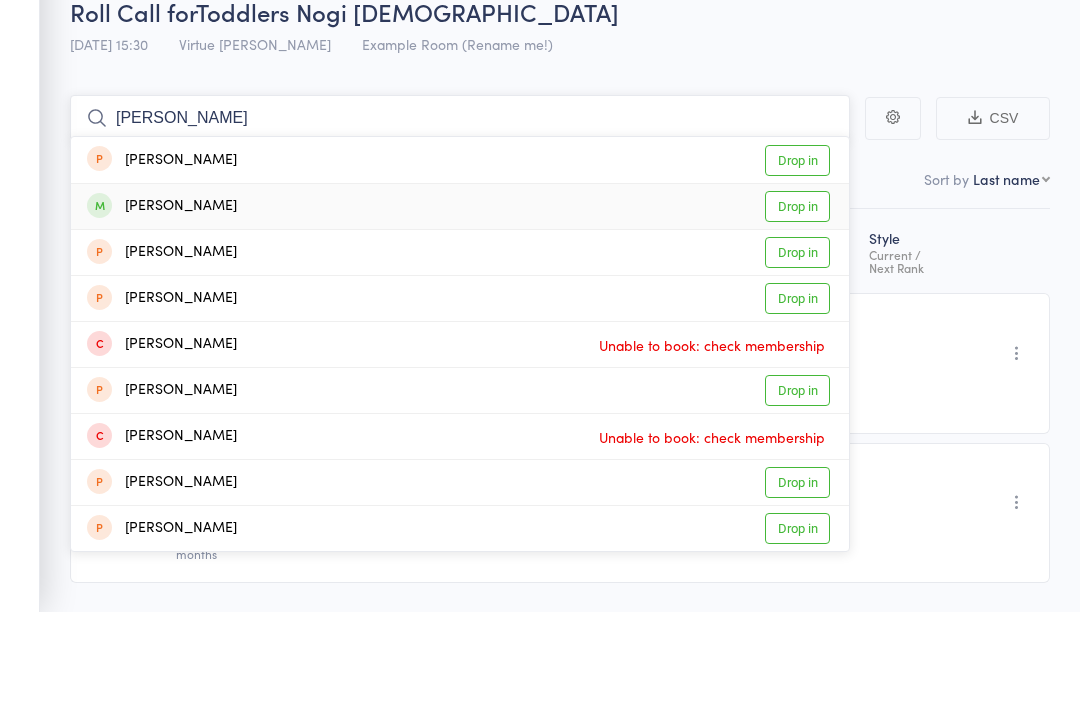 type 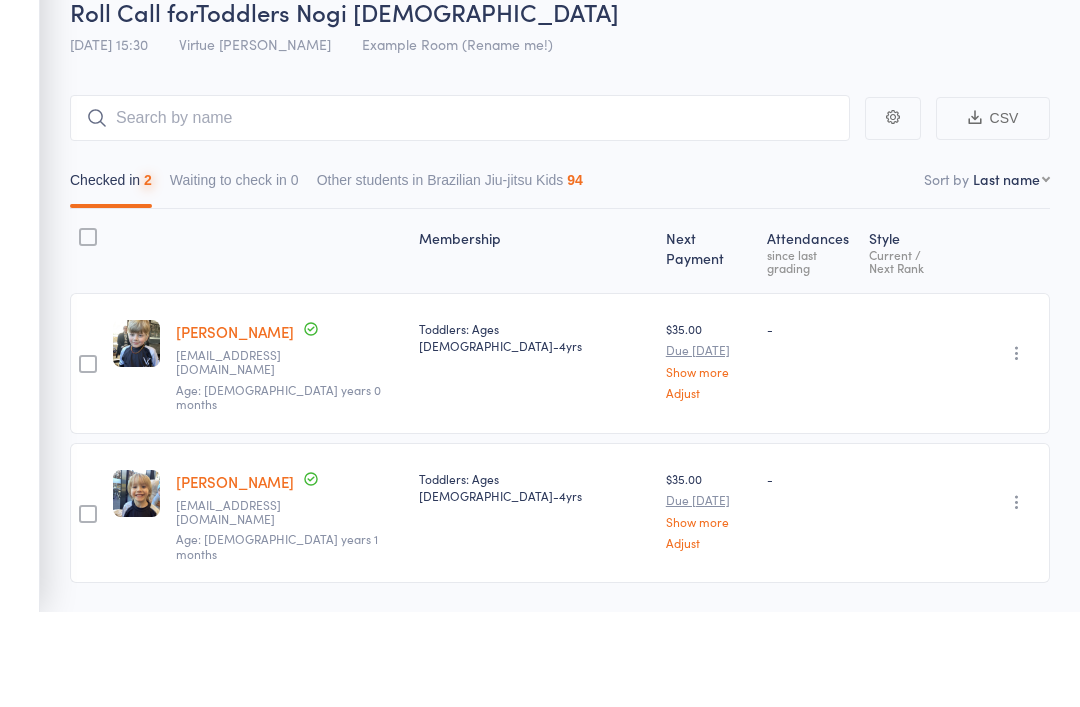 scroll, scrollTop: 95, scrollLeft: 0, axis: vertical 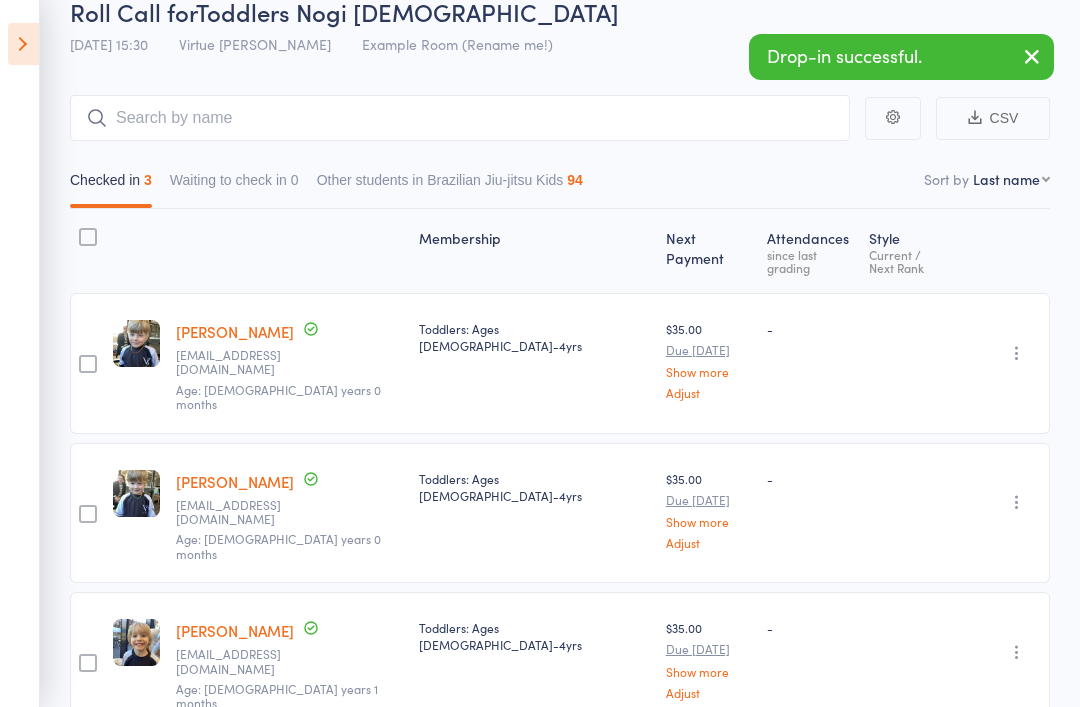 click at bounding box center [23, 44] 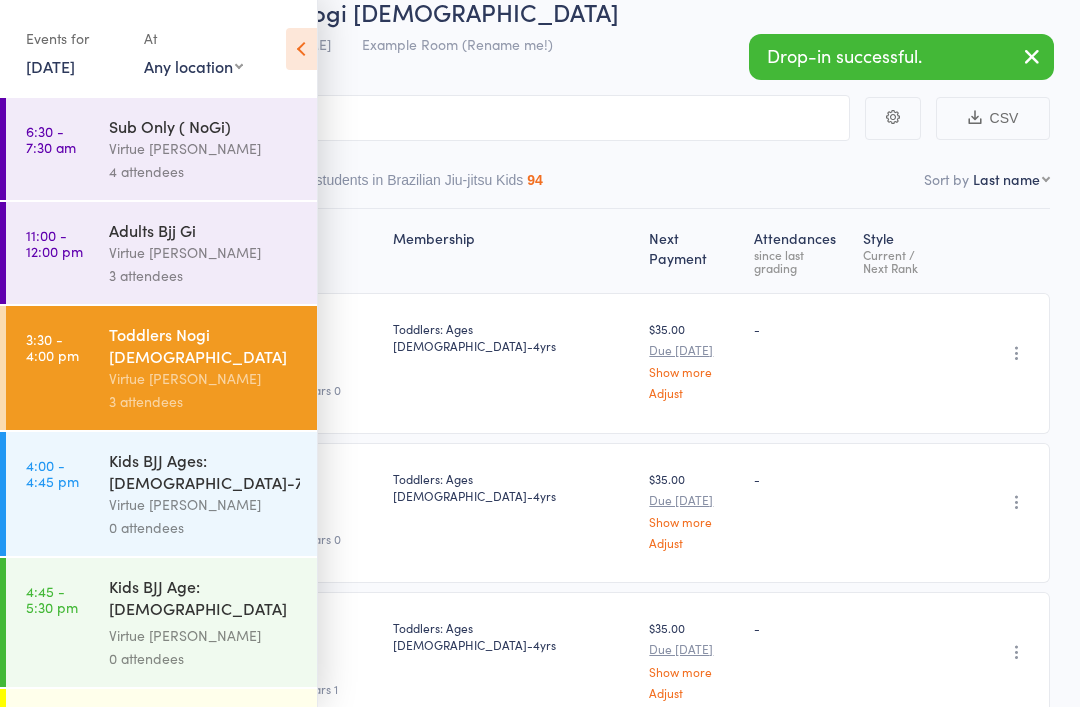 click on "Virtue [PERSON_NAME]" at bounding box center [204, 504] 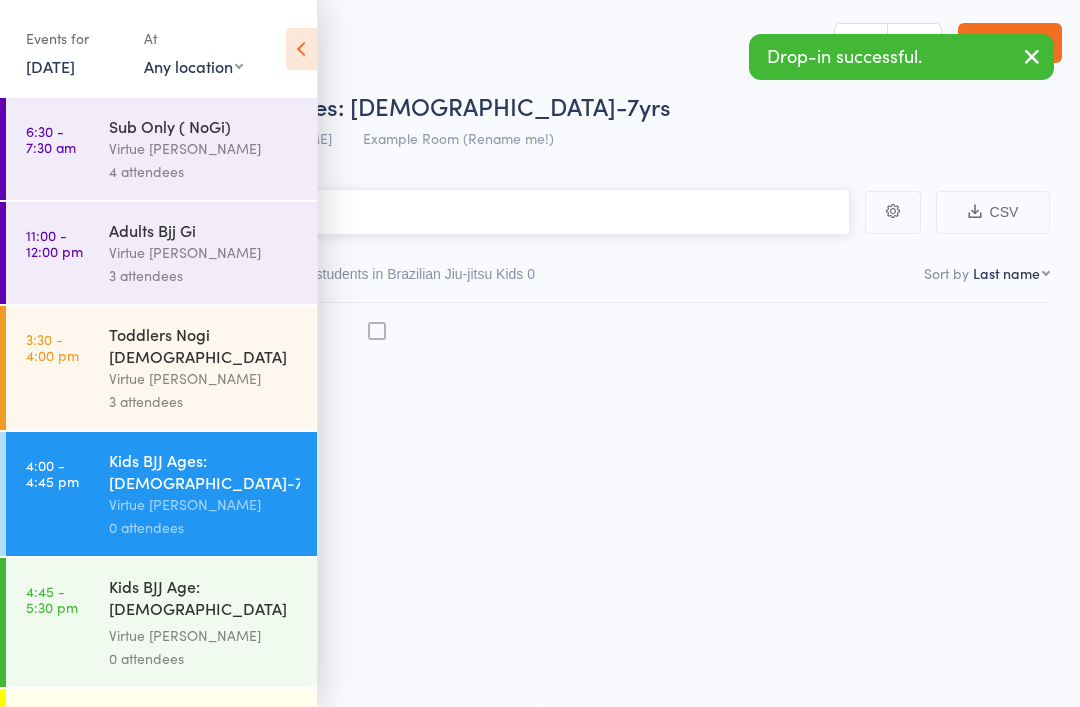 scroll, scrollTop: 14, scrollLeft: 0, axis: vertical 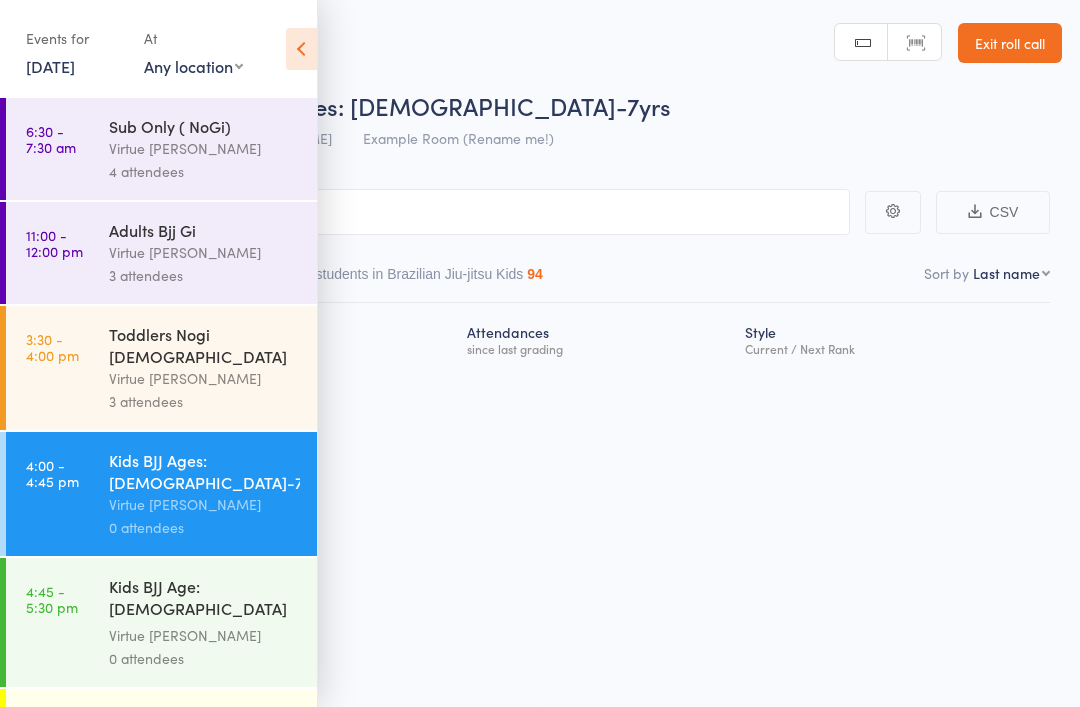 click at bounding box center [301, 49] 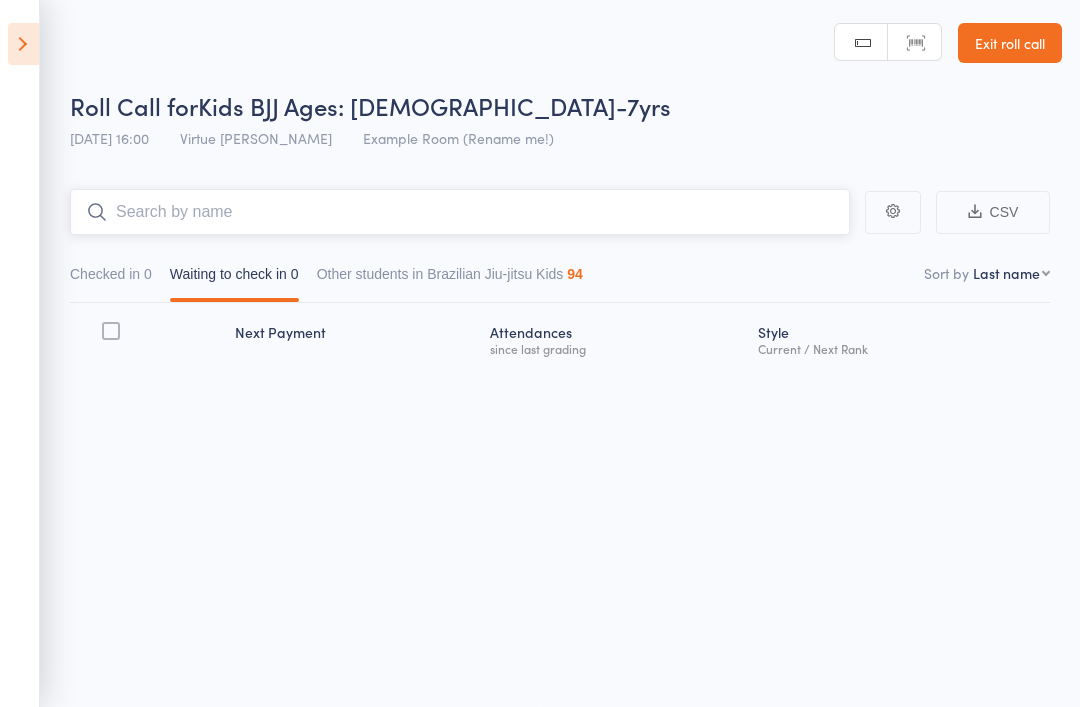 click at bounding box center (460, 212) 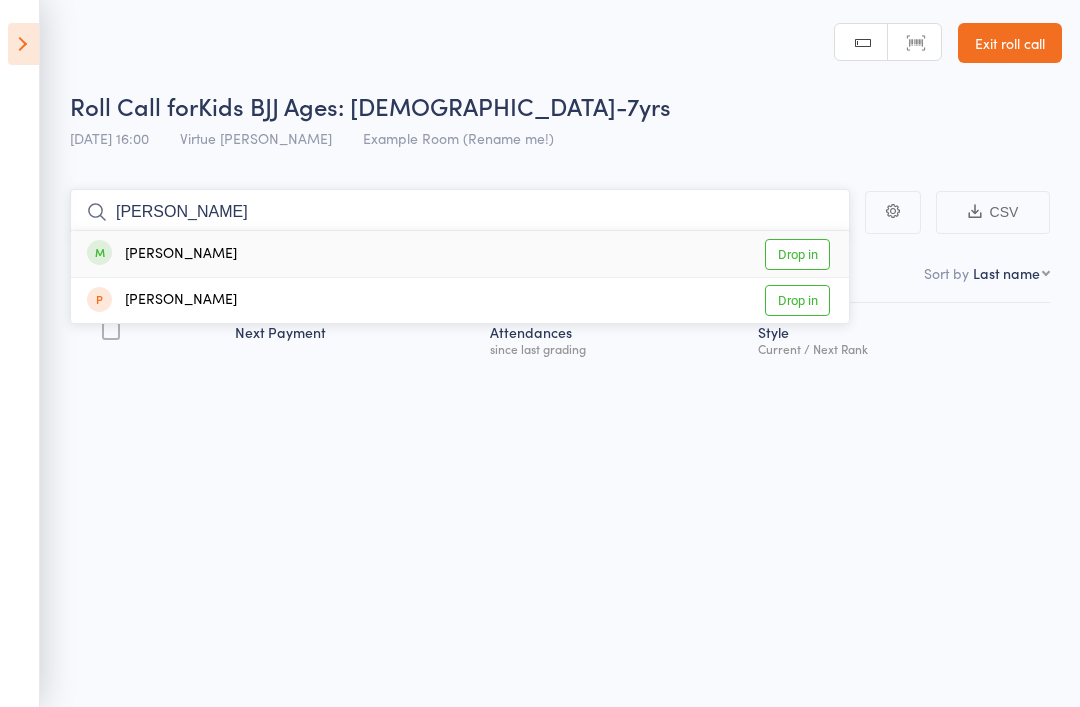 type on "Zev" 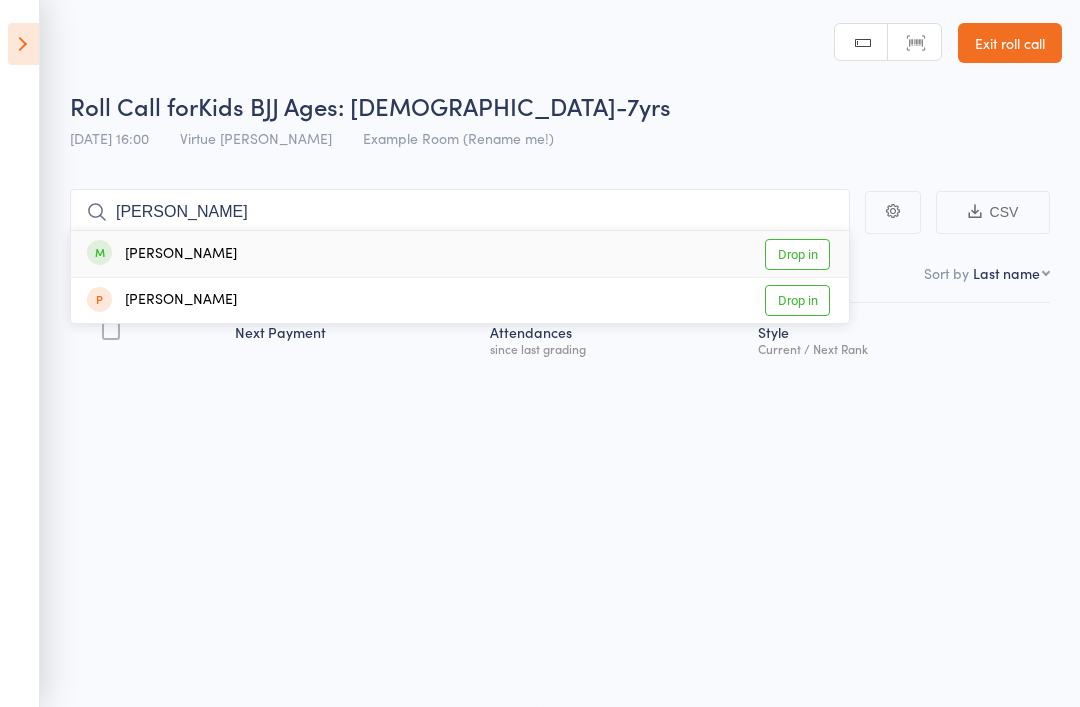 click on "Drop in" at bounding box center [797, 254] 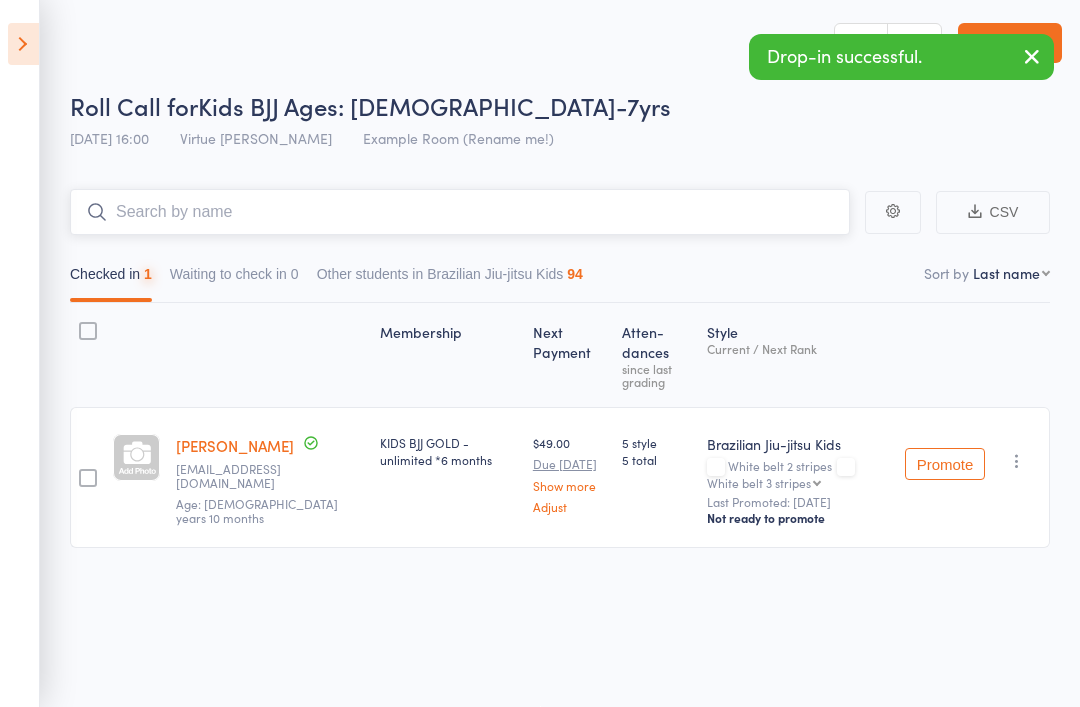 click at bounding box center [460, 212] 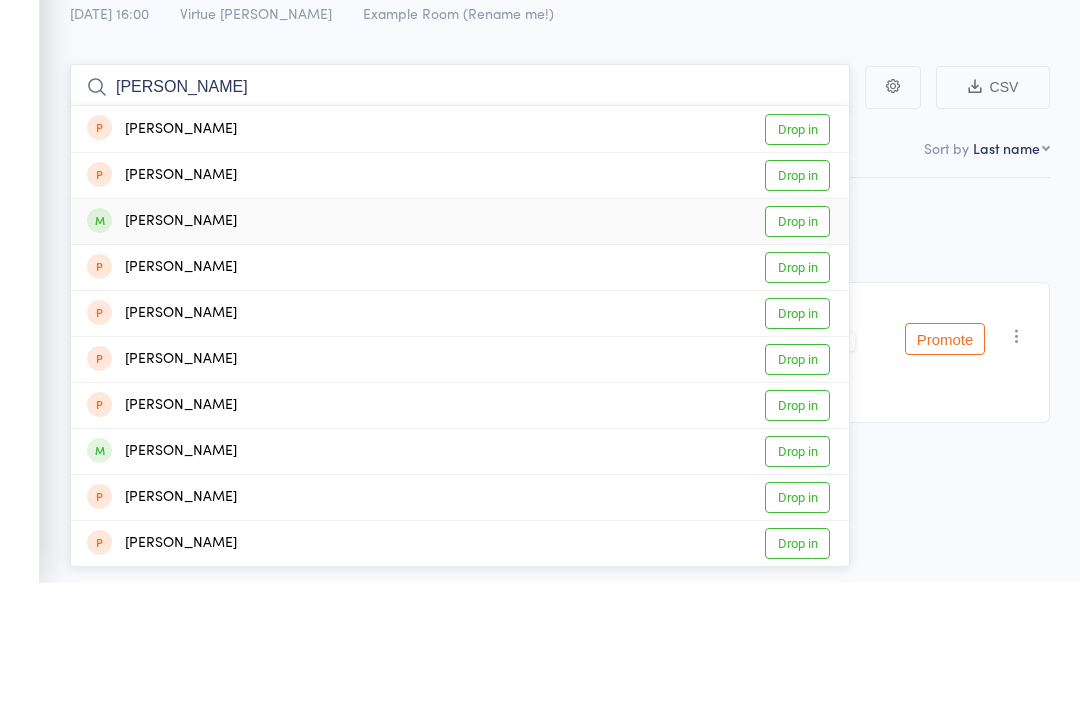 type on "Eli" 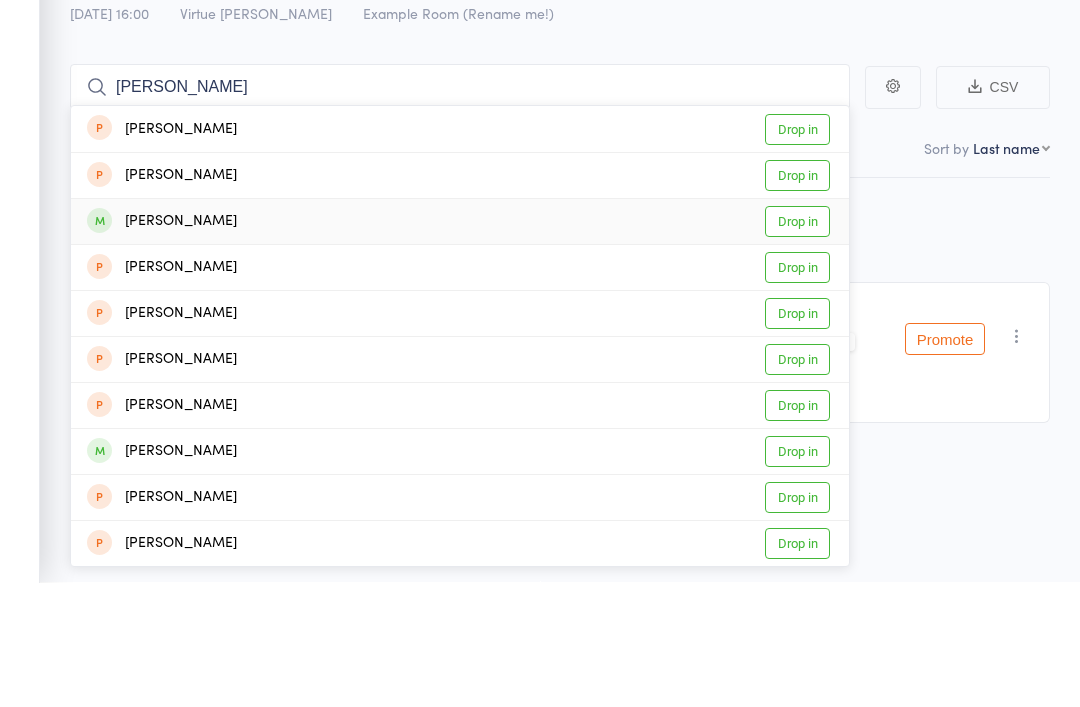 click on "Drop in" at bounding box center (797, 346) 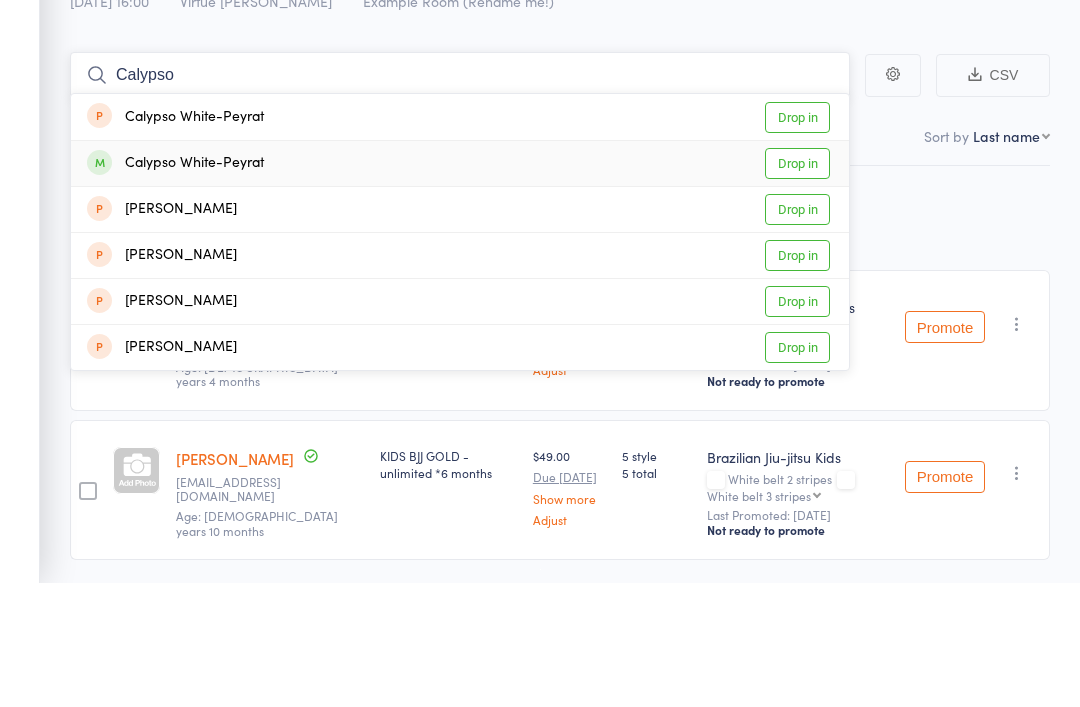 type on "Calypso" 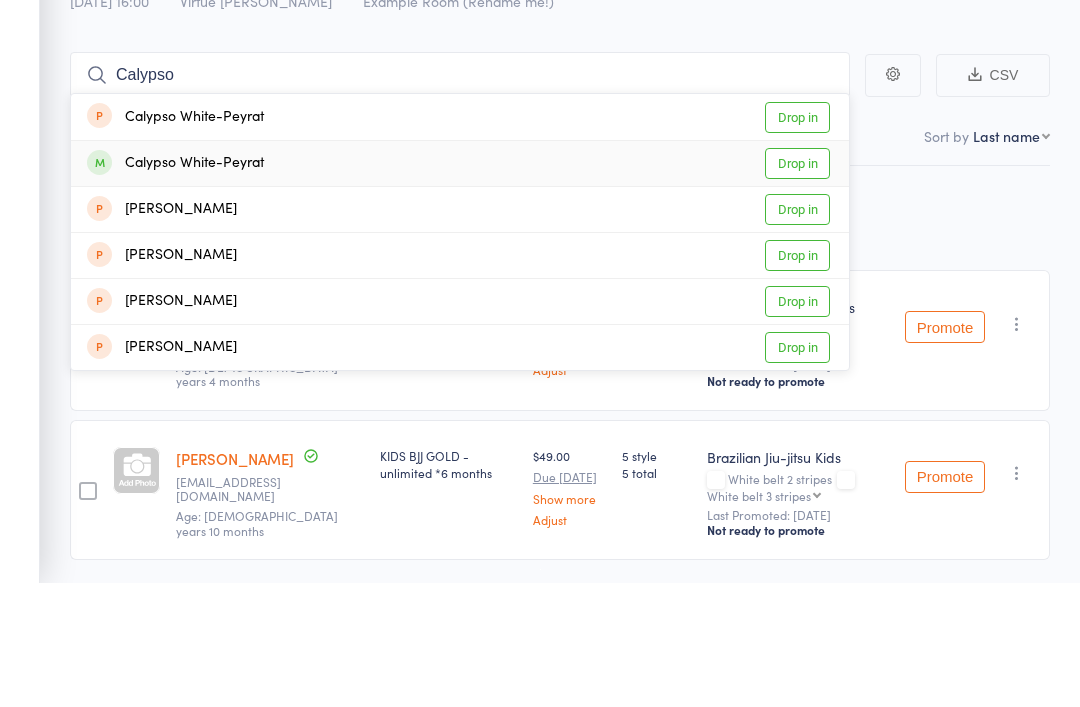 click on "Drop in" at bounding box center (797, 287) 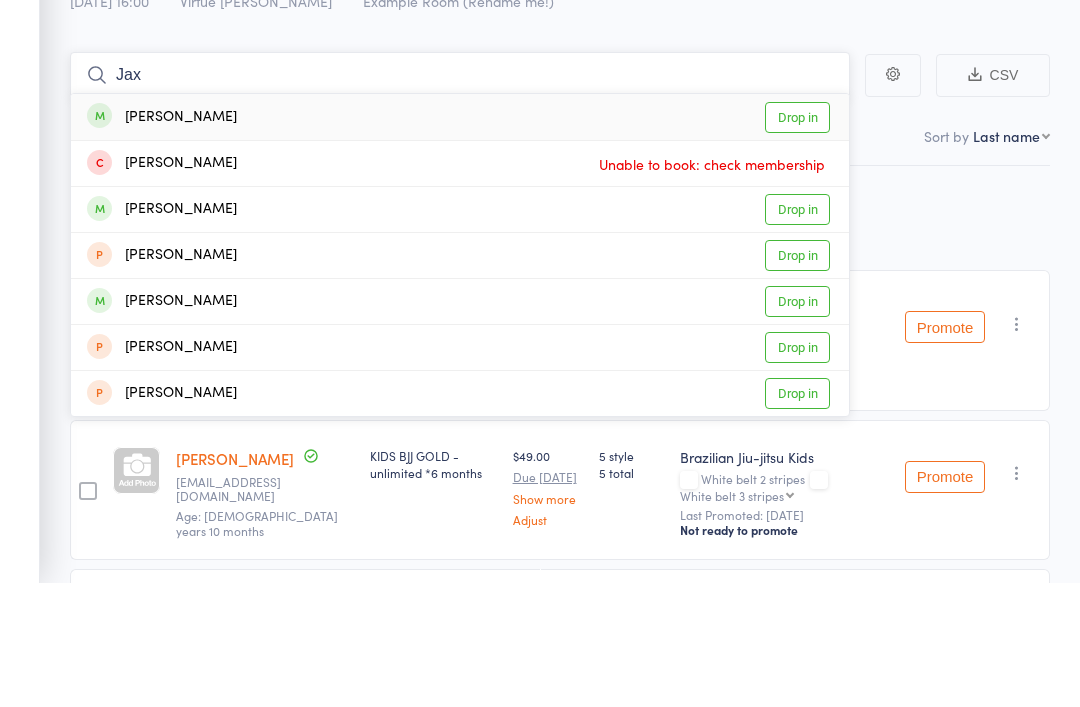type on "Jax" 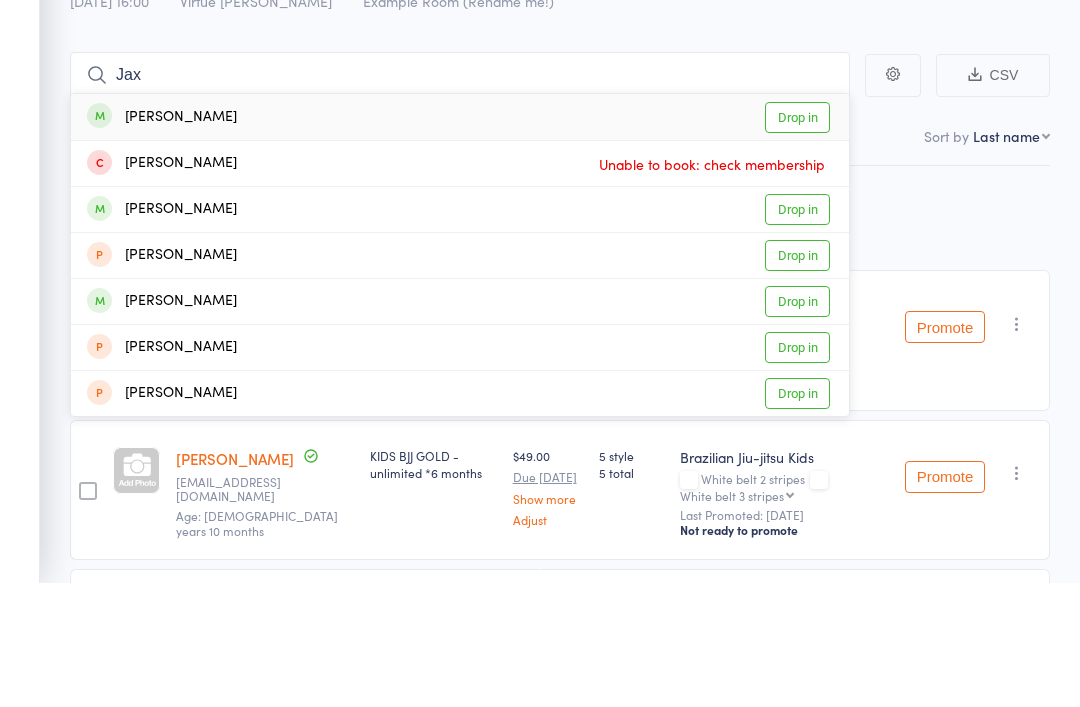 click on "Drop in" at bounding box center [797, 241] 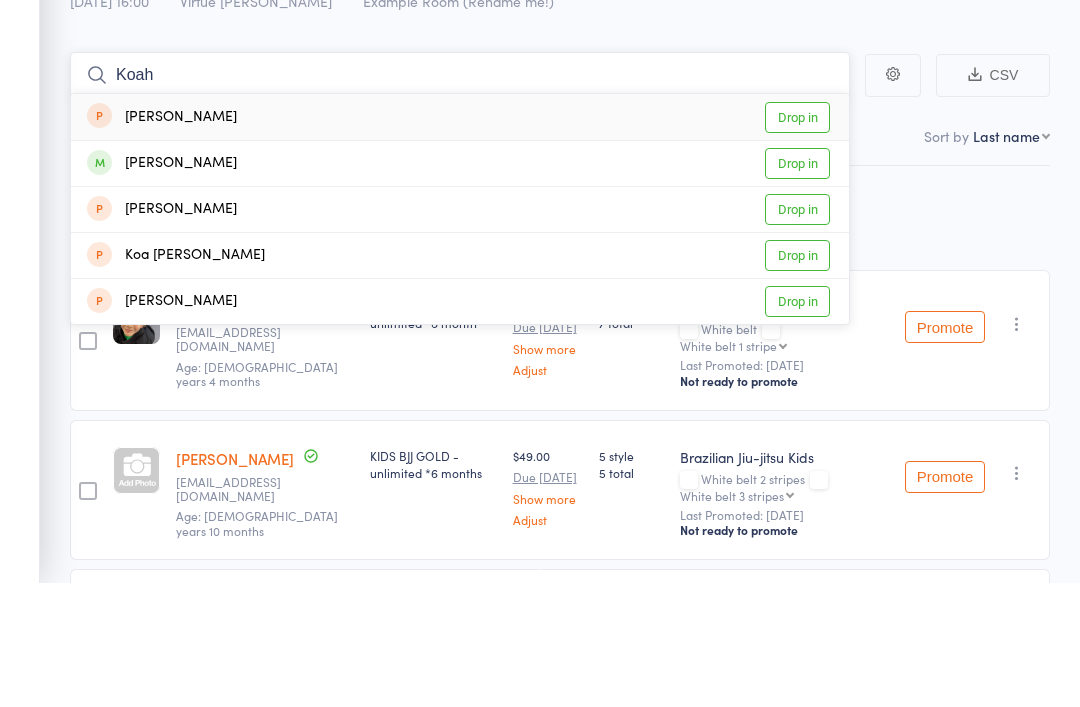 type on "Koah" 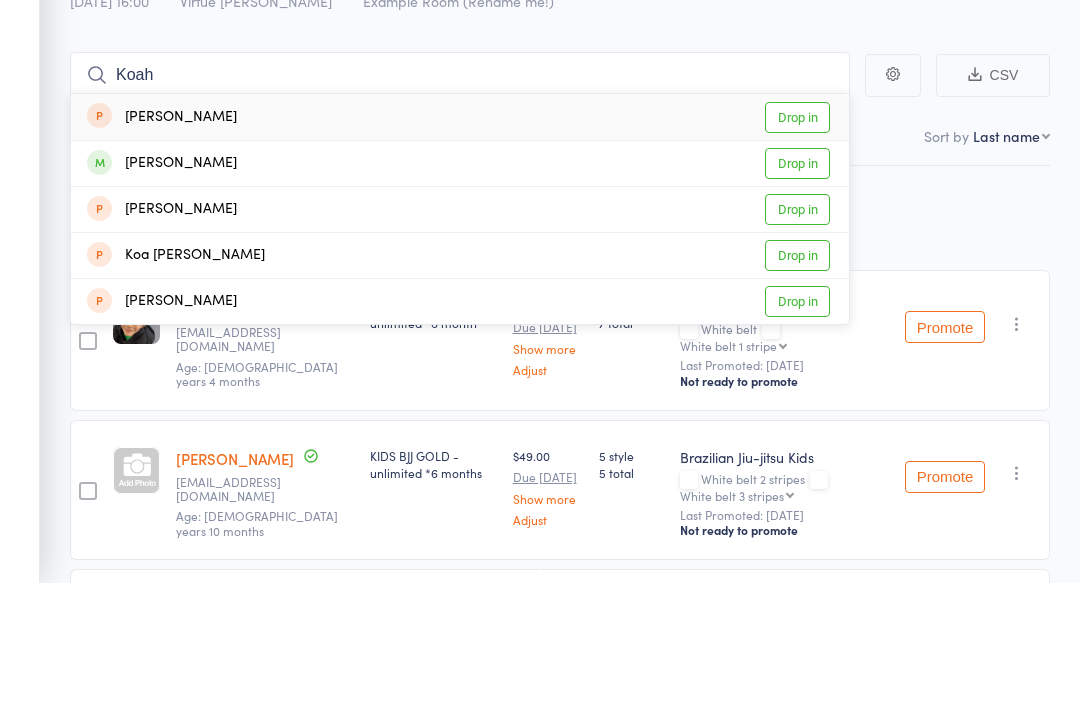 click on "Drop in" at bounding box center [797, 287] 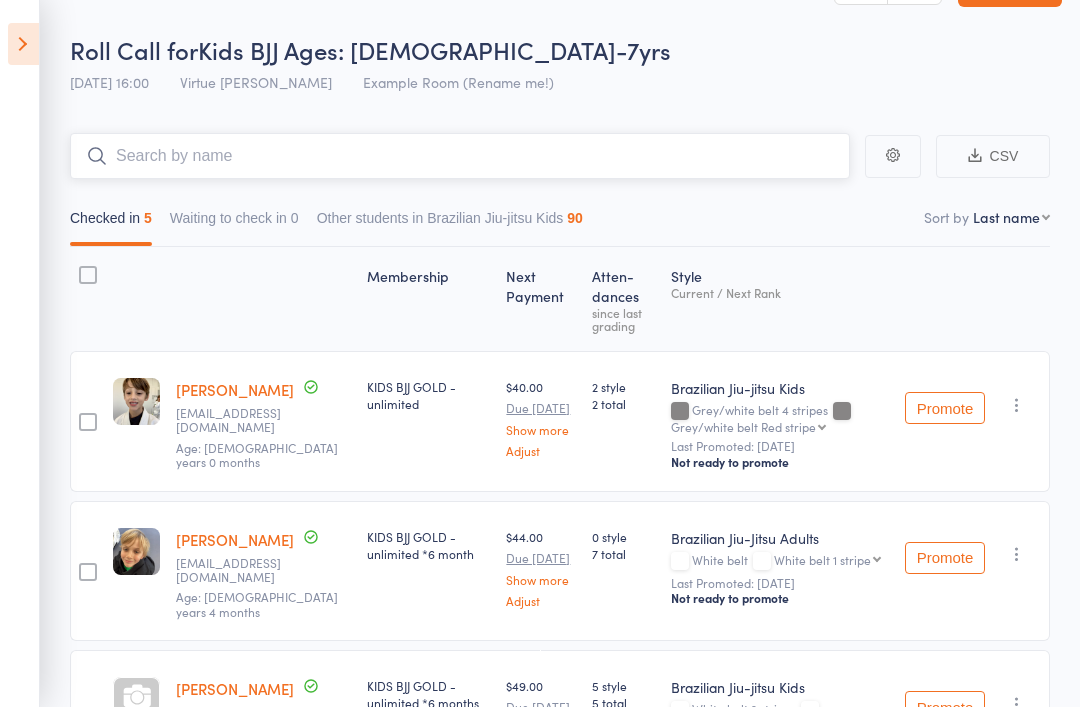 scroll, scrollTop: 0, scrollLeft: 0, axis: both 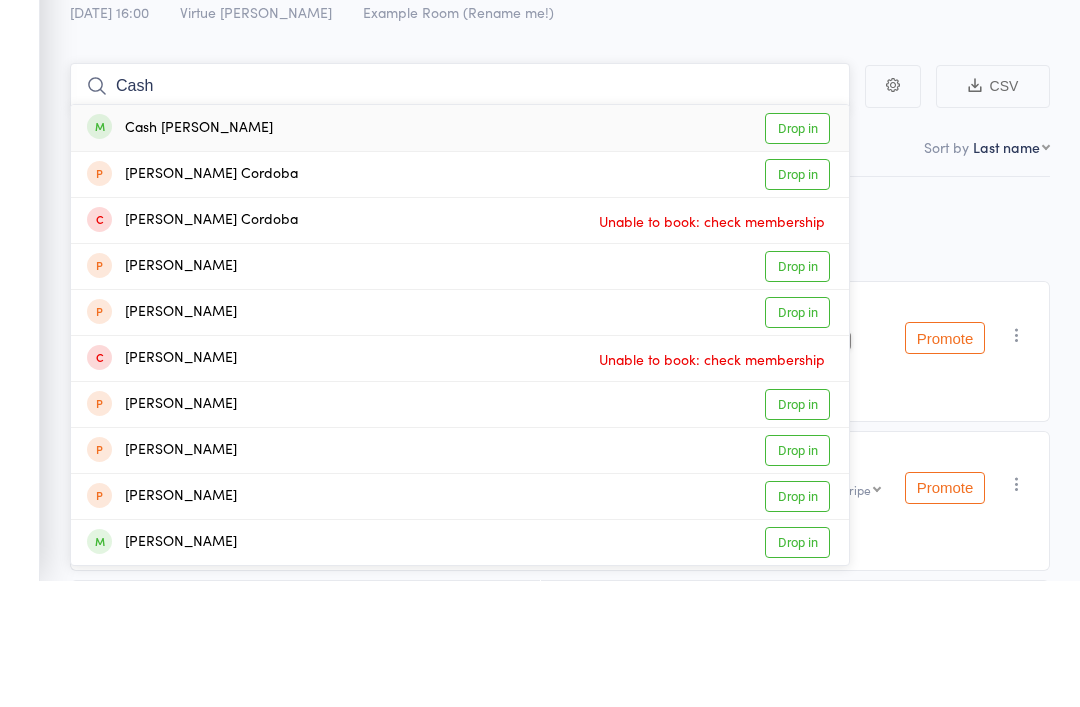 type on "Cash" 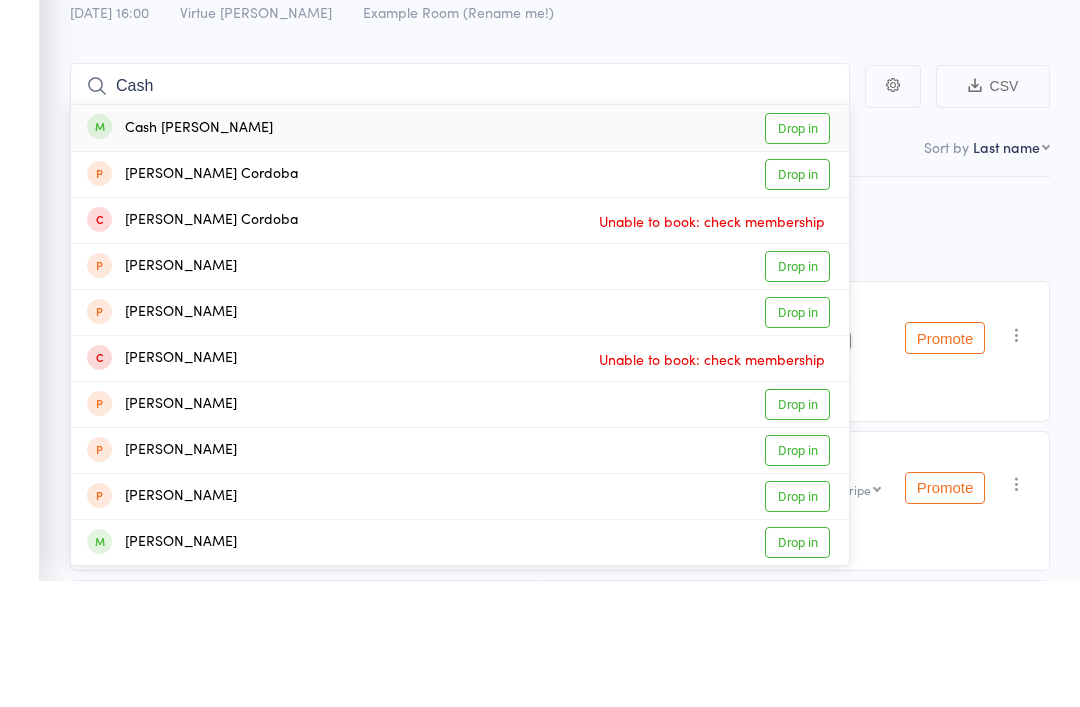 click on "Drop in" at bounding box center (797, 255) 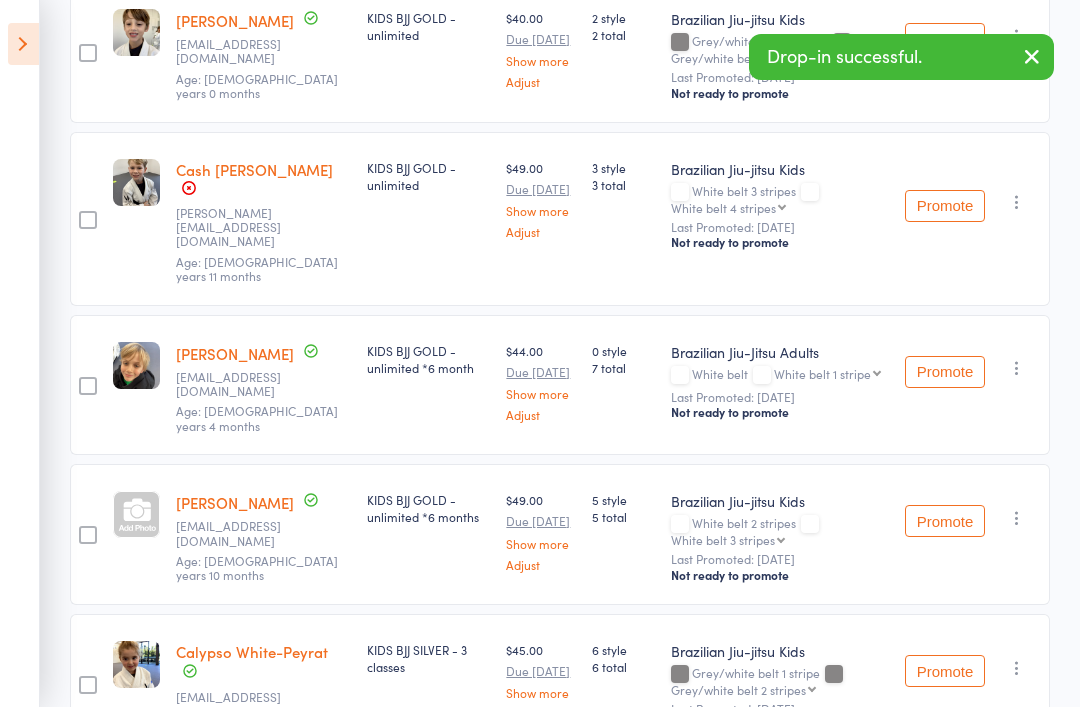 scroll, scrollTop: 433, scrollLeft: 0, axis: vertical 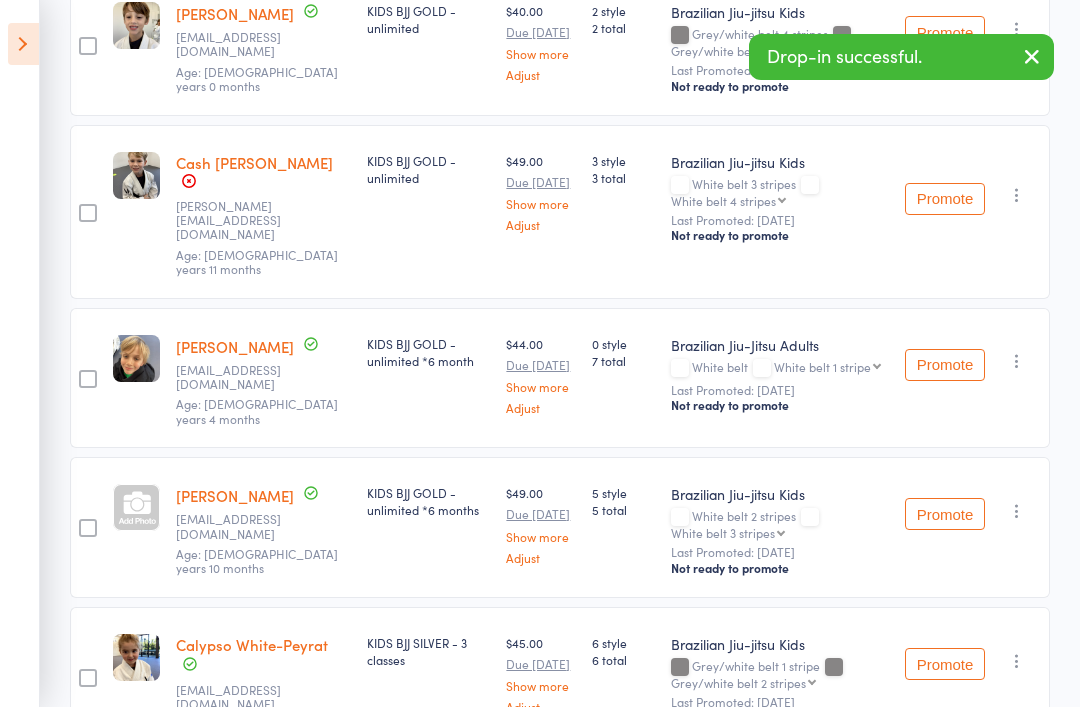 click at bounding box center (136, 507) 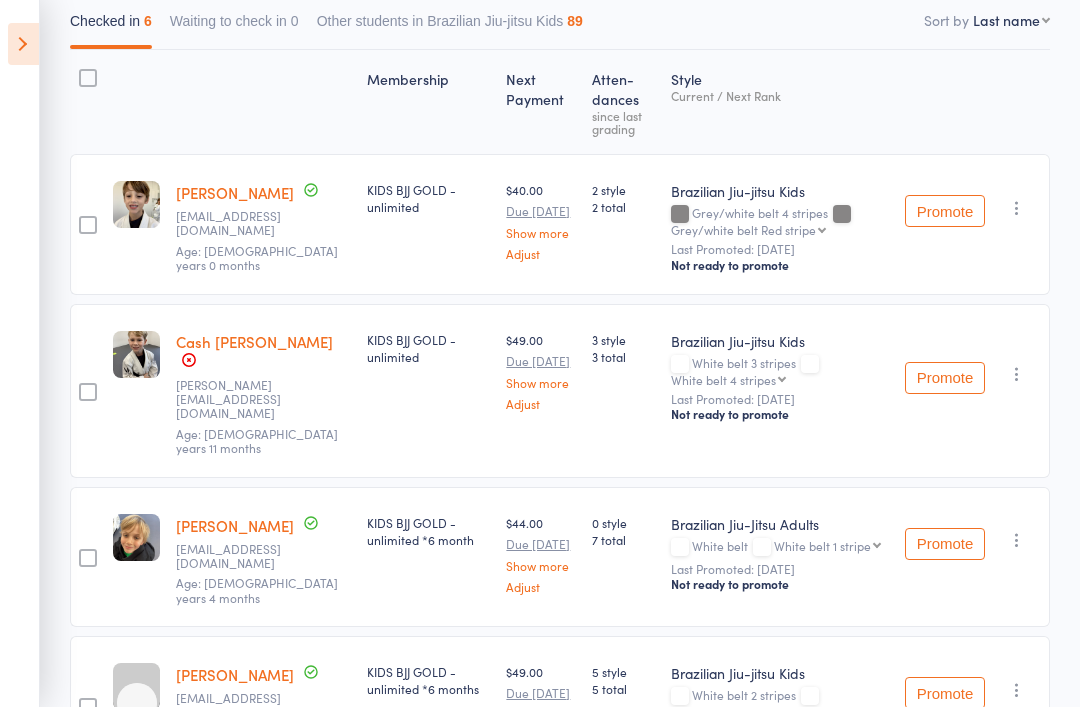 scroll, scrollTop: 250, scrollLeft: 0, axis: vertical 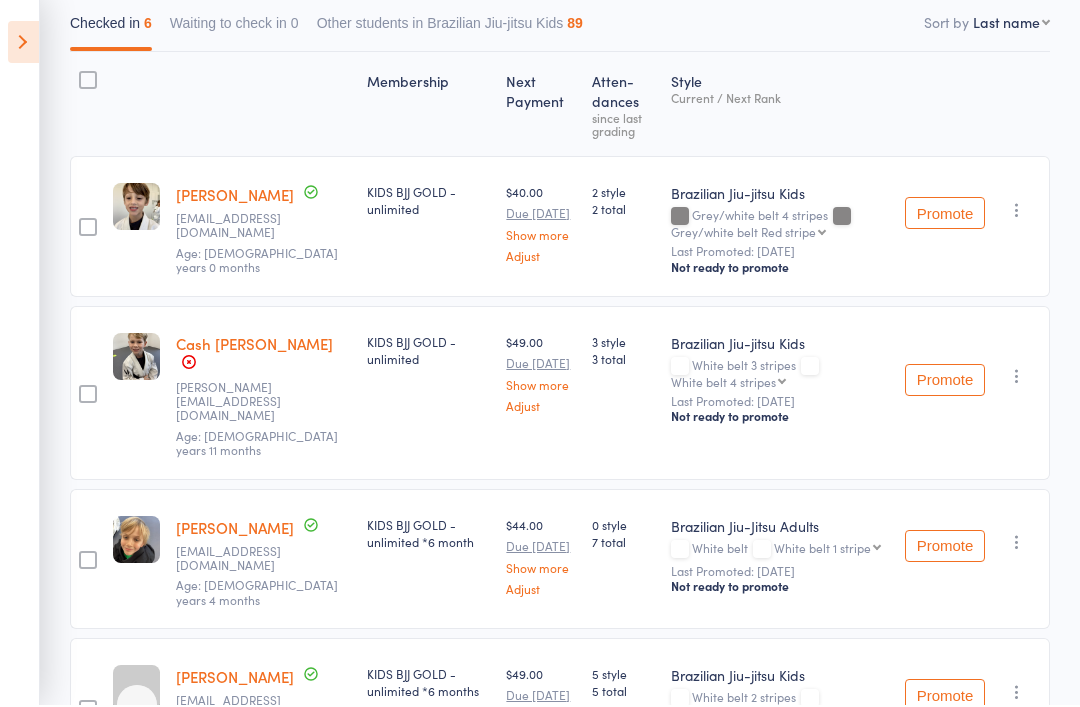 click at bounding box center [23, 44] 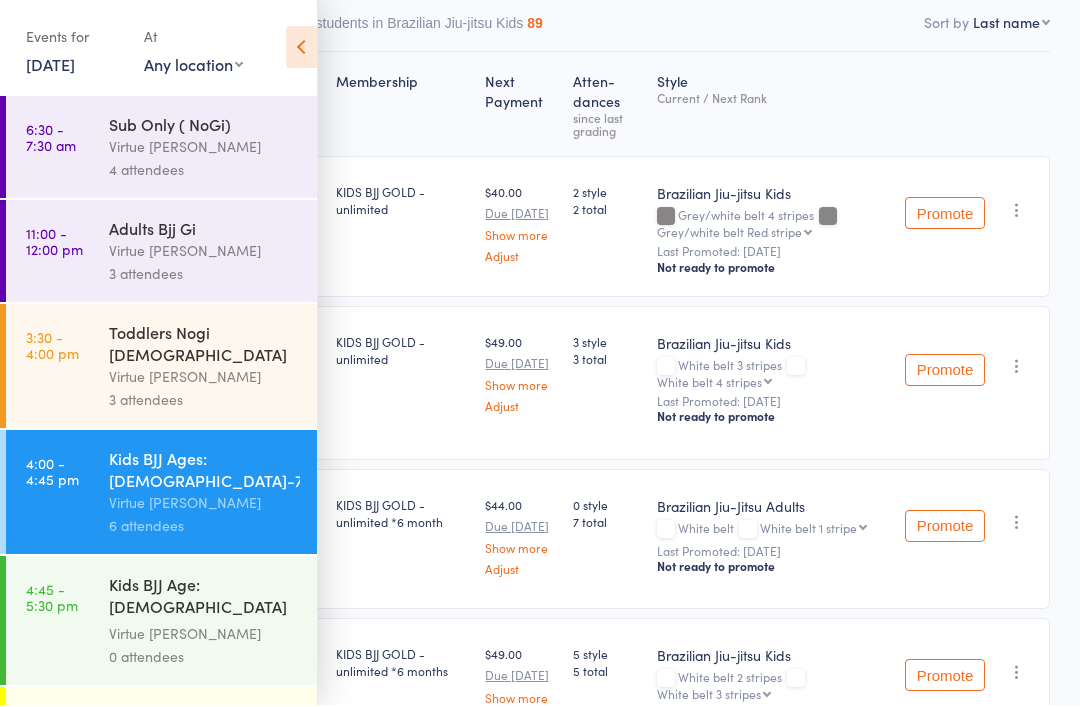 scroll, scrollTop: 252, scrollLeft: 0, axis: vertical 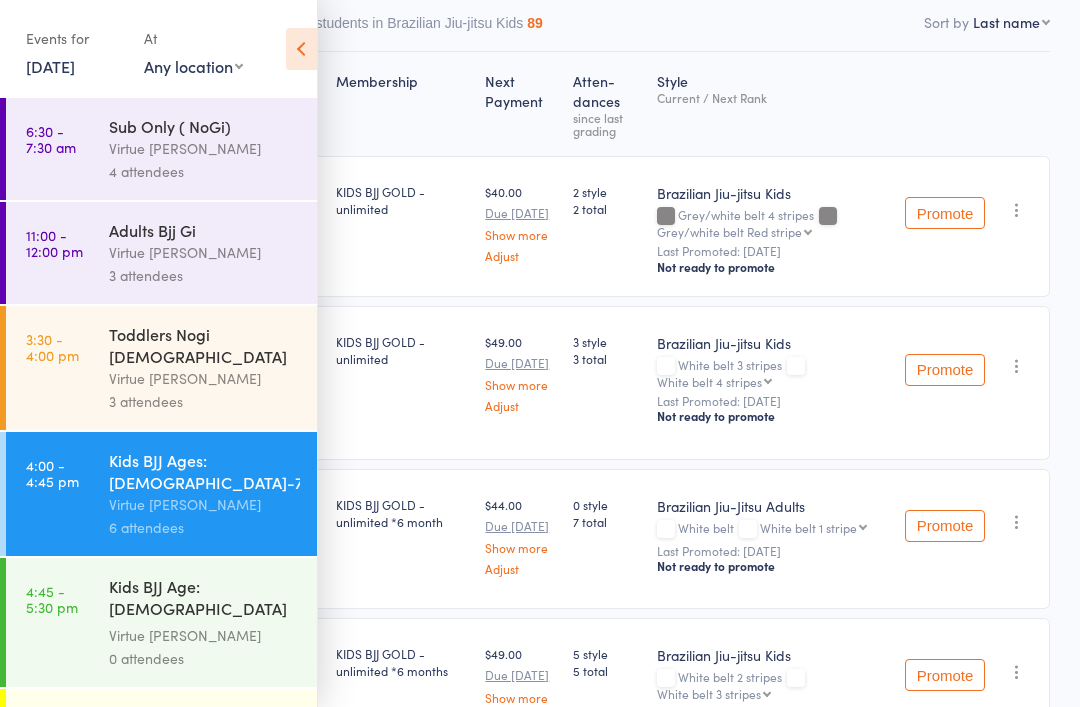 click on "Checked in  6 Waiting to check in  0 Other students in Brazilian Jiu-jitsu Kids  89" at bounding box center (540, 28) 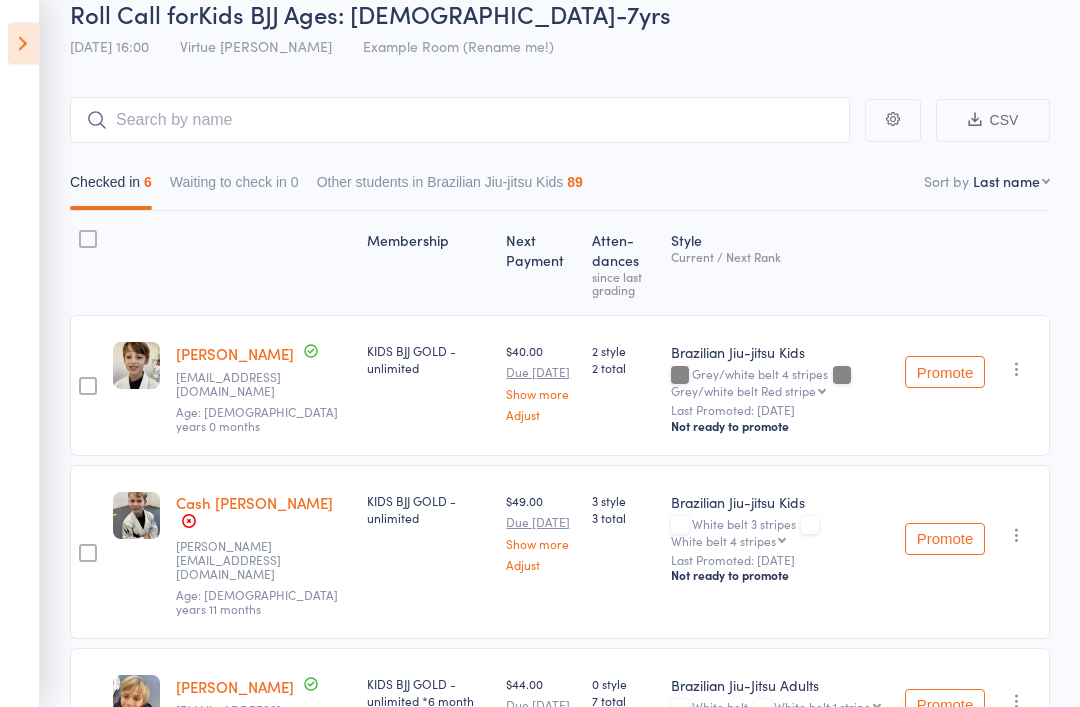 scroll, scrollTop: 0, scrollLeft: 0, axis: both 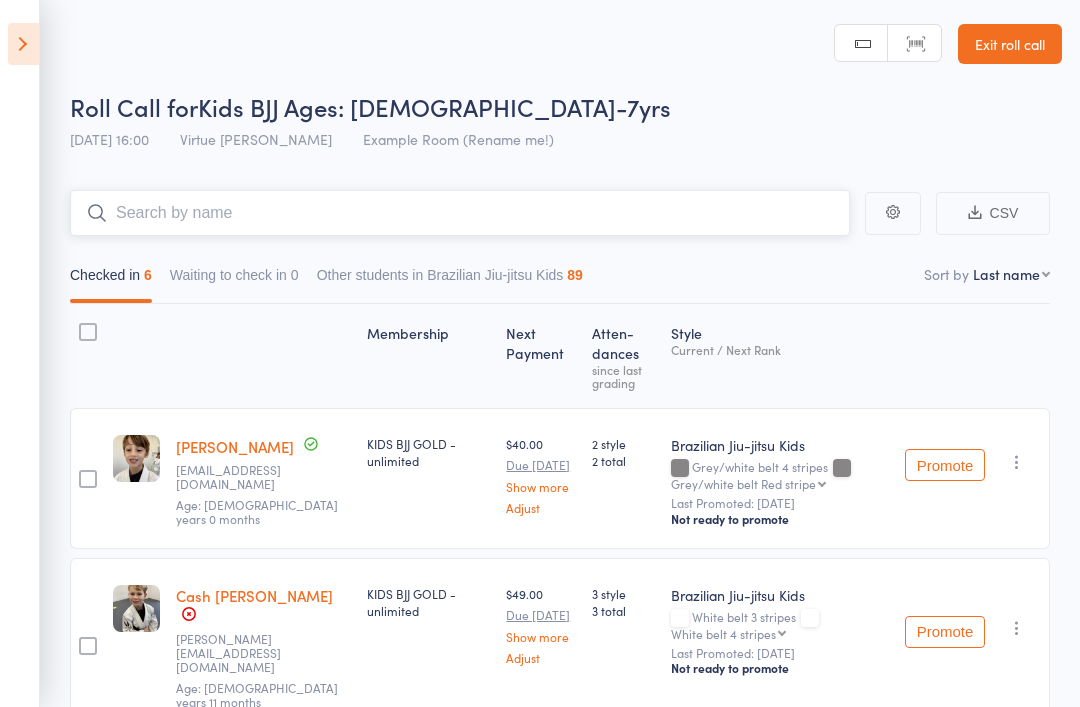 click at bounding box center (460, 213) 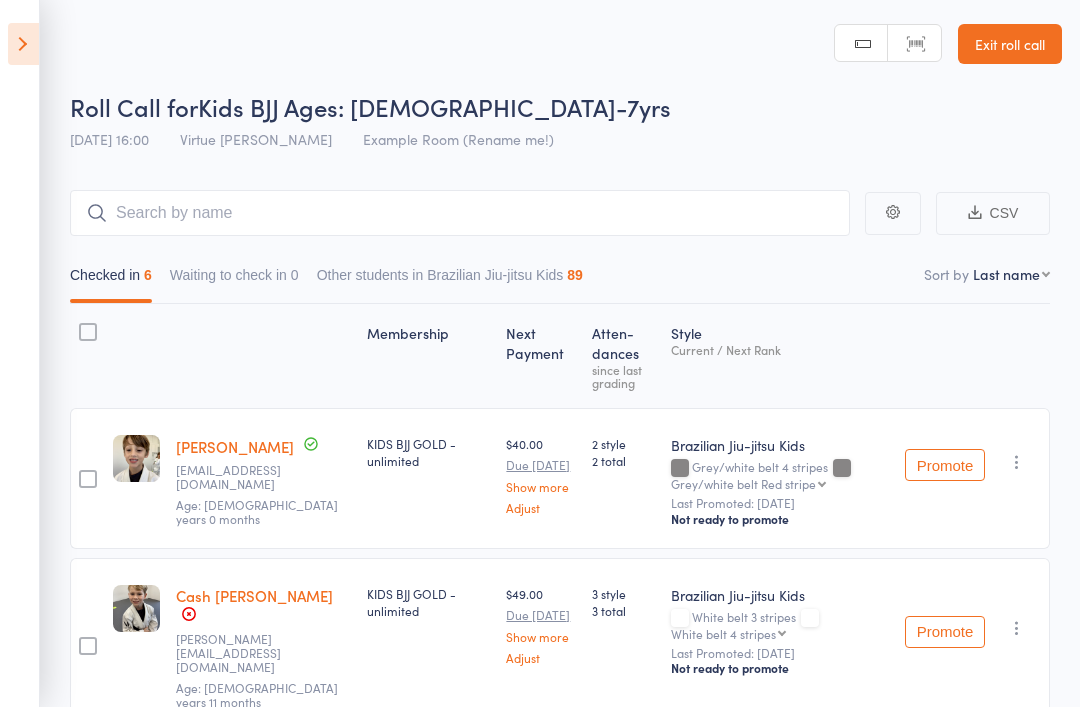 click at bounding box center (23, 44) 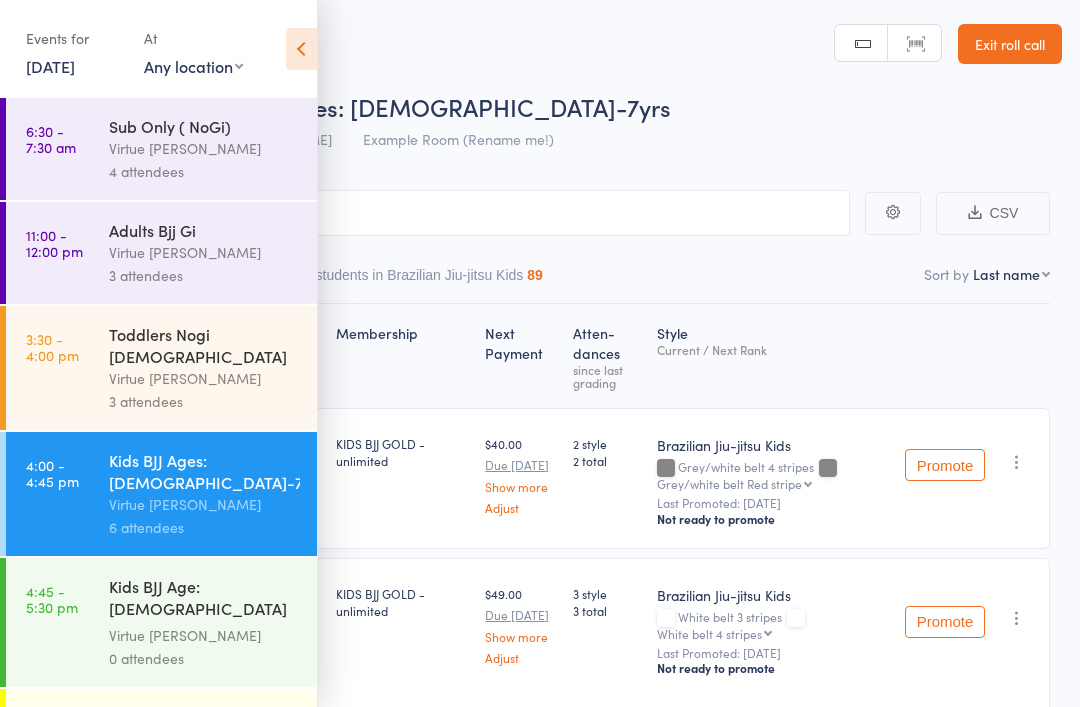 click on "[DATE]" at bounding box center [50, 66] 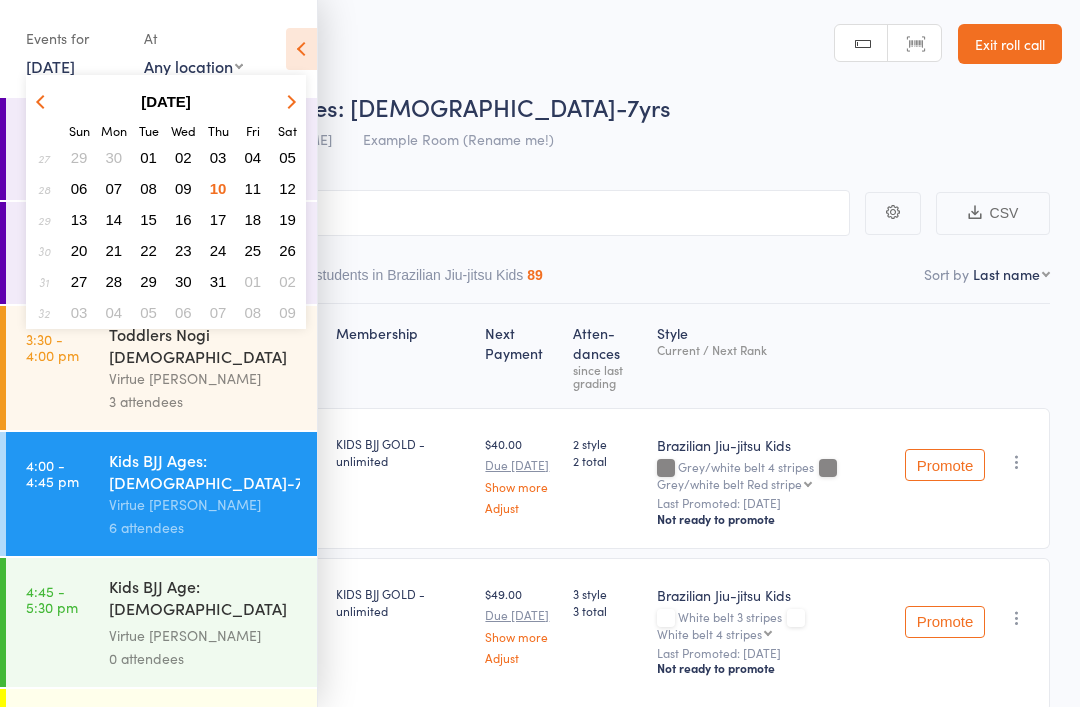 click on "08" at bounding box center (148, 188) 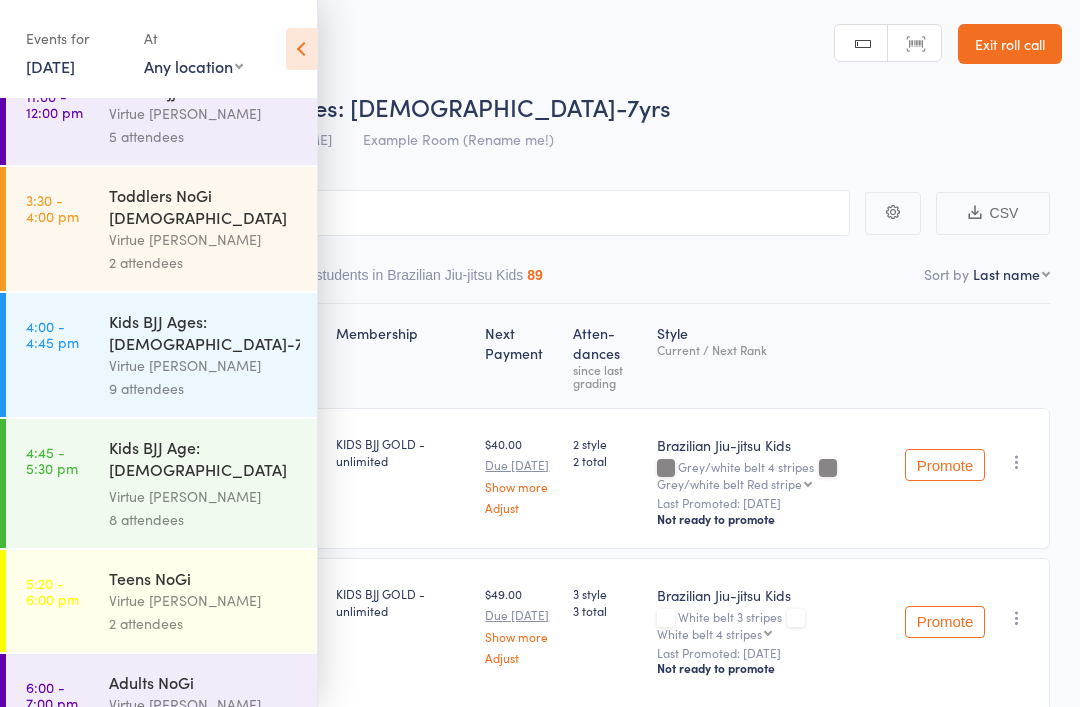 scroll, scrollTop: 133, scrollLeft: 0, axis: vertical 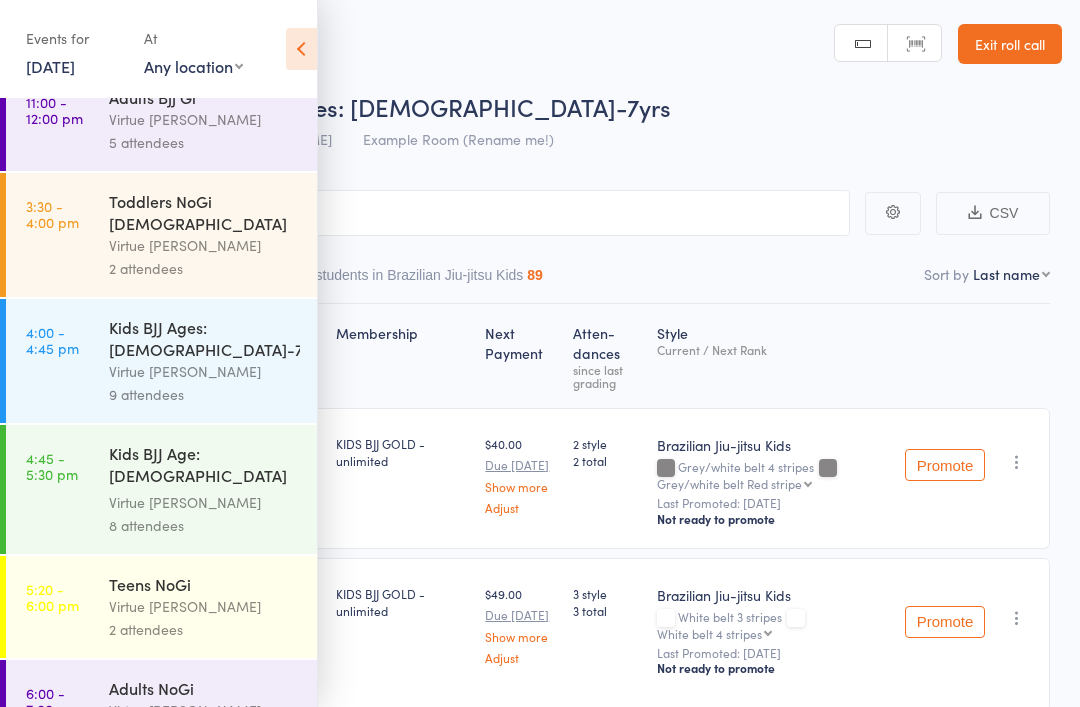 click on "4:45 - 5:30 pm Kids BJJ Age: 8-12 yo Virtue BJJ Lennox 8 attendees" at bounding box center (161, 489) 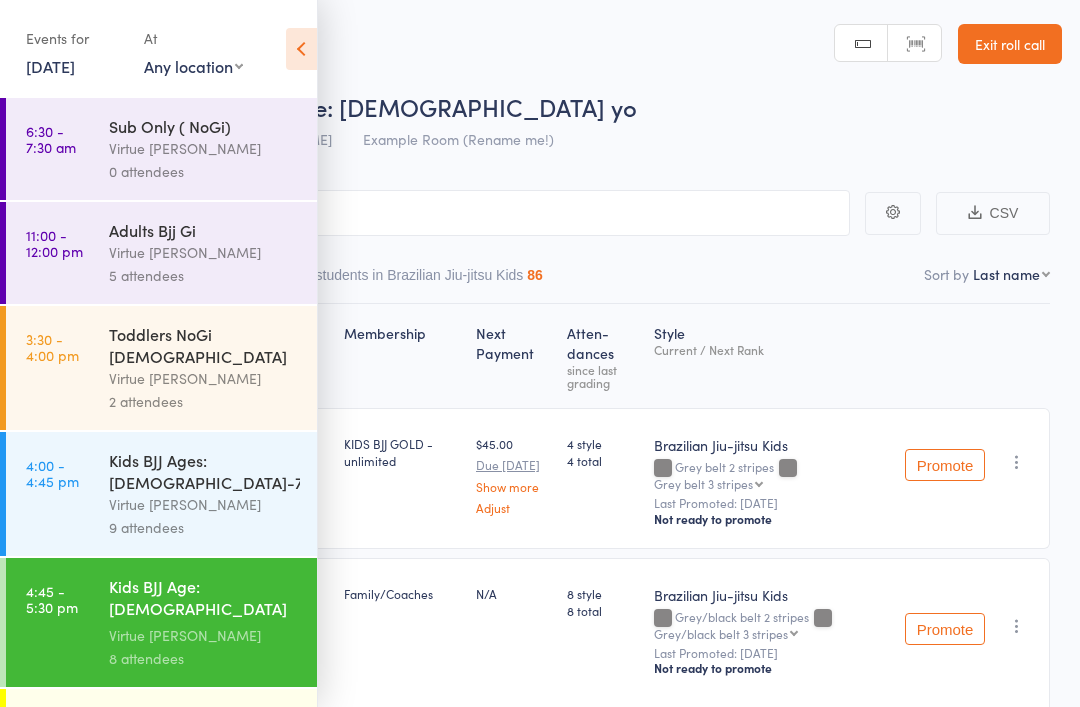 click at bounding box center (301, 49) 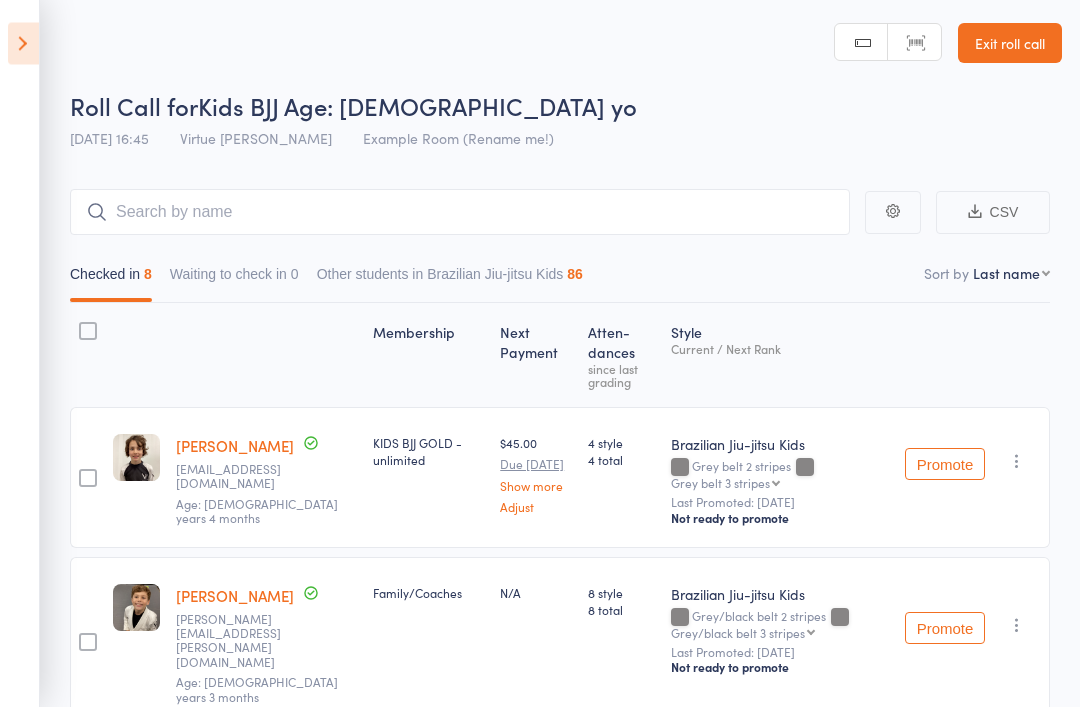 scroll, scrollTop: 0, scrollLeft: 0, axis: both 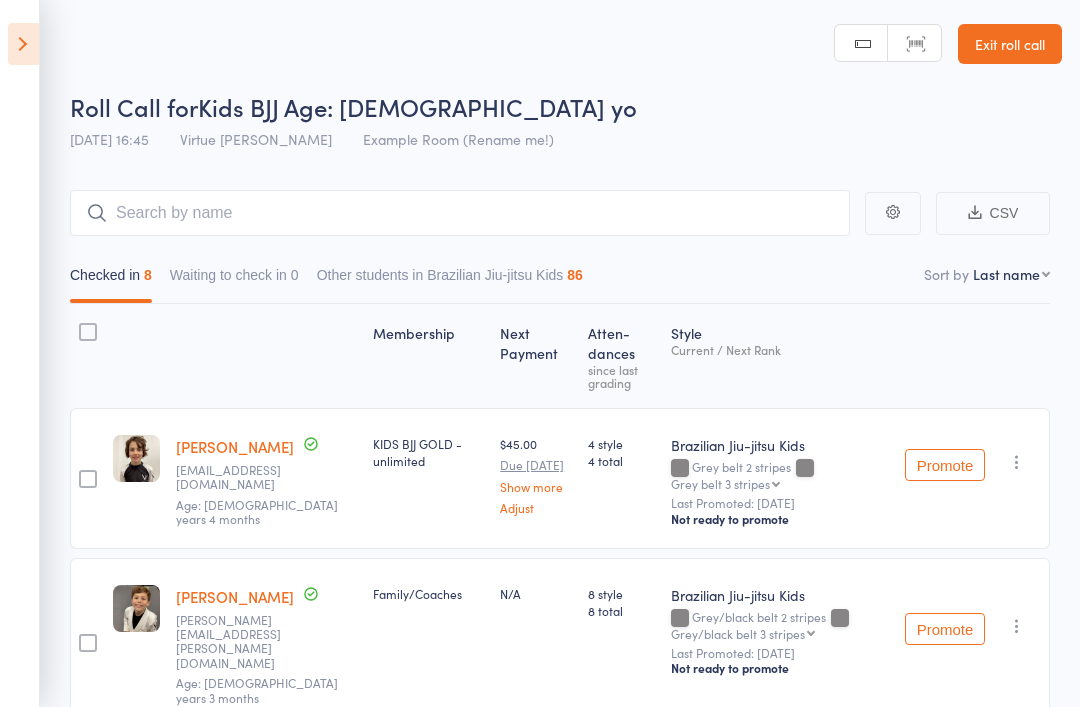 click at bounding box center [23, 44] 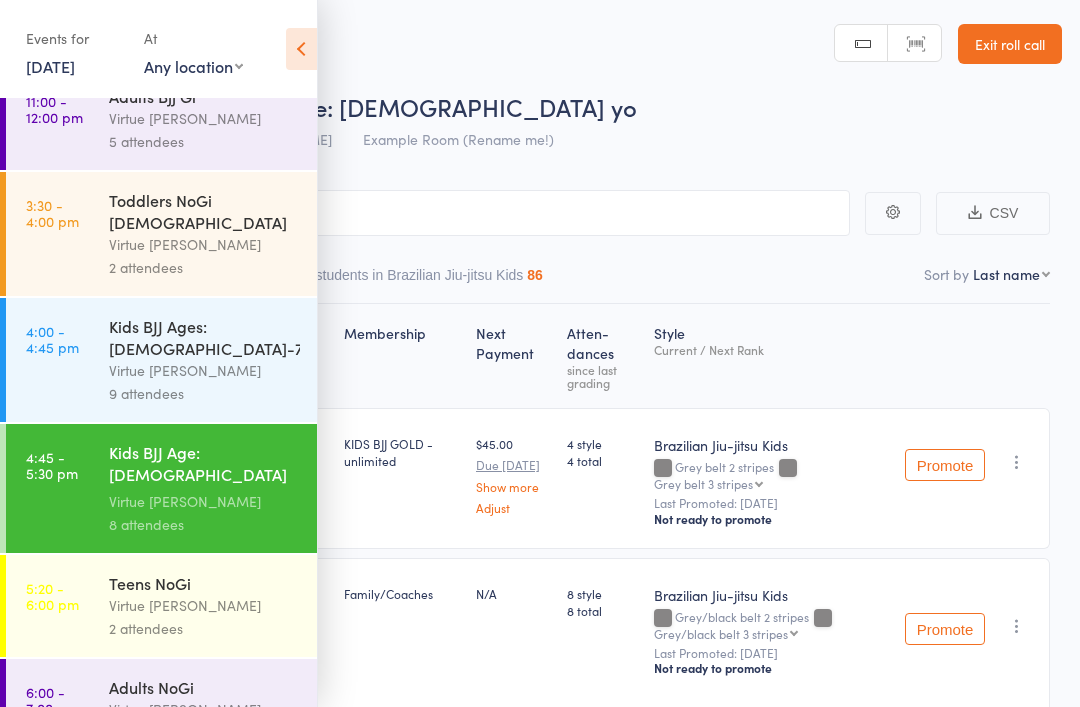 scroll, scrollTop: 133, scrollLeft: 0, axis: vertical 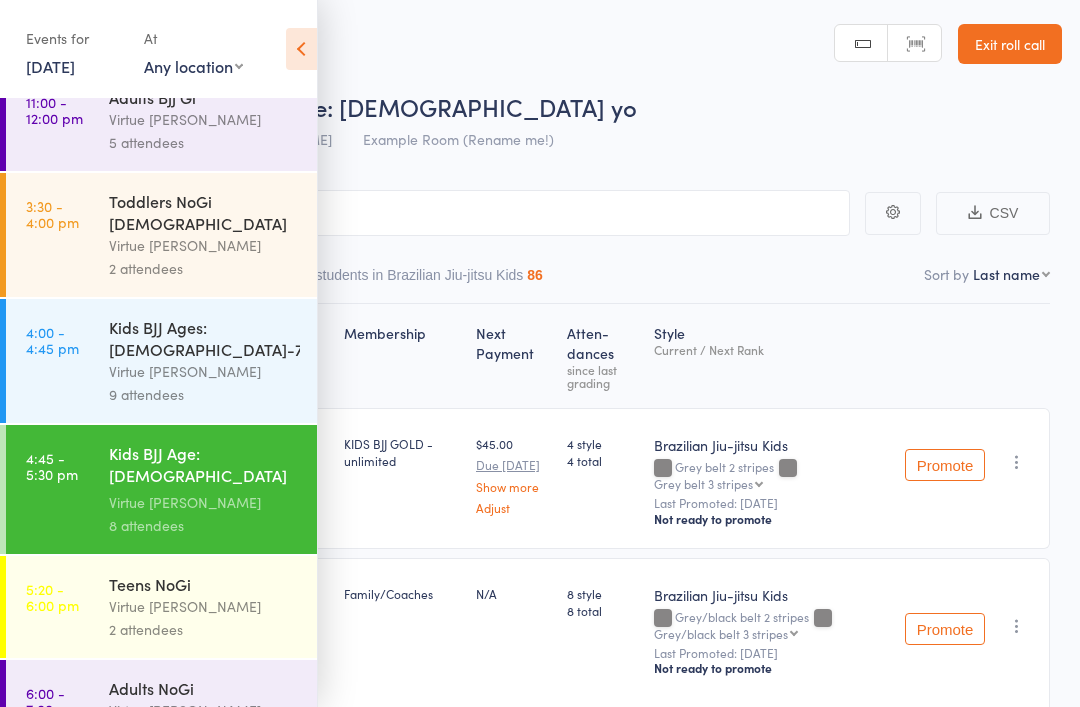 click on "Virtue [PERSON_NAME]" at bounding box center (204, 606) 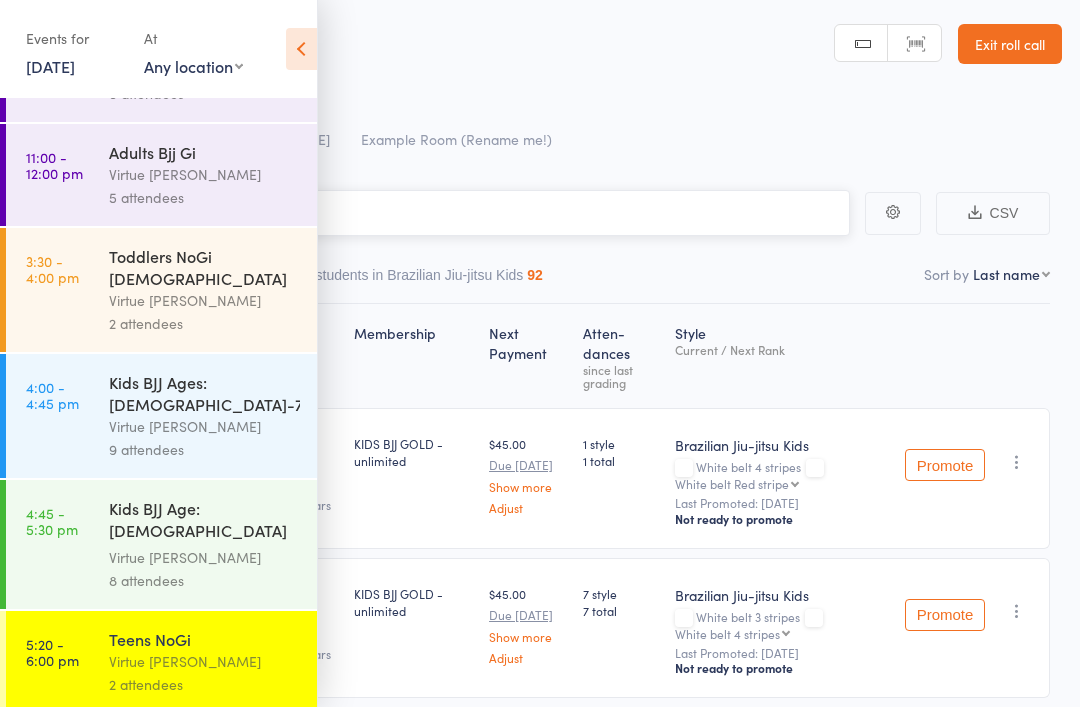 scroll, scrollTop: 18, scrollLeft: 0, axis: vertical 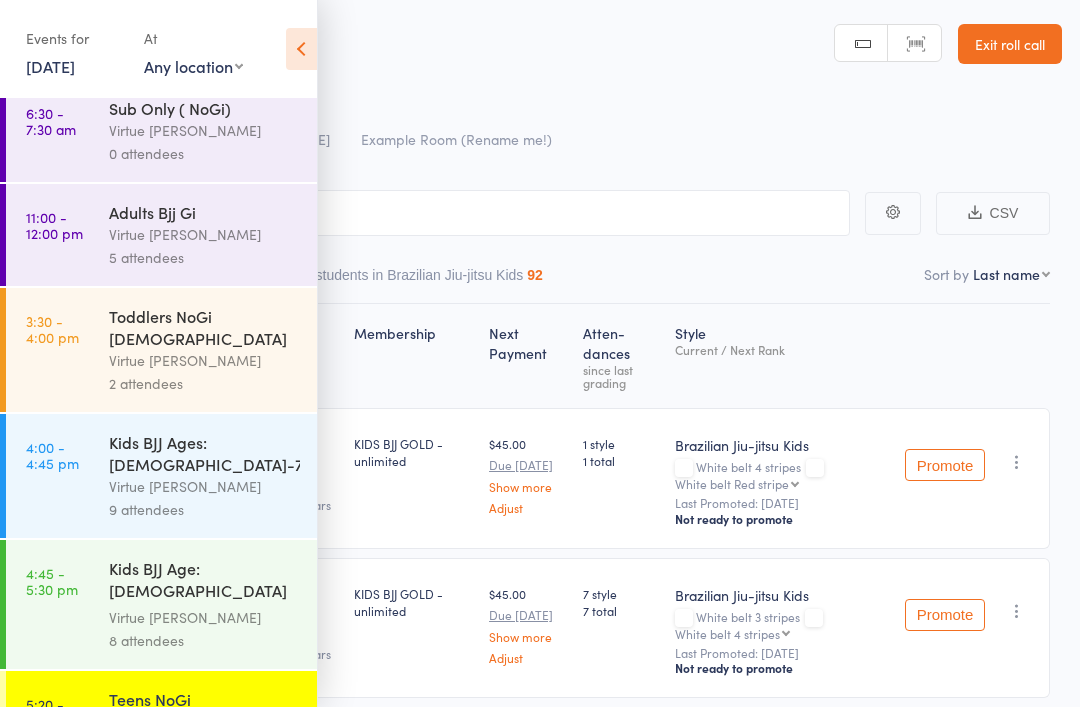 click on "4:00 - 4:45 pm Kids BJJ Ages: 4-7yrs Virtue BJJ Lennox 9 attendees" at bounding box center [161, 476] 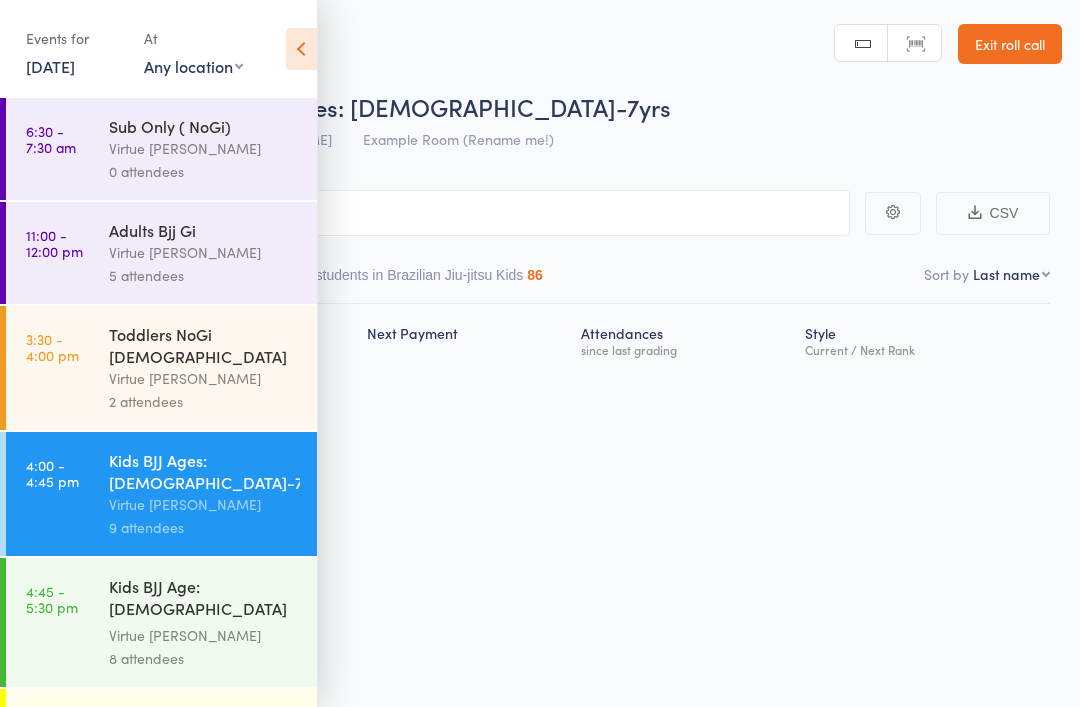 click at bounding box center (301, 49) 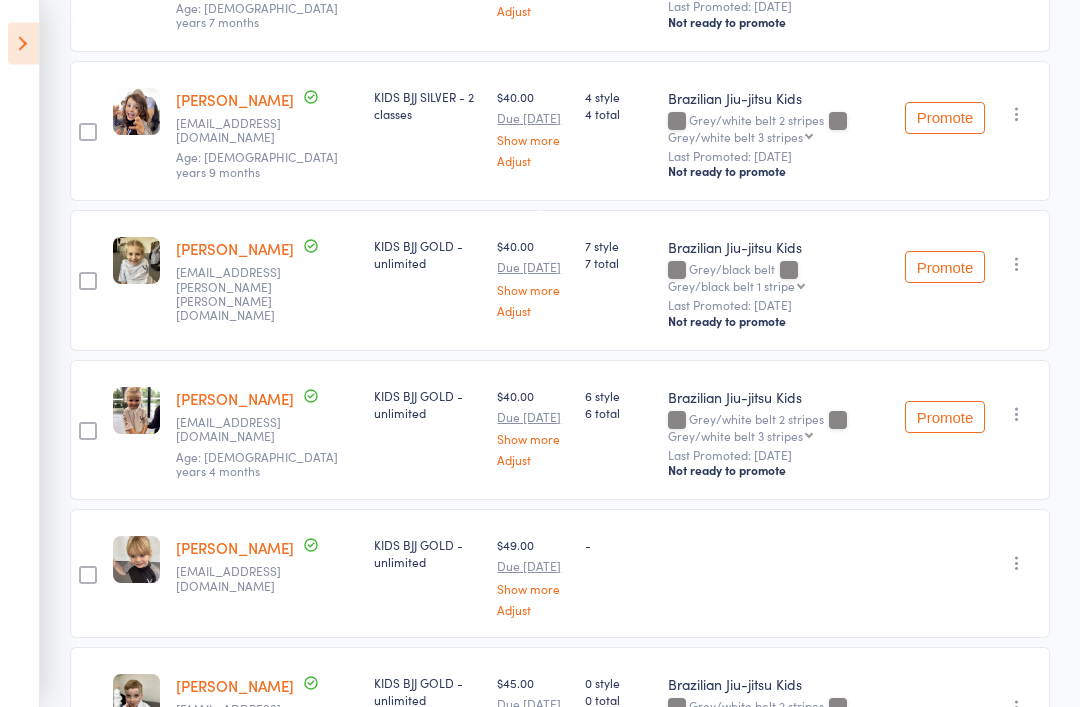 scroll, scrollTop: 505, scrollLeft: 0, axis: vertical 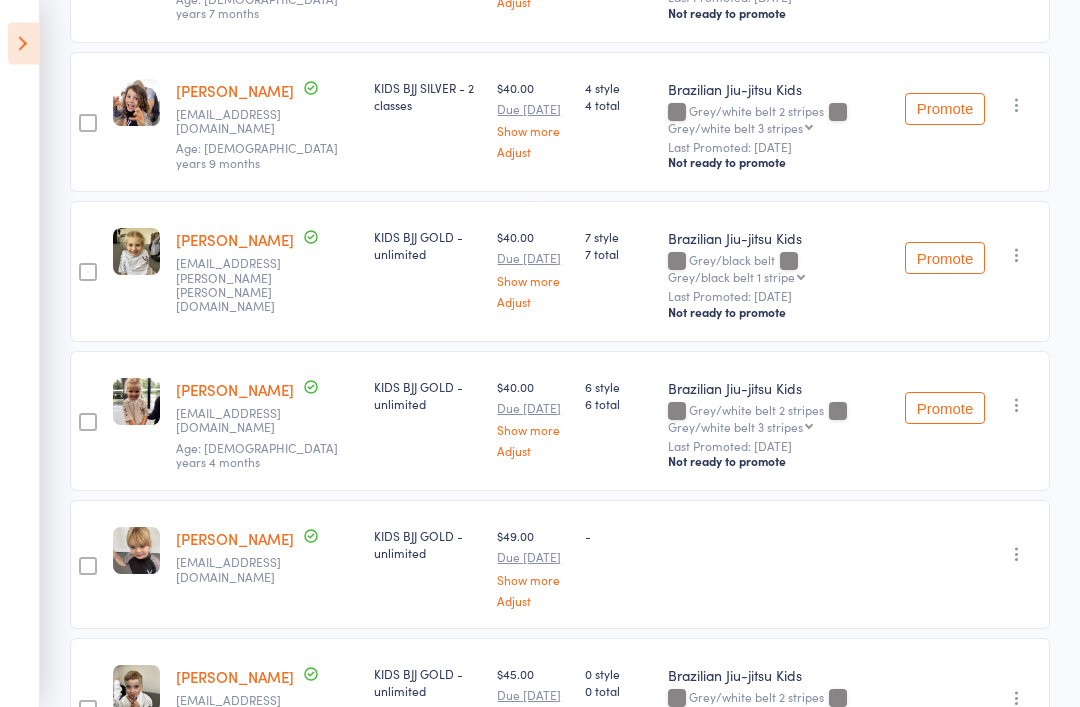 click on "[PERSON_NAME]" at bounding box center [235, 539] 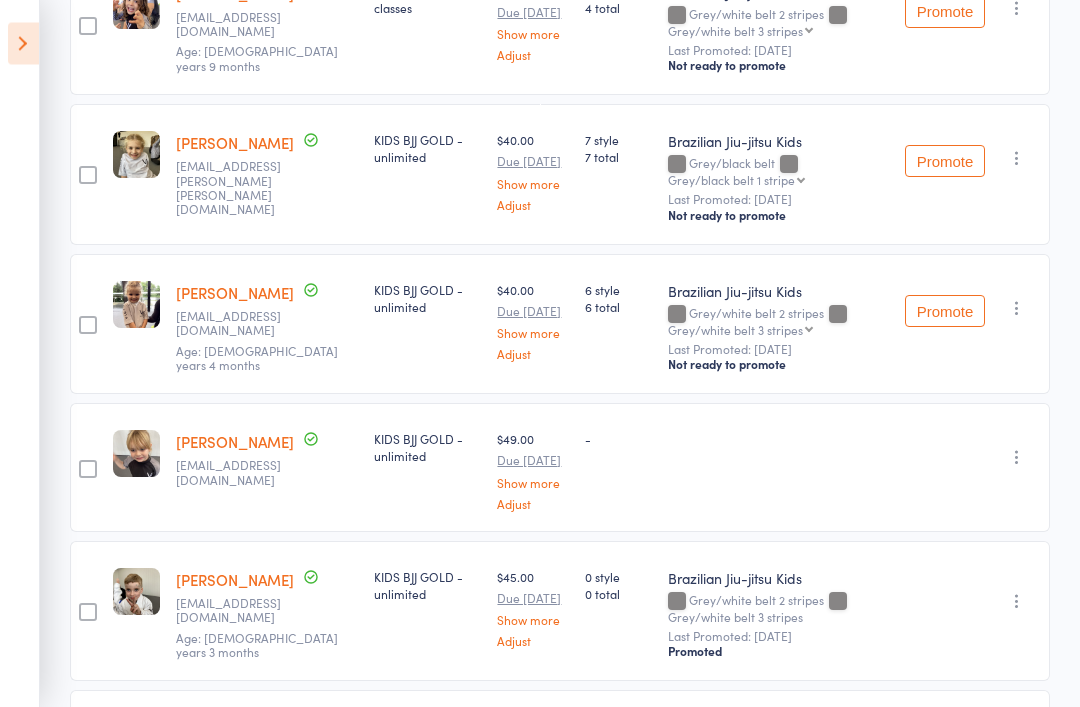 scroll, scrollTop: 603, scrollLeft: 0, axis: vertical 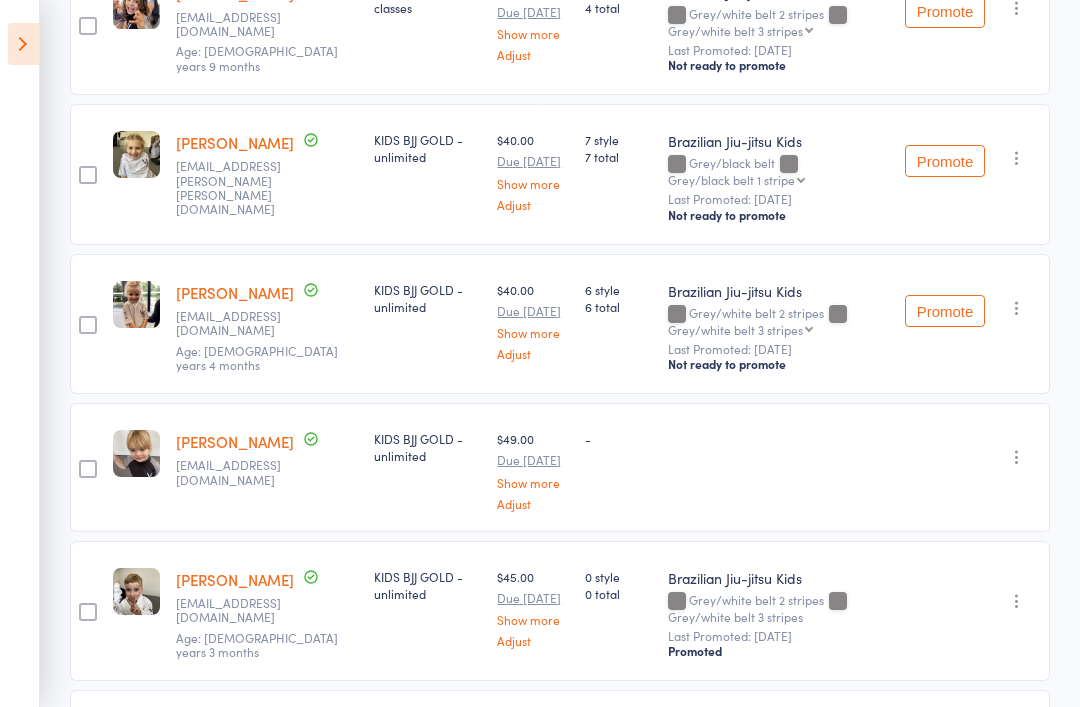 click on "[PERSON_NAME]" at bounding box center [235, 441] 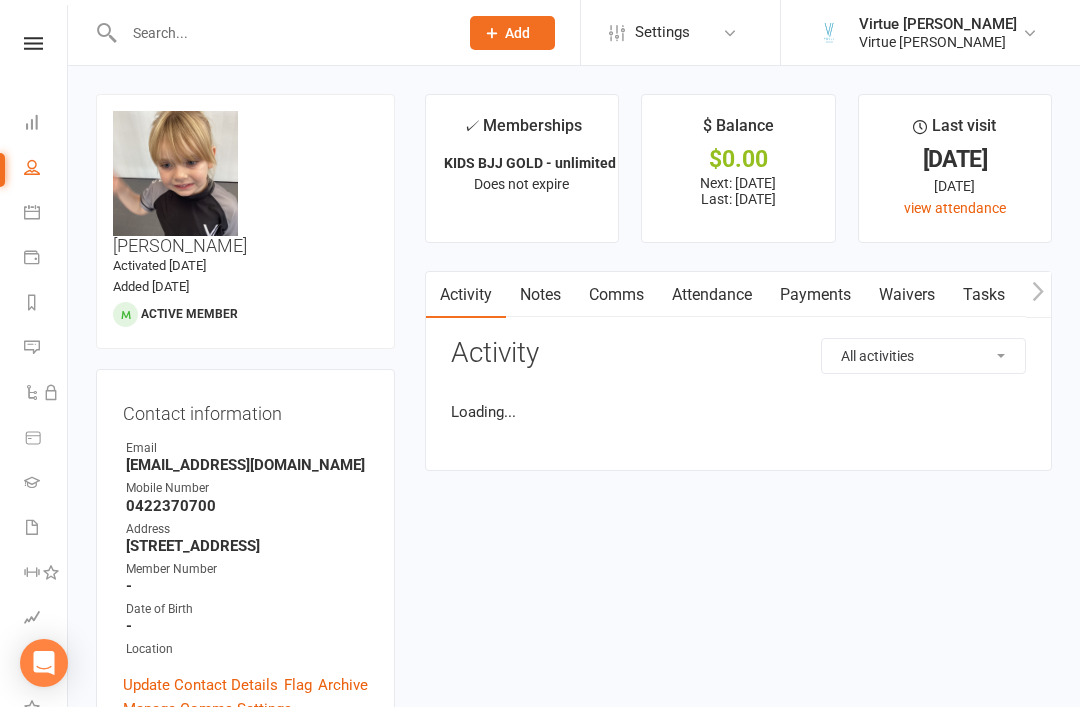 scroll, scrollTop: 0, scrollLeft: 0, axis: both 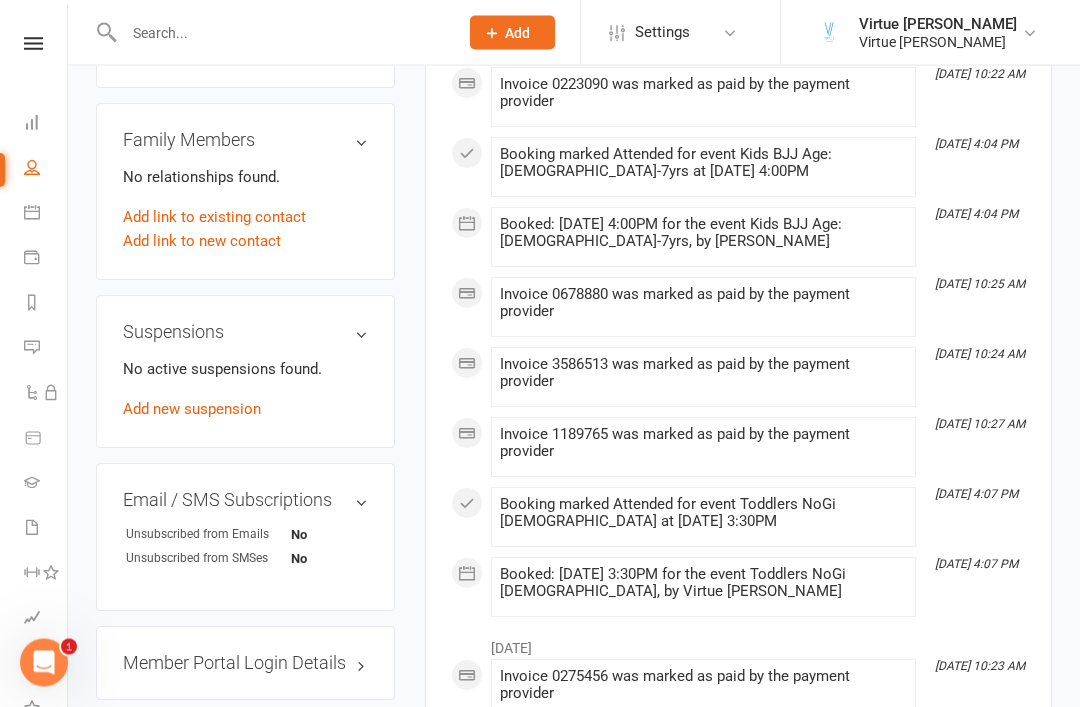 click on "Styles & Ranks" at bounding box center (245, 753) 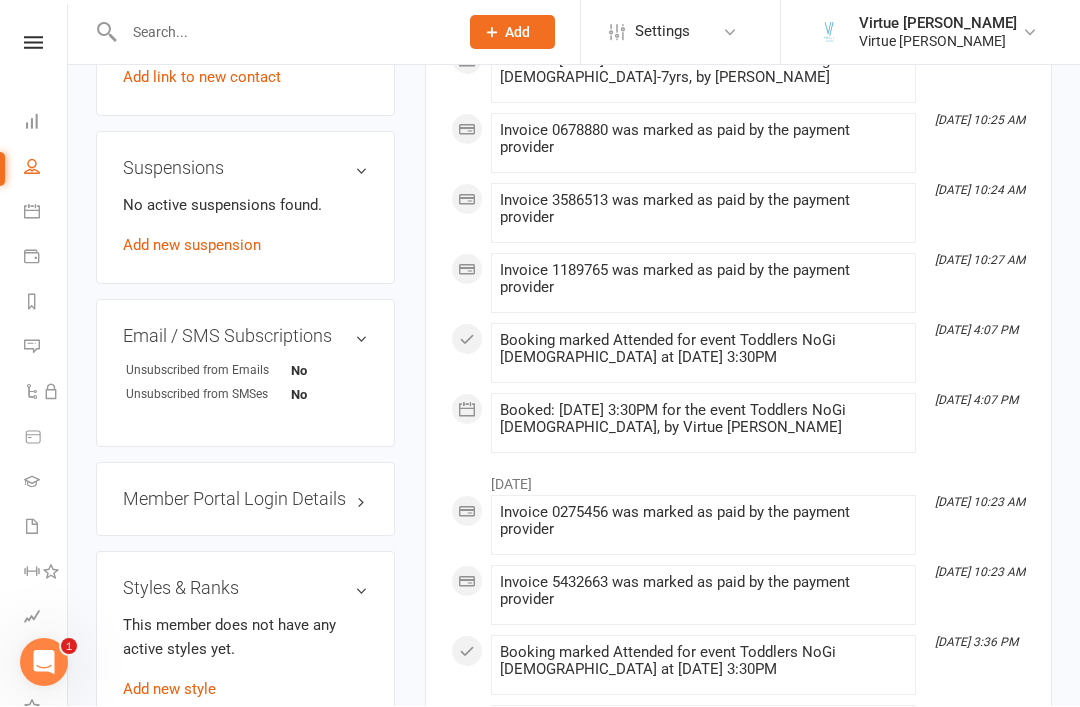 scroll, scrollTop: 1279, scrollLeft: 0, axis: vertical 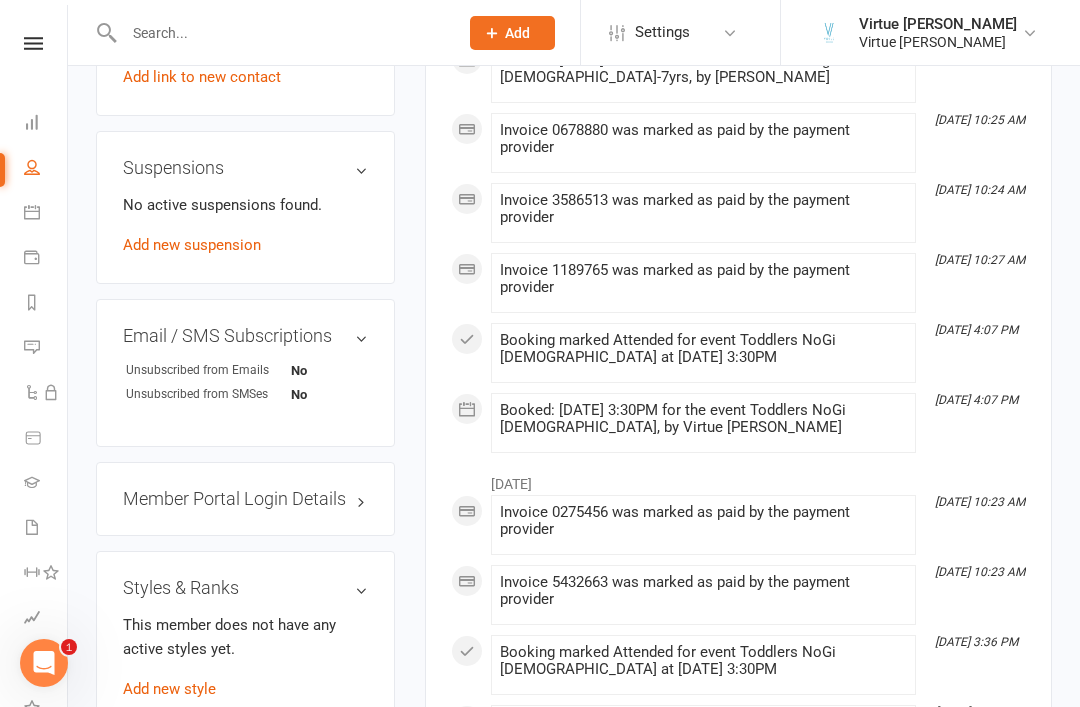 click on "Add new style" at bounding box center (169, 689) 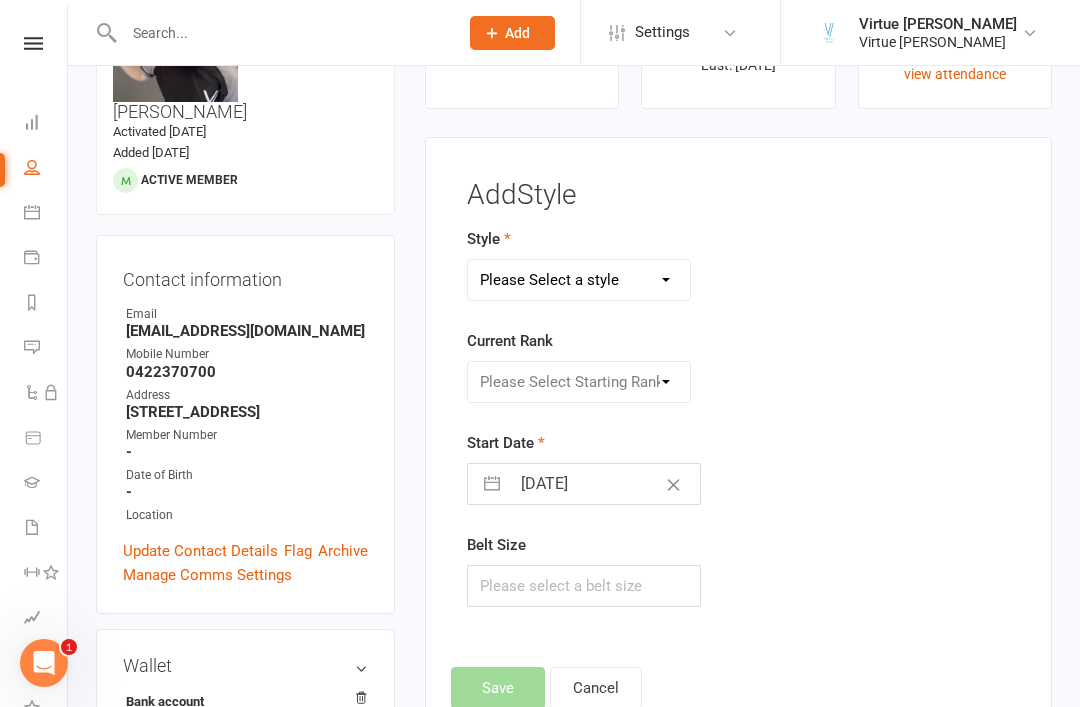 scroll, scrollTop: 0, scrollLeft: 0, axis: both 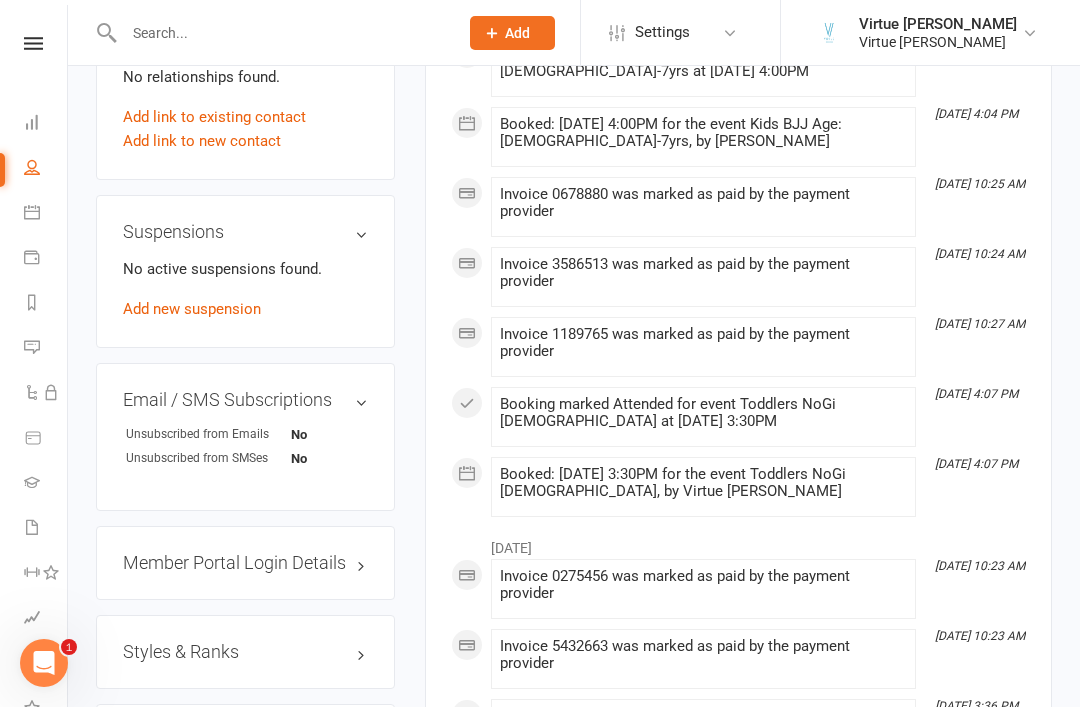 click on "Styles & Ranks" at bounding box center (245, 652) 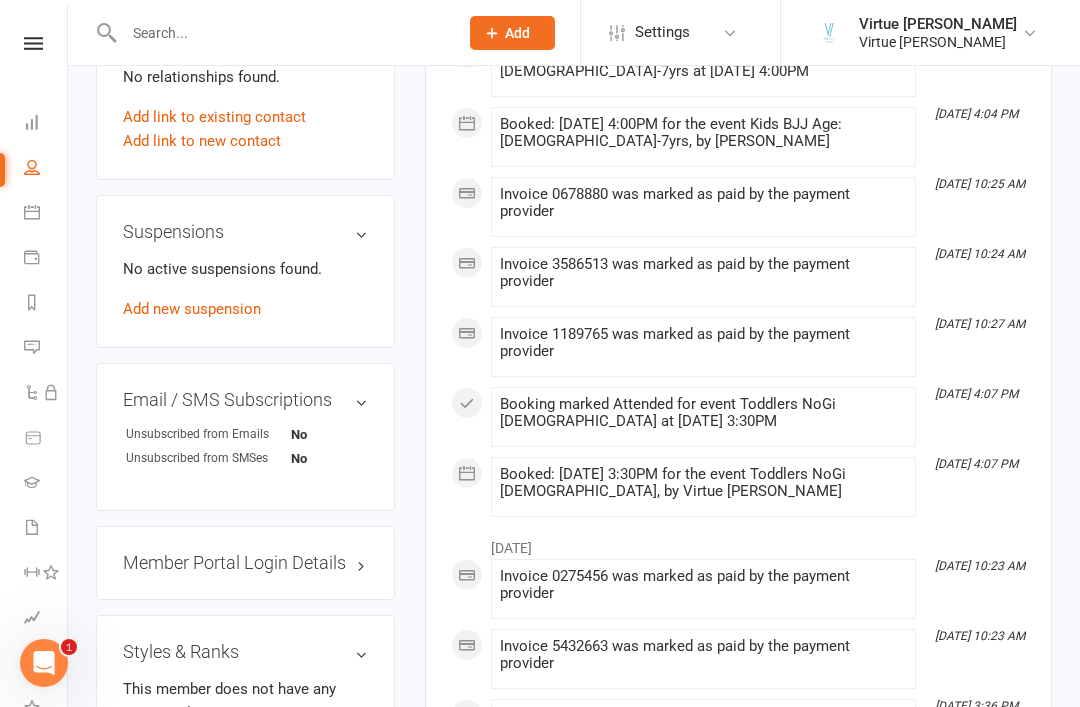 click on "Add new style" at bounding box center [169, 753] 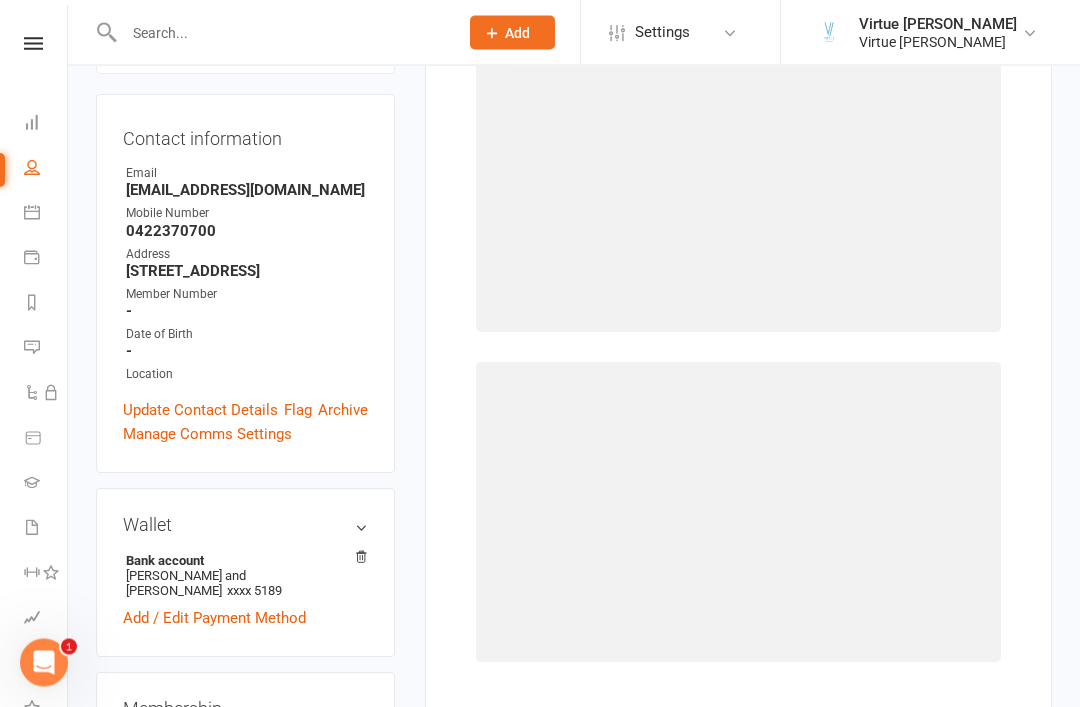 scroll, scrollTop: 170, scrollLeft: 0, axis: vertical 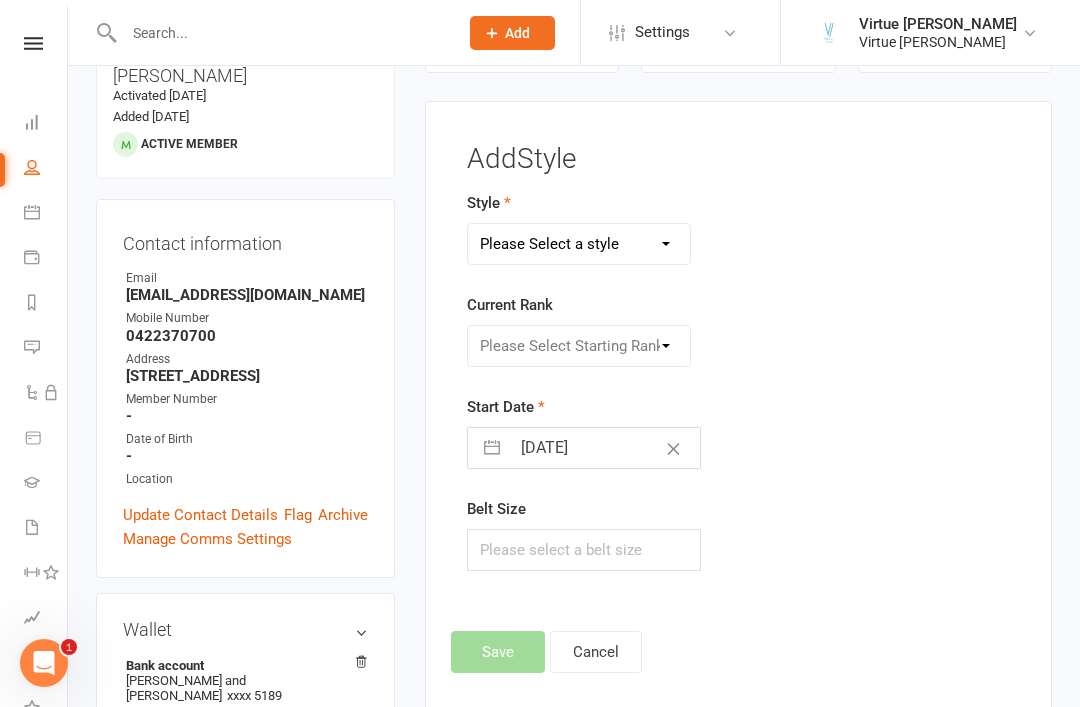 click on "Please Select a style Brazilian Jiu-Jitsu Adults Brazilian Jiu-jitsu Kids" at bounding box center (579, 244) 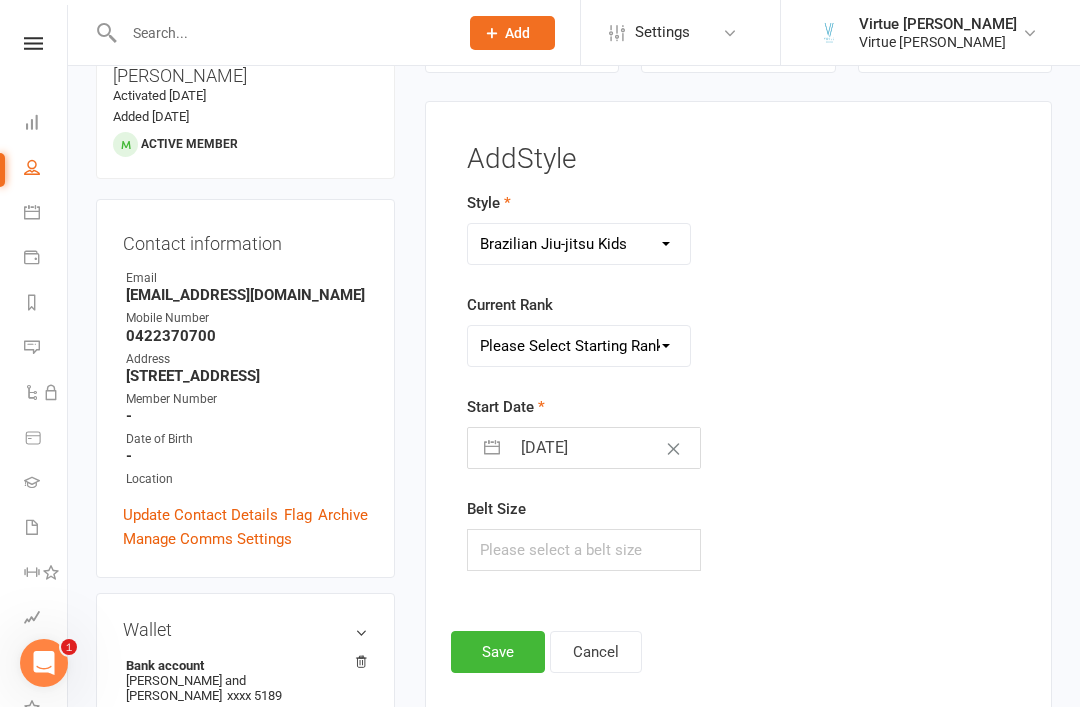 click on "Please Select Starting Rank White belt White belt 1 stripe White belt 2 stripes White belt 3 stripes White belt 4 stripes White belt Red stripe Grey/white belt Grey/white belt 1 stripe Grey/white belt 2 stripes Grey/white belt 3 stripes Grey/white belt 4 stripes Grey/white belt Red stripe Grey belt Grey belt 1 stripe Grey belt 2 stripes Grey belt 3 stripes Grey belt 4 stripes Grey belt Red stripe Grey/black belt Grey/black belt 1 stripe Grey/black belt 2 stripes Grey/black belt 3 stripes Grey/black belt 4 stripes Grey/black belt Red stripe Yellow/white belt Yellow/white belt 1 stripe Yellow/white belt 2 stripes Yellow/white belt 3 stripes Yellow/white belt 4 stripes Yellow/white belt Red stripe Yellow belt Yellow belt 1 stripe Yellow belt 2 stripes Yellow belt 3 stripes Yellow belt 4 stripes Yellow belt Red stripe Yellow/black belt Yellow/black belt 1 stripe Yellow/black belt 2 stripes Yellow/black belt 3 stripes Yellow/black belt 4 stripes Yellow/black belt Red stripe Orange/white belt Orange belt Green belt" at bounding box center [579, 346] 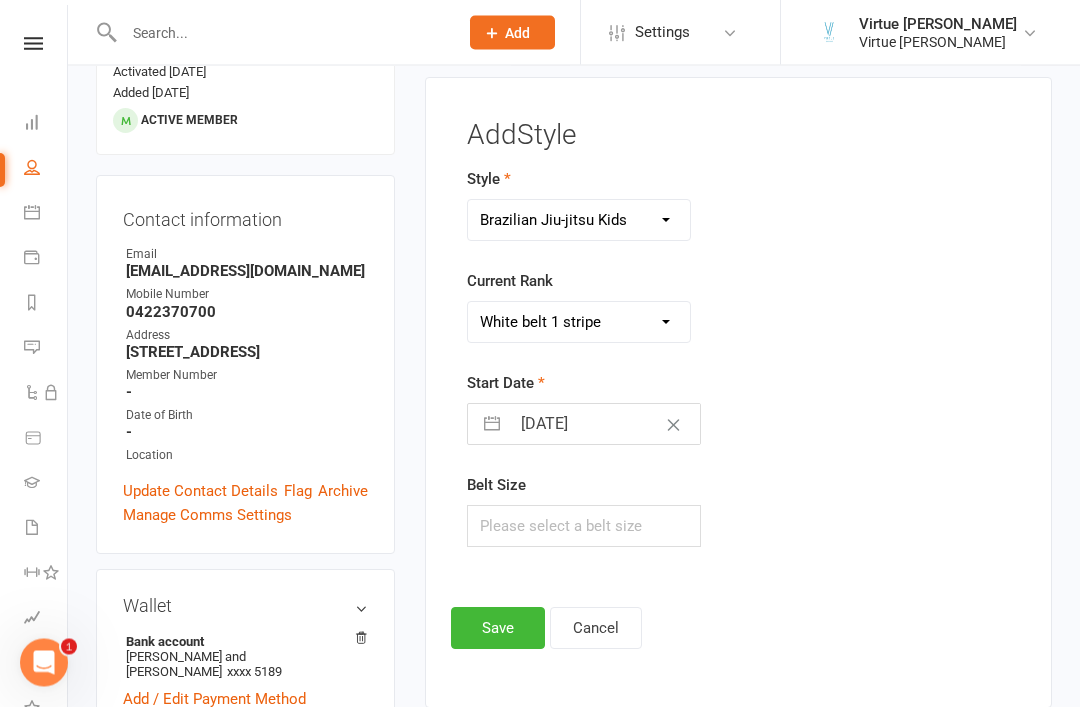 scroll, scrollTop: 194, scrollLeft: 0, axis: vertical 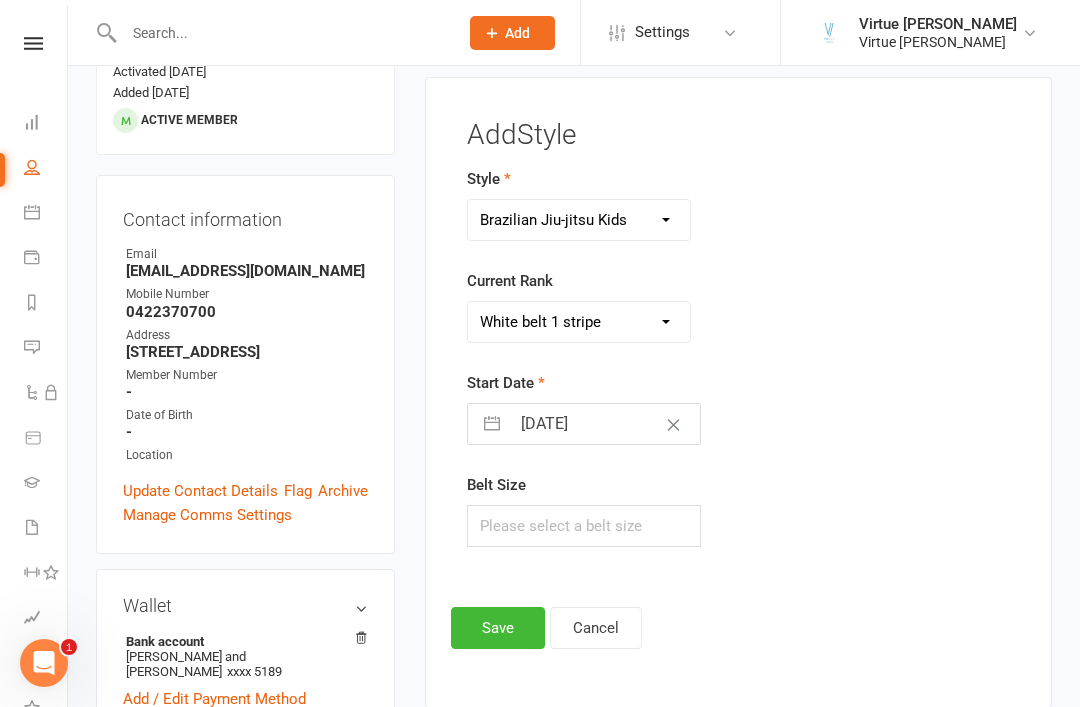click on "Save" at bounding box center (498, 628) 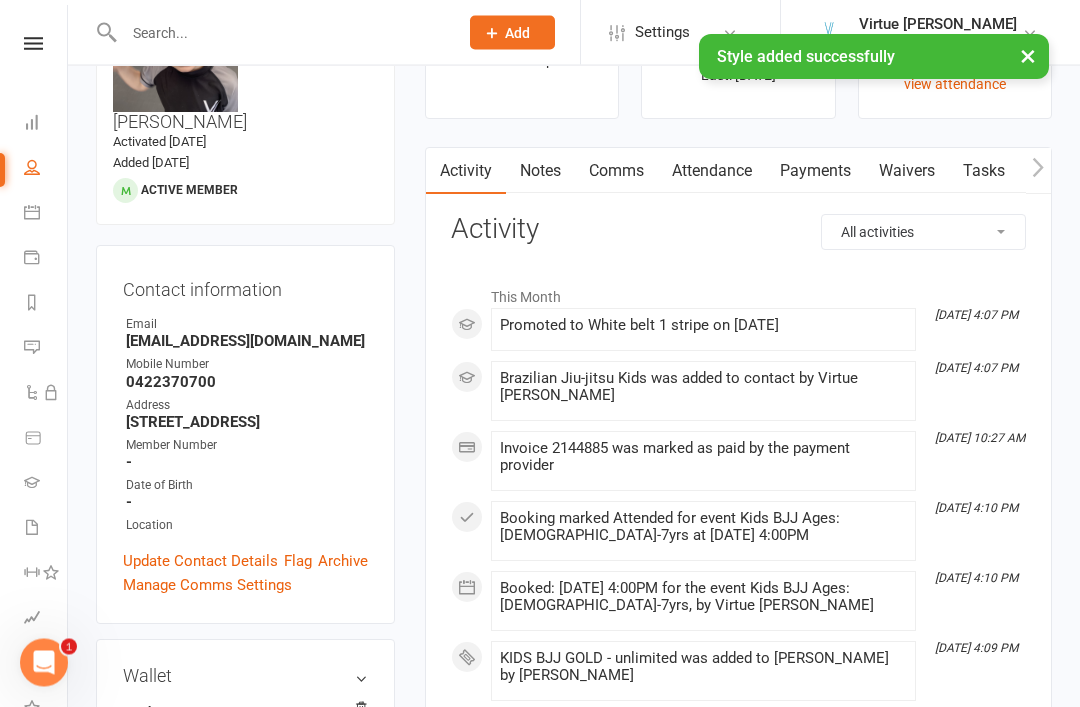 scroll, scrollTop: 0, scrollLeft: 0, axis: both 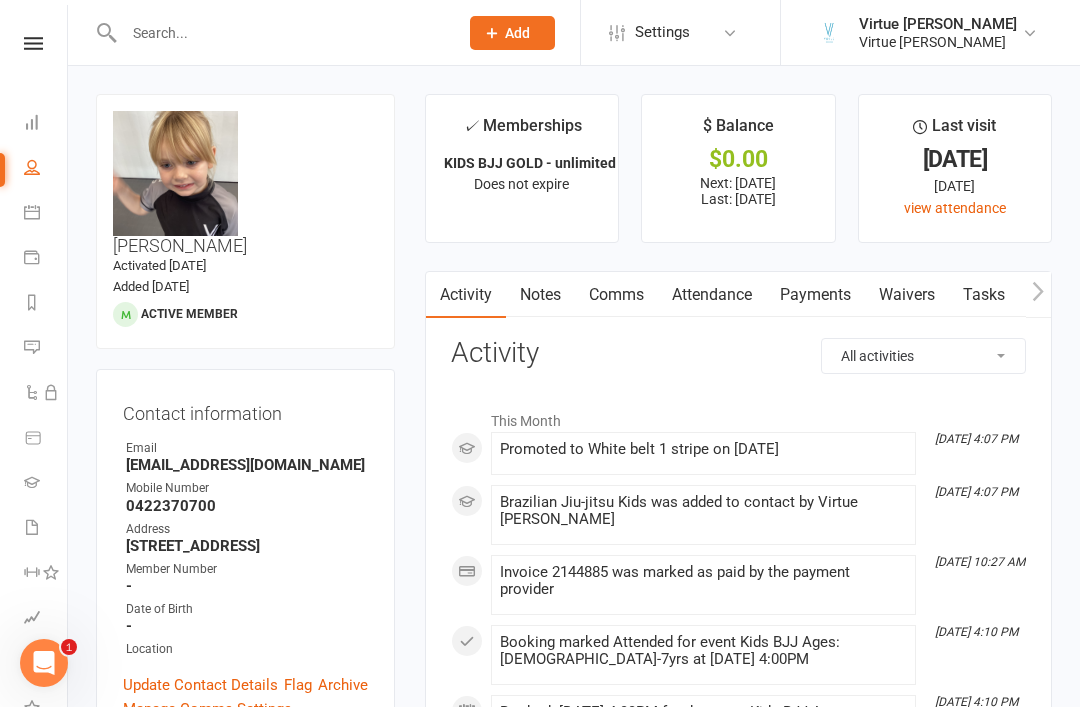 click at bounding box center [33, 43] 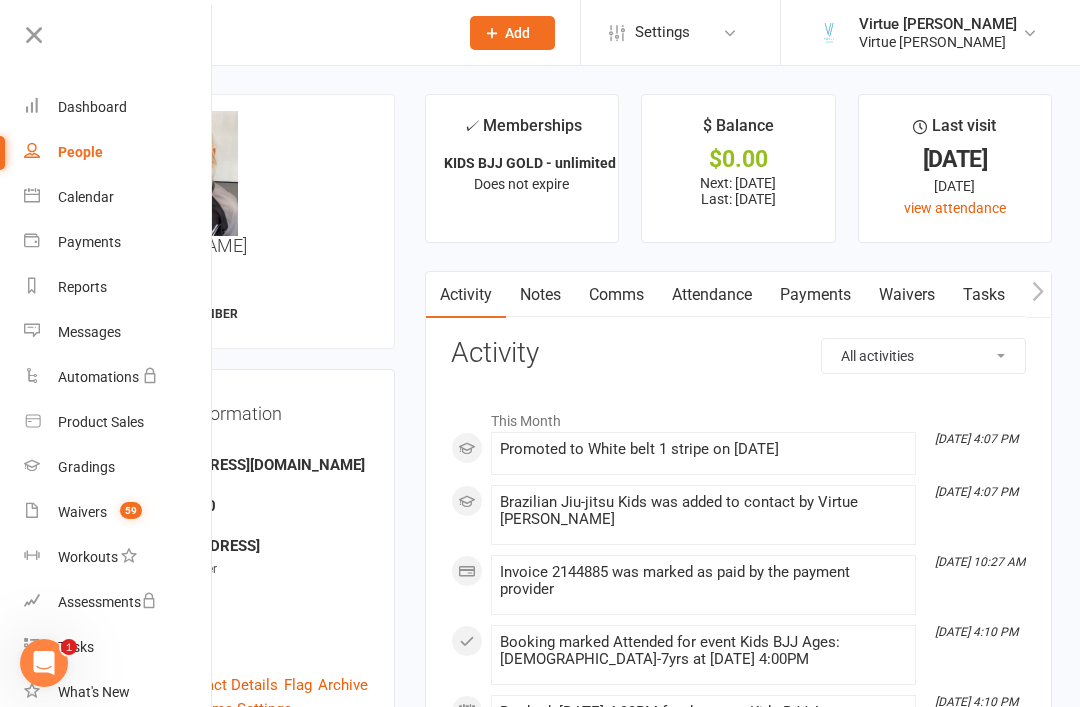 click at bounding box center [34, 35] 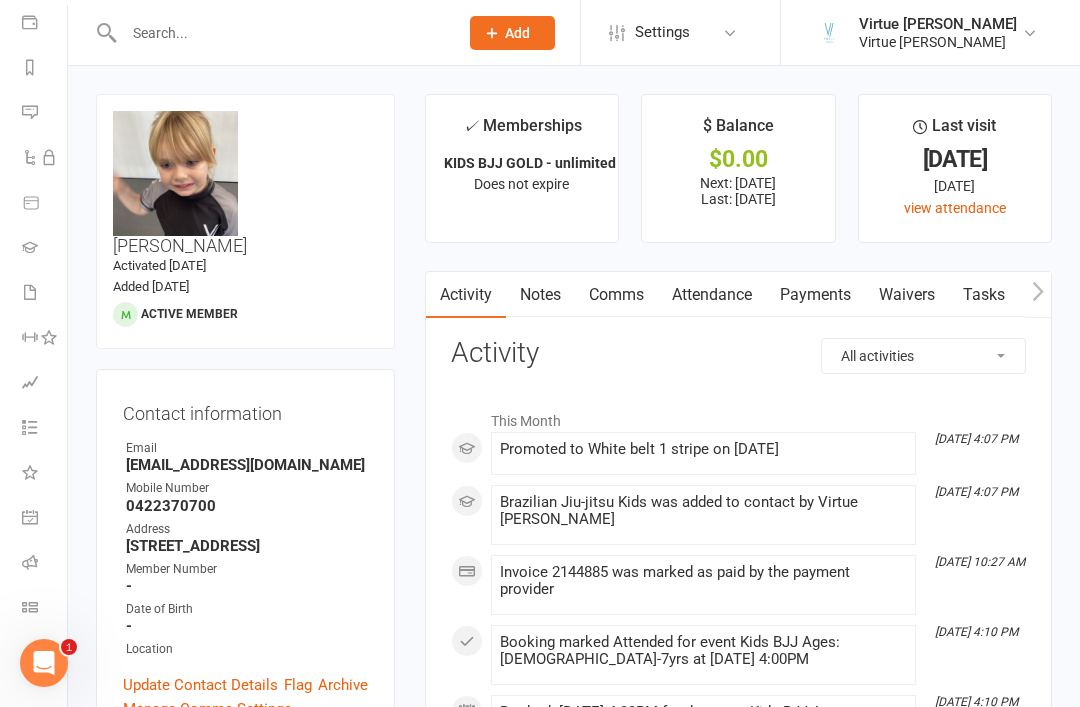 scroll, scrollTop: 235, scrollLeft: 2, axis: both 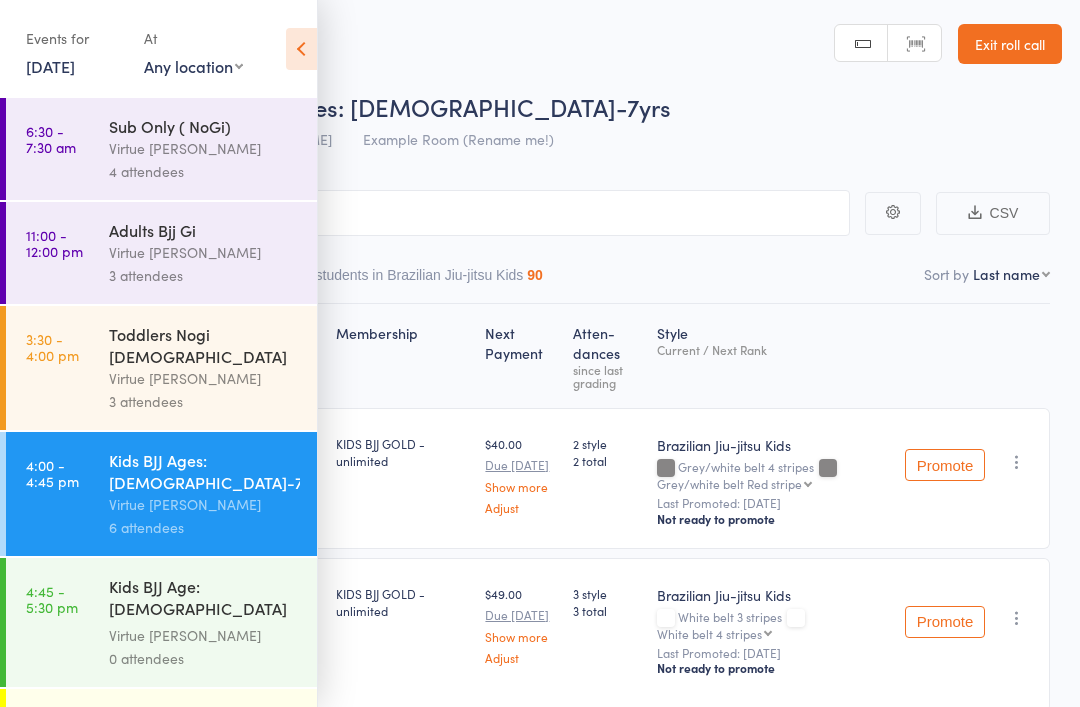 click on "[DATE]" at bounding box center [50, 66] 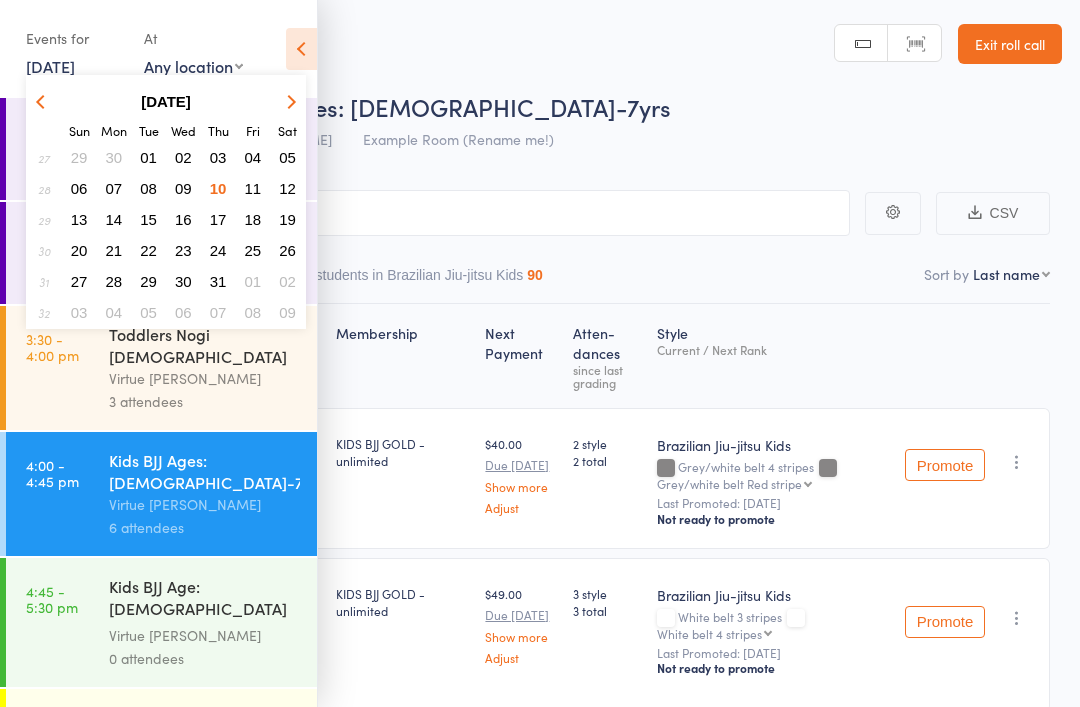 click on "10" at bounding box center [218, 188] 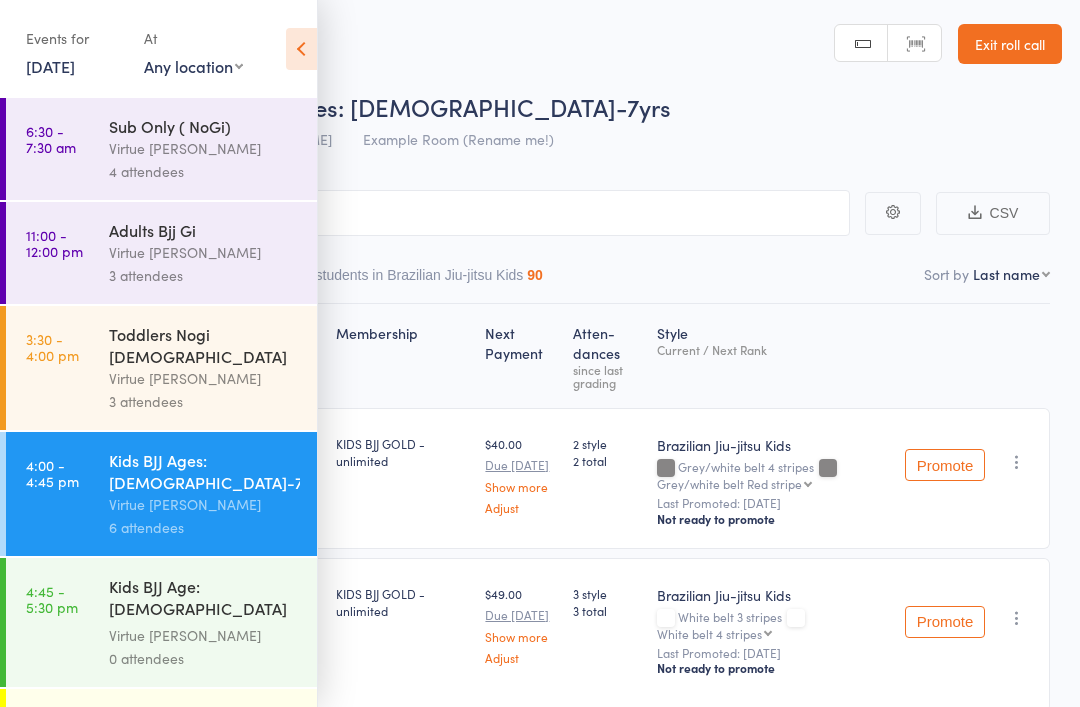click on "6:30 - 7:30 am Sub Only ( NoGi) Virtue BJJ Lennox 4 attendees" at bounding box center [161, 149] 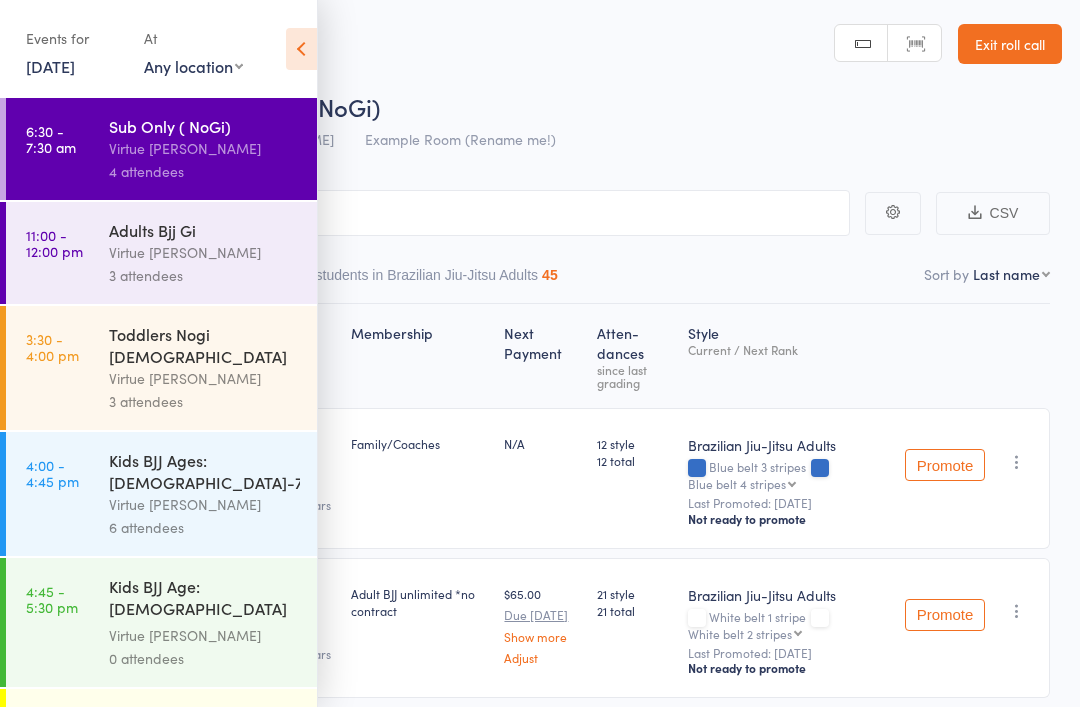 click at bounding box center [301, 49] 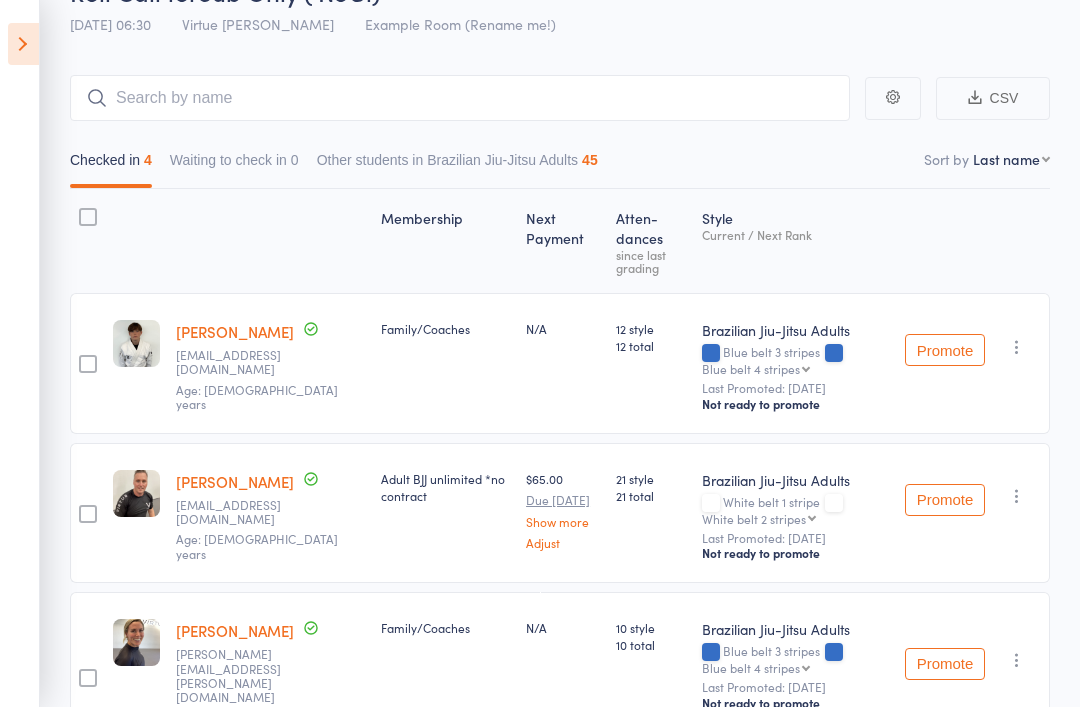 scroll, scrollTop: 0, scrollLeft: 0, axis: both 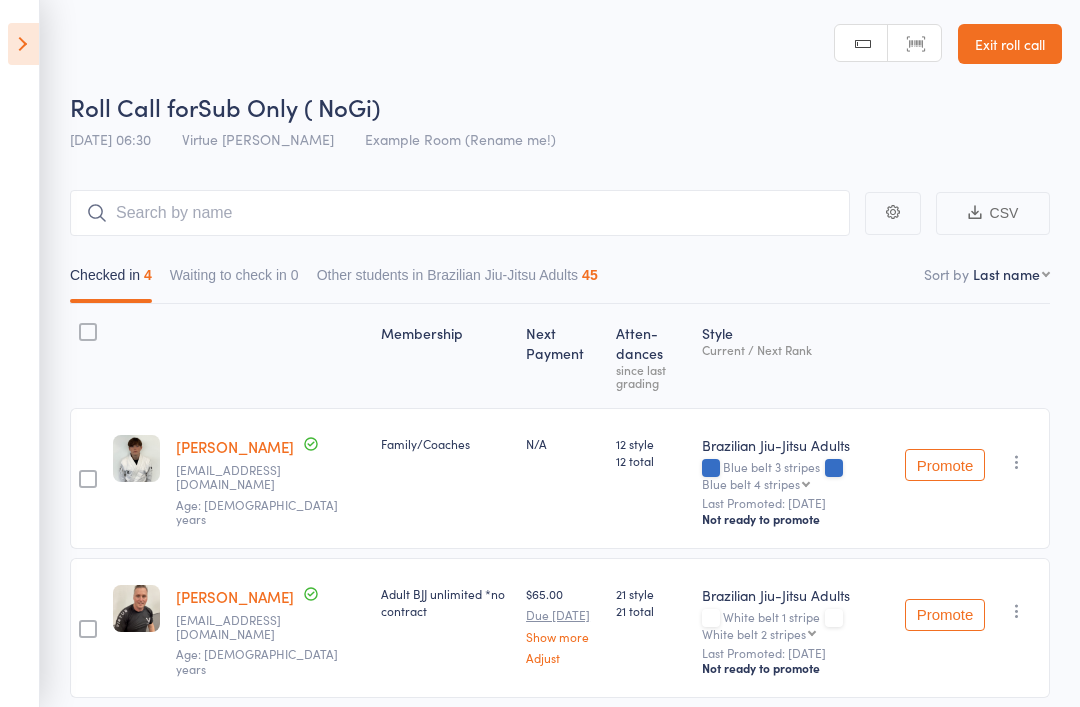 click at bounding box center (23, 44) 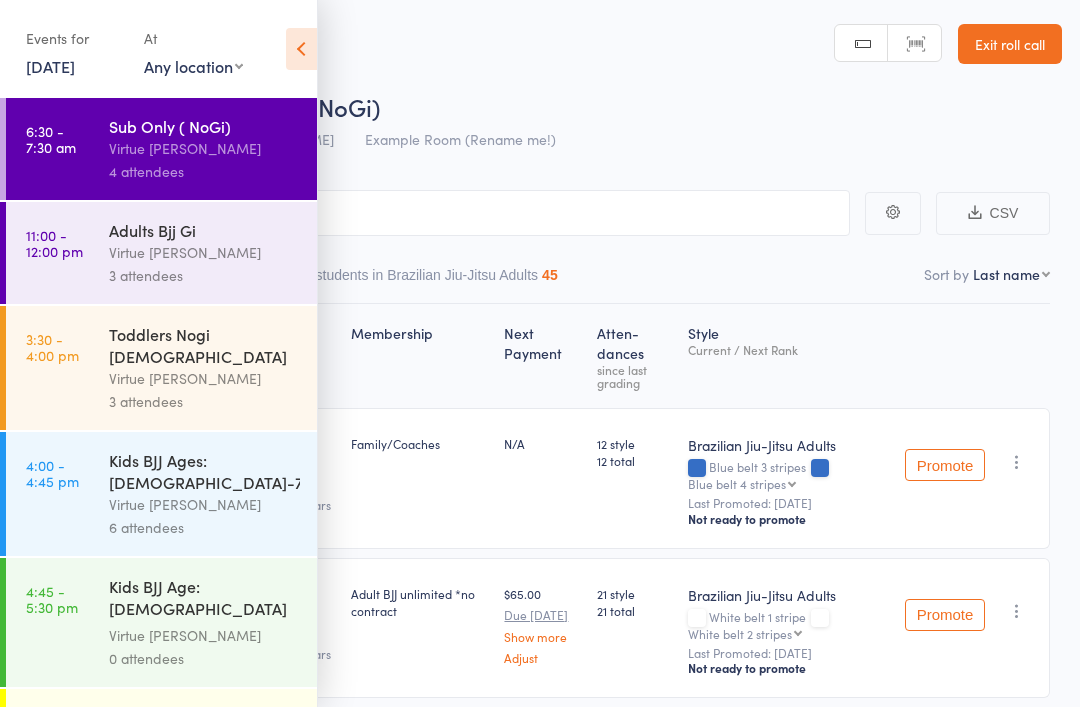 click on "11:00 - 12:00 pm Adults Bjj Gi Virtue BJJ Lennox 3 attendees" at bounding box center [161, 253] 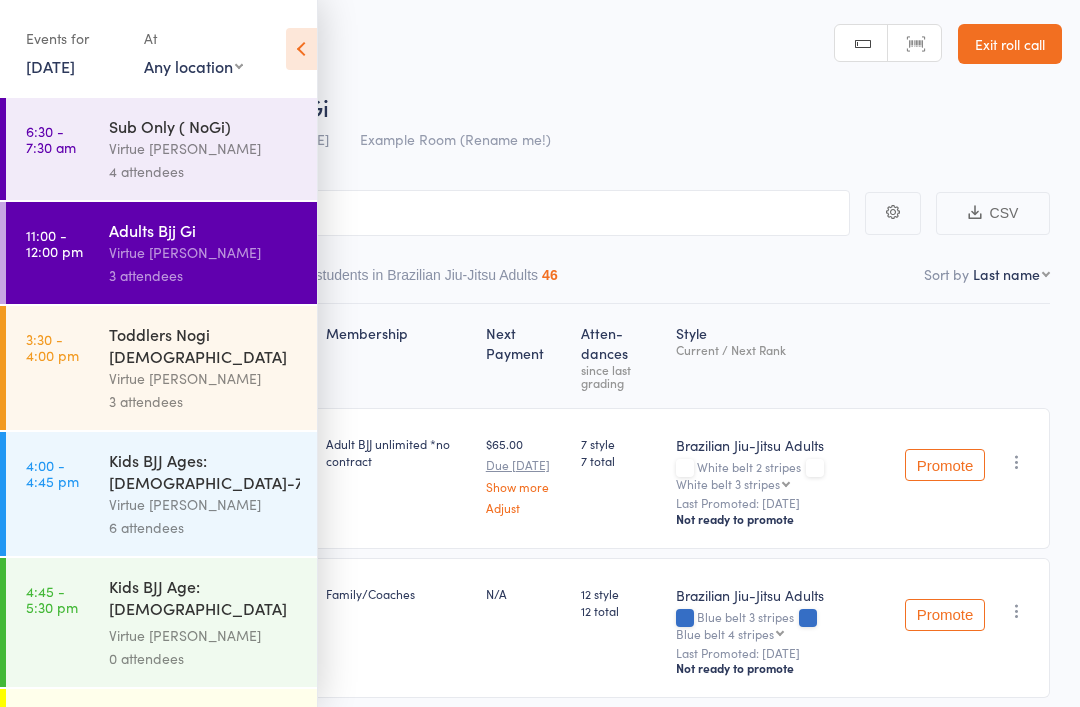 click on "3:30 - 4:00 pm Toddlers Nogi  2-4yo Virtue BJJ Lennox 3 attendees" at bounding box center (161, 368) 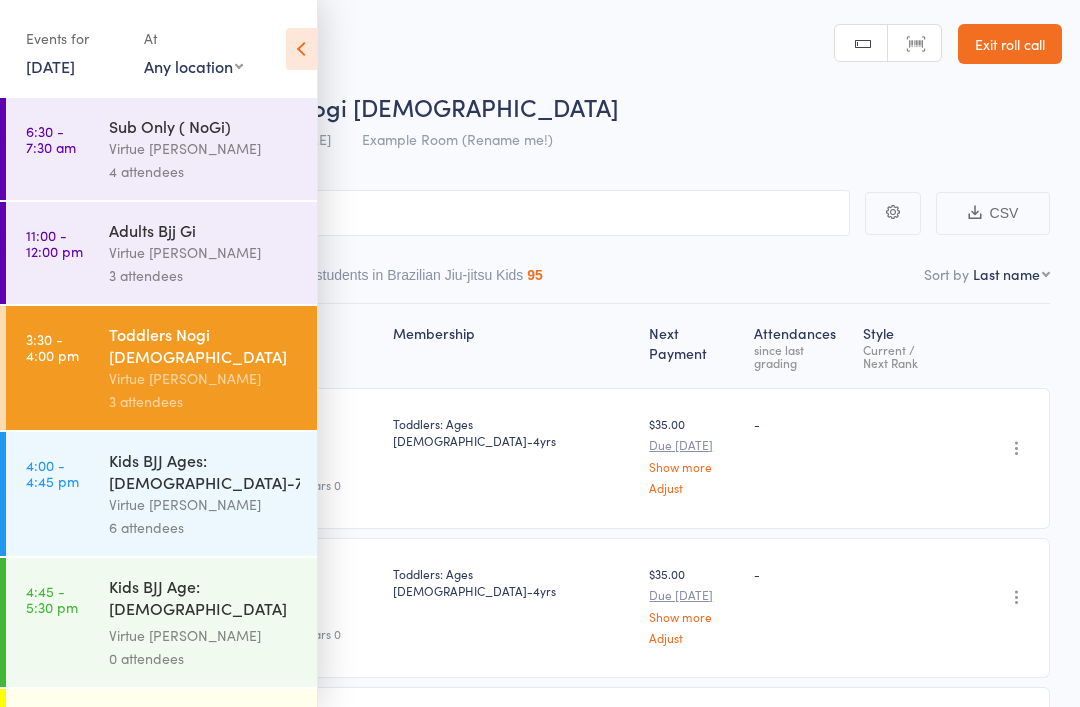 click at bounding box center [301, 49] 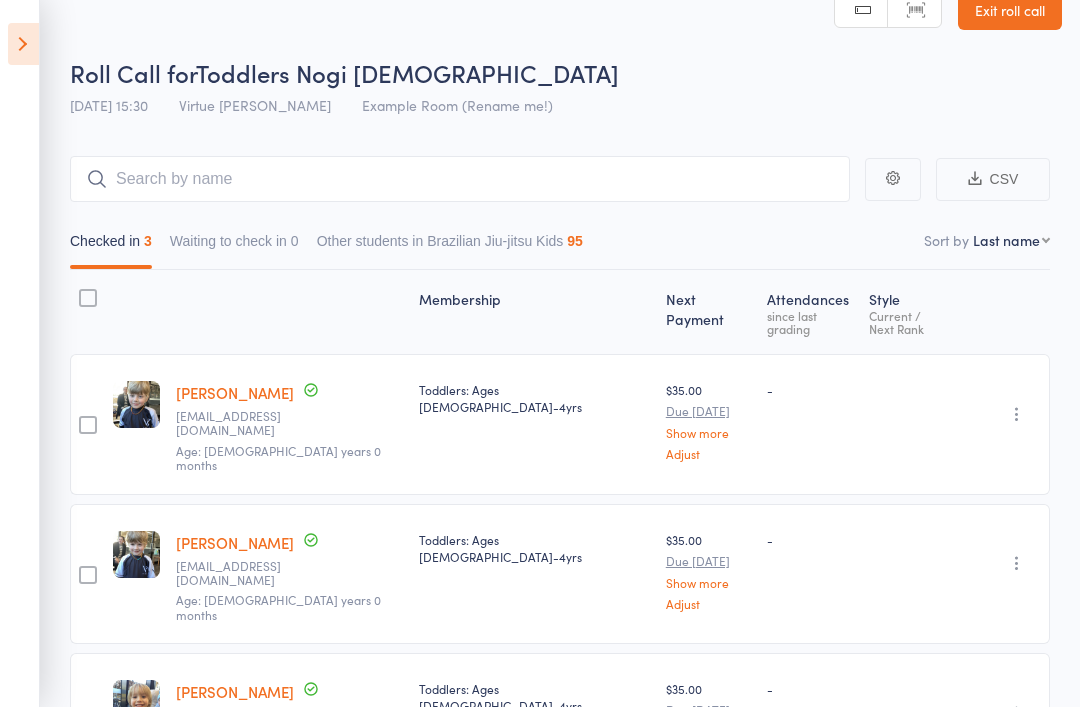 scroll, scrollTop: 101, scrollLeft: 0, axis: vertical 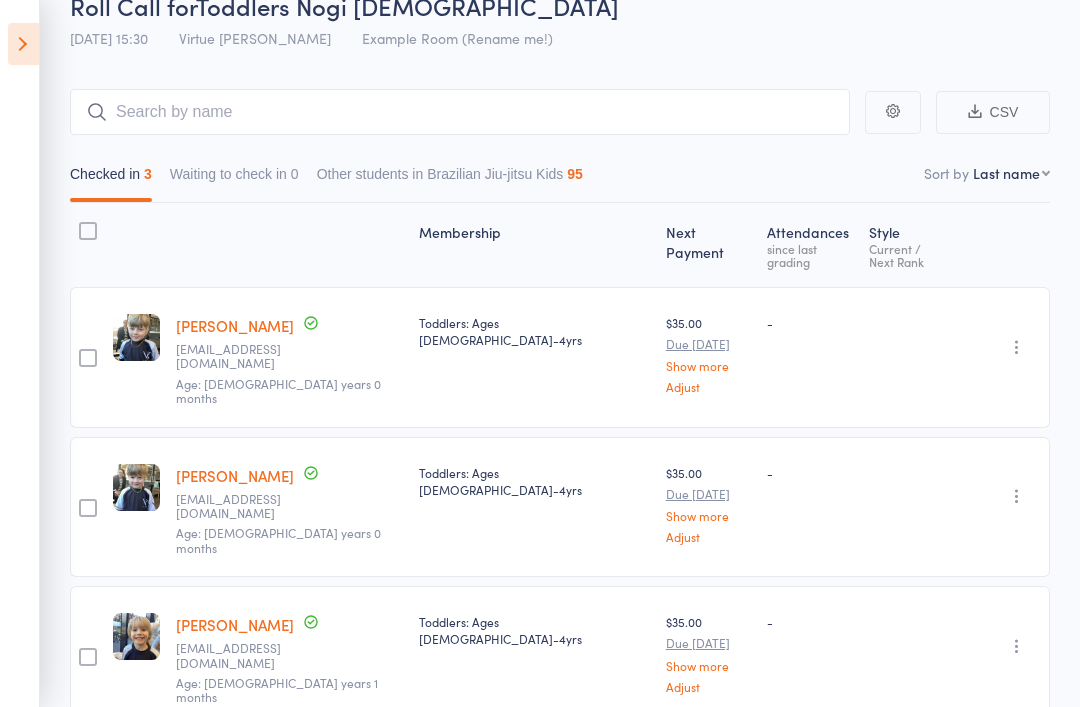 click on "[PERSON_NAME]" at bounding box center (235, 325) 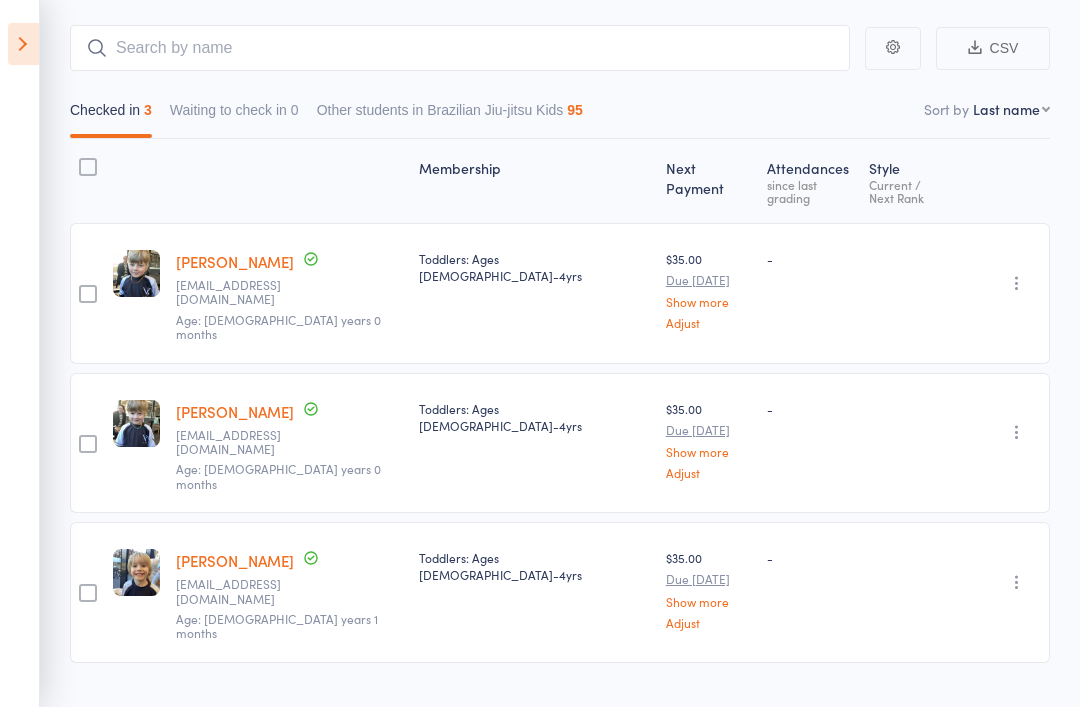 click on "[PERSON_NAME]" at bounding box center [235, 411] 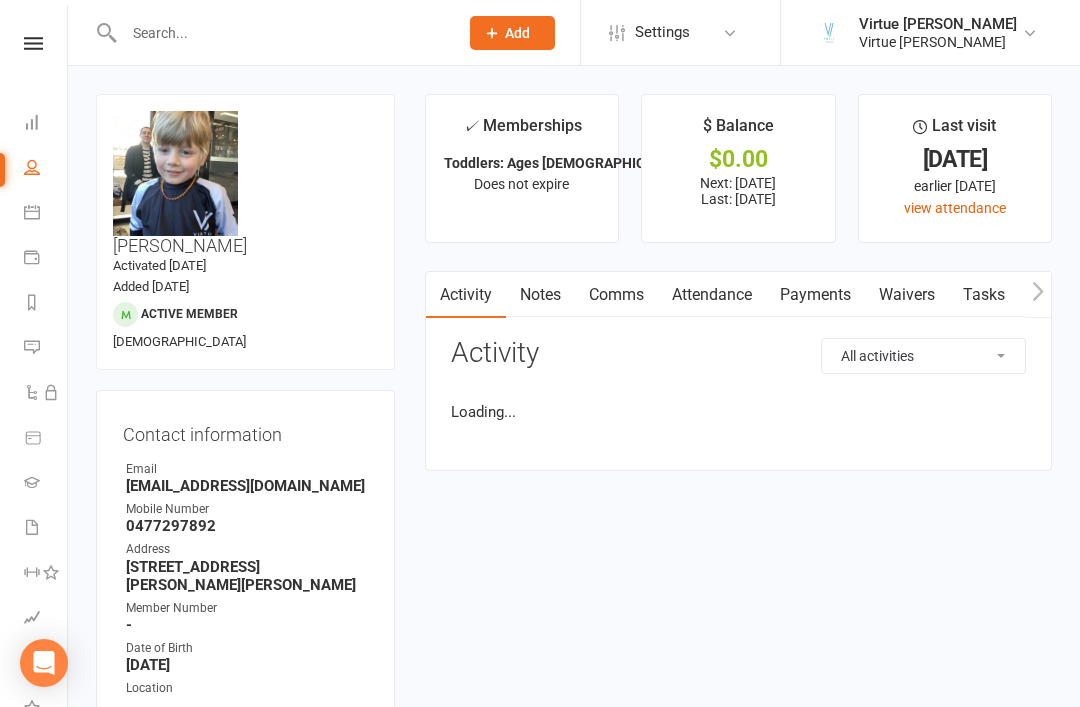 scroll, scrollTop: 0, scrollLeft: 0, axis: both 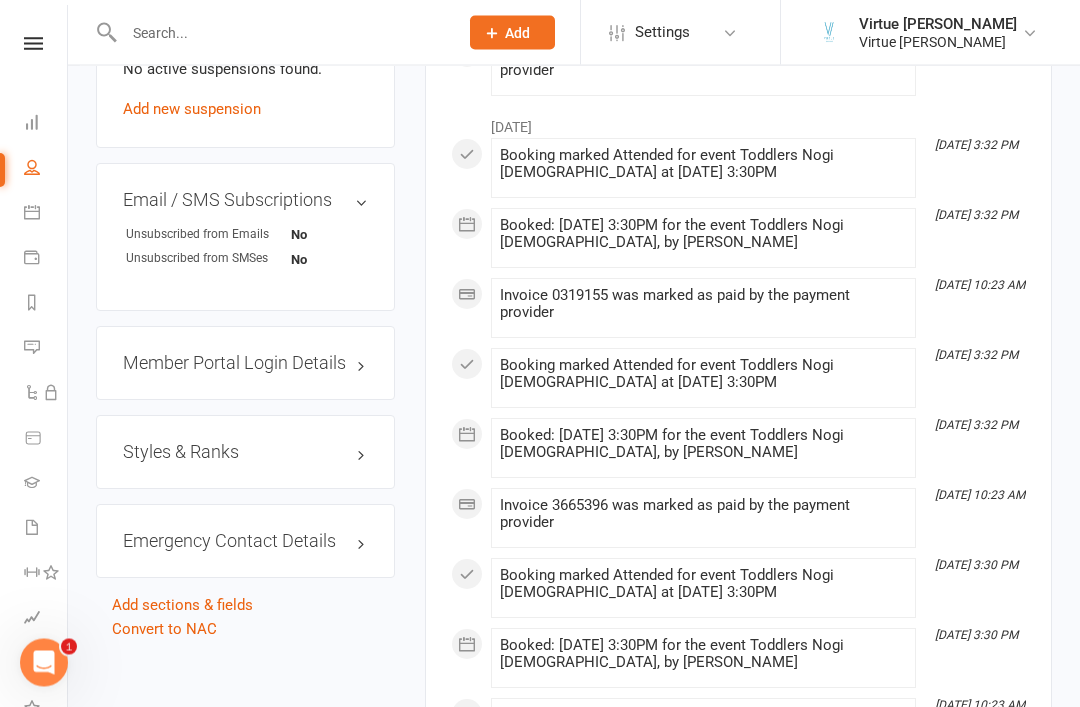 click on "Styles & Ranks" at bounding box center [245, 453] 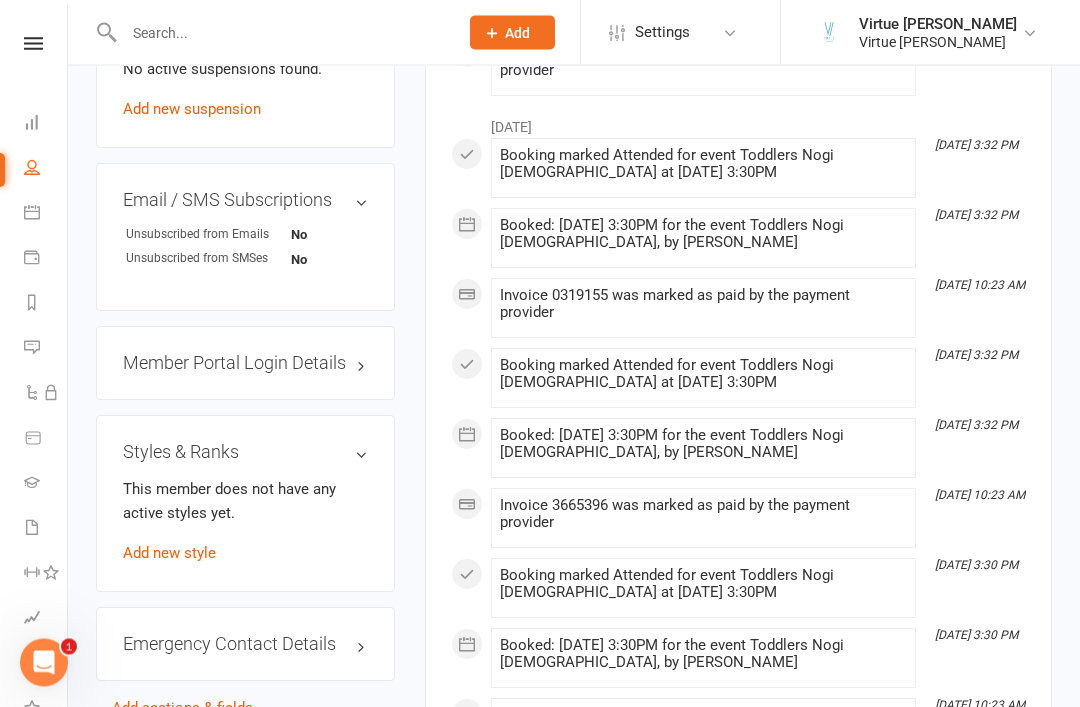 scroll, scrollTop: 1479, scrollLeft: 0, axis: vertical 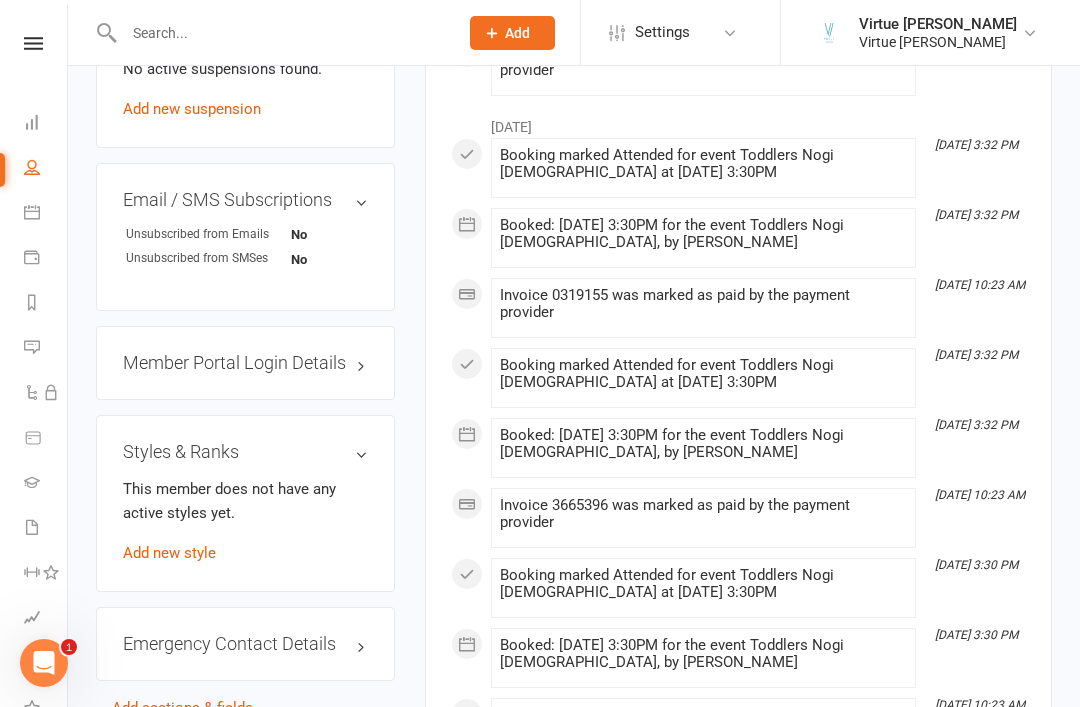 click on "Add new style" at bounding box center (169, 553) 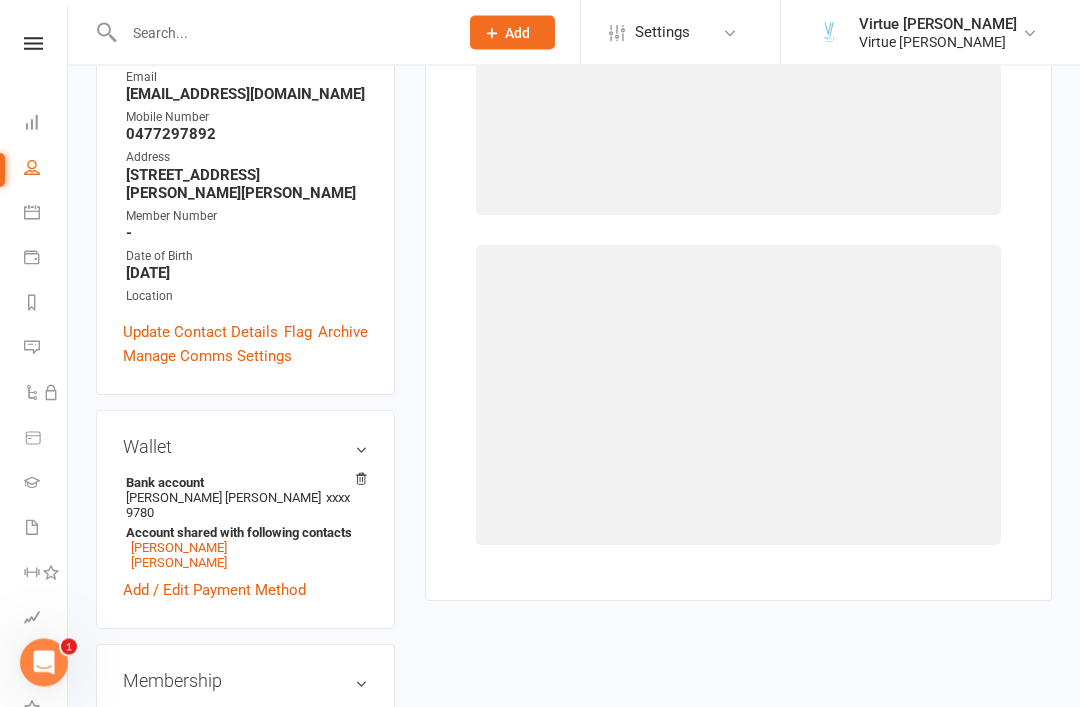 scroll, scrollTop: 170, scrollLeft: 0, axis: vertical 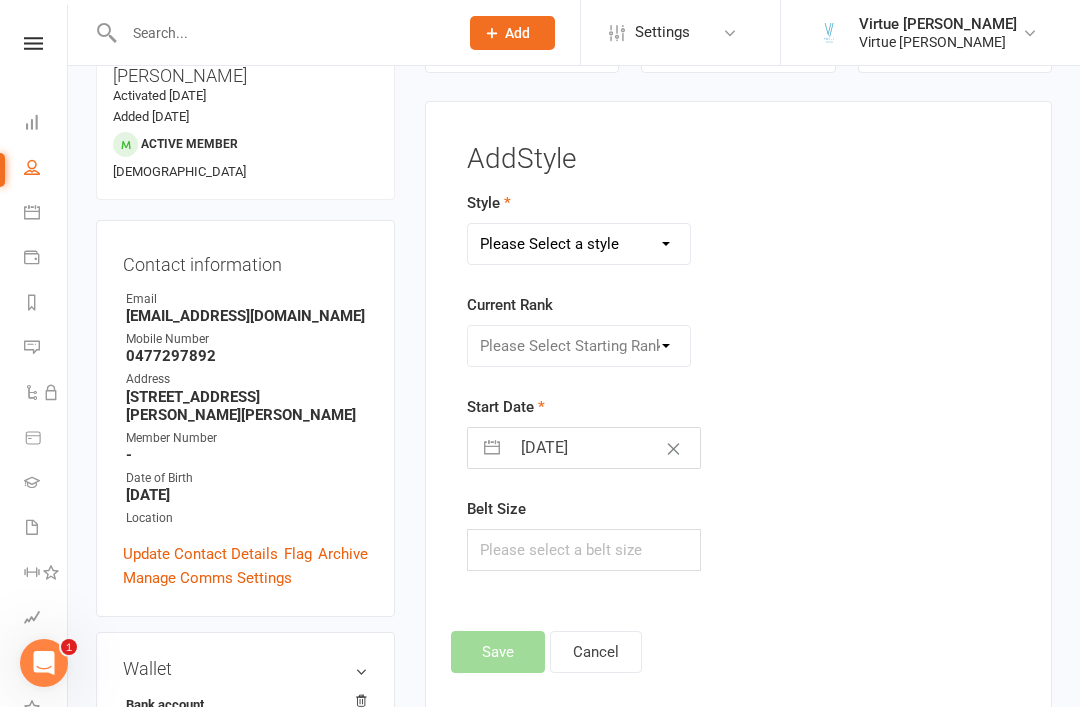 click on "Please Select a style Brazilian Jiu-Jitsu Adults Brazilian Jiu-jitsu Kids" at bounding box center (579, 244) 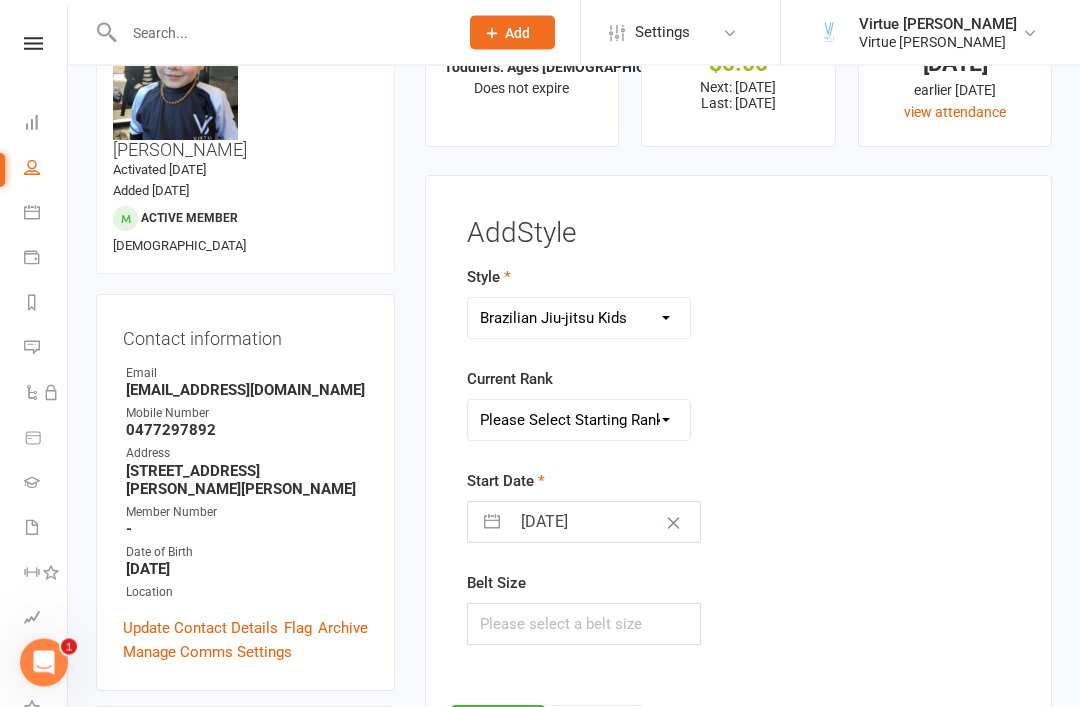 scroll, scrollTop: 96, scrollLeft: 0, axis: vertical 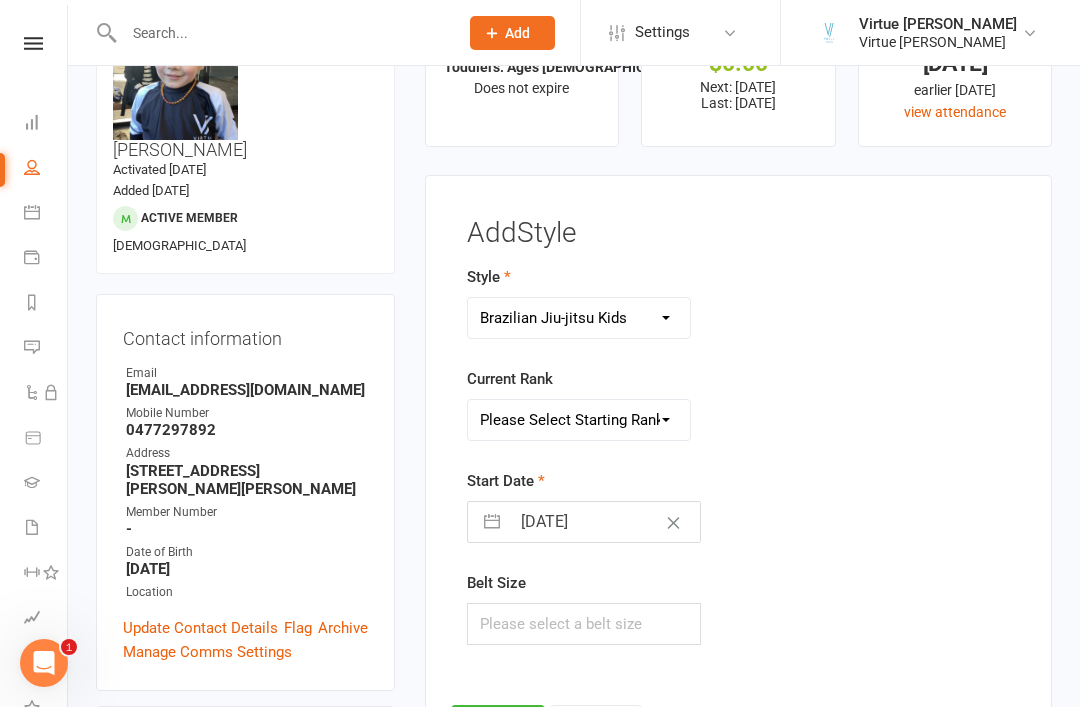 click on "Please Select Starting Rank White belt White belt 1 stripe White belt 2 stripes White belt 3 stripes White belt 4 stripes White belt Red stripe Grey/white belt Grey/white belt 1 stripe Grey/white belt 2 stripes Grey/white belt 3 stripes Grey/white belt 4 stripes Grey/white belt Red stripe Grey belt Grey belt 1 stripe Grey belt 2 stripes Grey belt 3 stripes Grey belt 4 stripes Grey belt Red stripe Grey/black belt Grey/black belt 1 stripe Grey/black belt 2 stripes Grey/black belt 3 stripes Grey/black belt 4 stripes Grey/black belt Red stripe Yellow/white belt Yellow/white belt 1 stripe Yellow/white belt 2 stripes Yellow/white belt 3 stripes Yellow/white belt 4 stripes Yellow/white belt Red stripe Yellow belt Yellow belt 1 stripe Yellow belt 2 stripes Yellow belt 3 stripes Yellow belt 4 stripes Yellow belt Red stripe Yellow/black belt Yellow/black belt 1 stripe Yellow/black belt 2 stripes Yellow/black belt 3 stripes Yellow/black belt 4 stripes Yellow/black belt Red stripe Orange/white belt Orange belt Green belt" at bounding box center [579, 420] 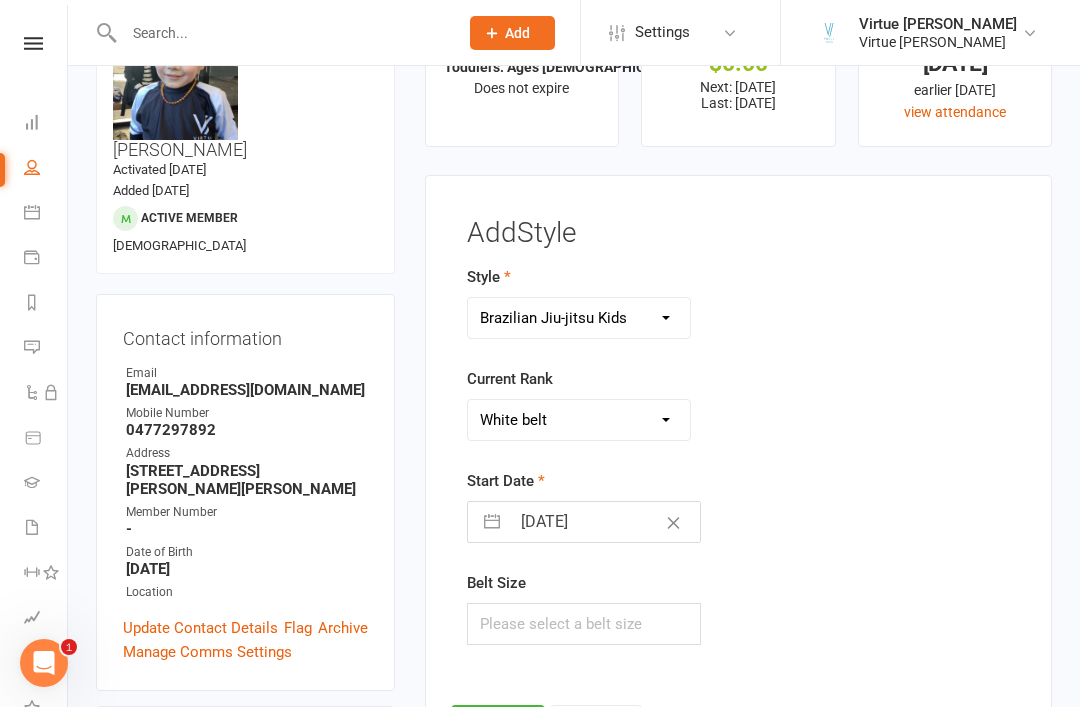 click at bounding box center [492, 522] 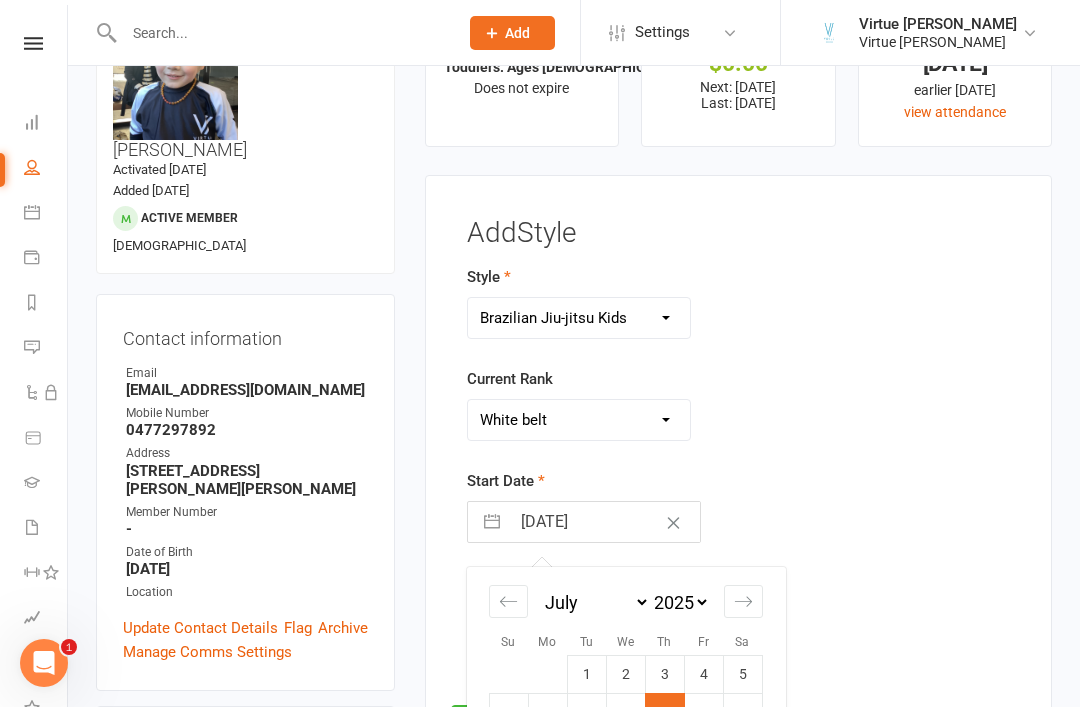 click 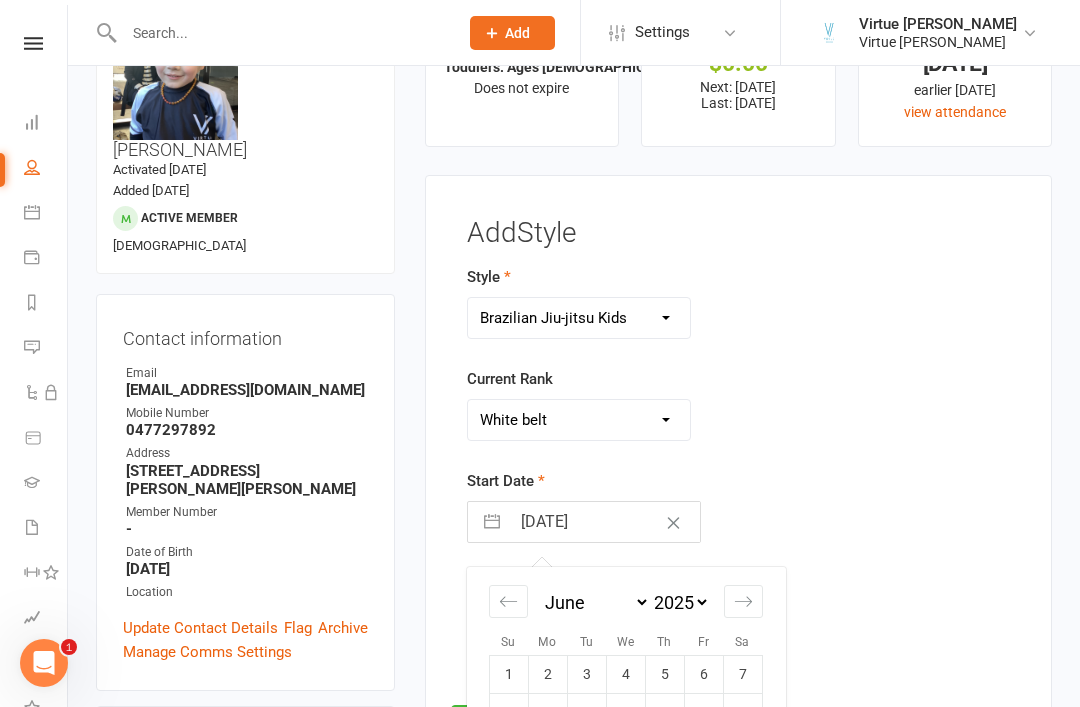 click 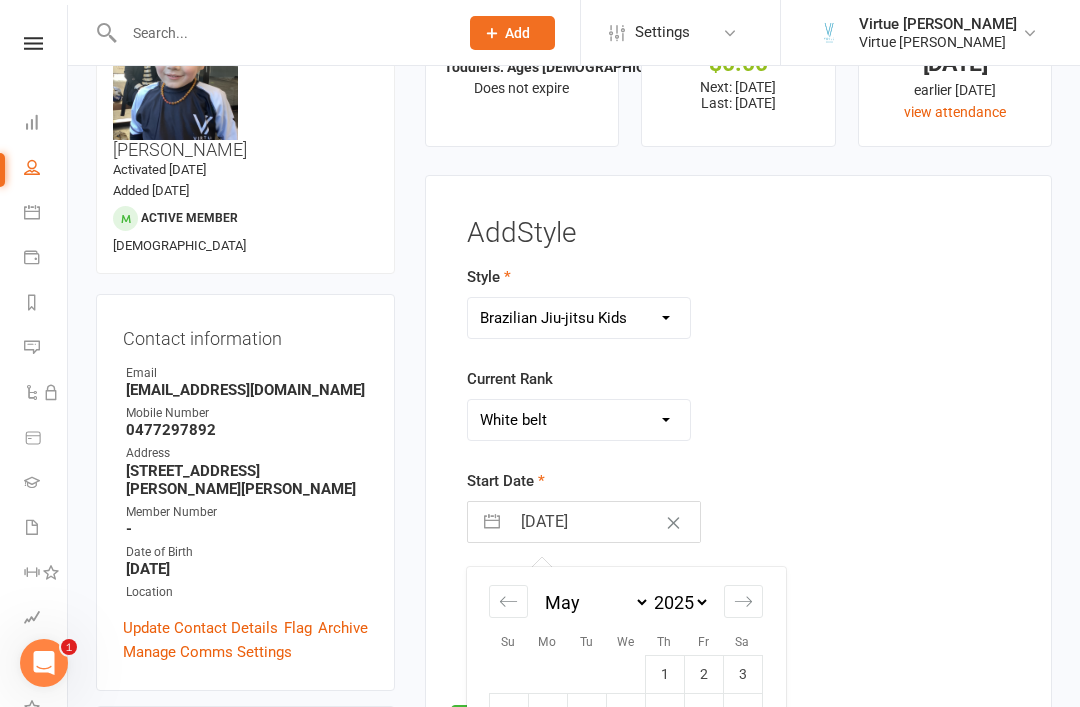 click 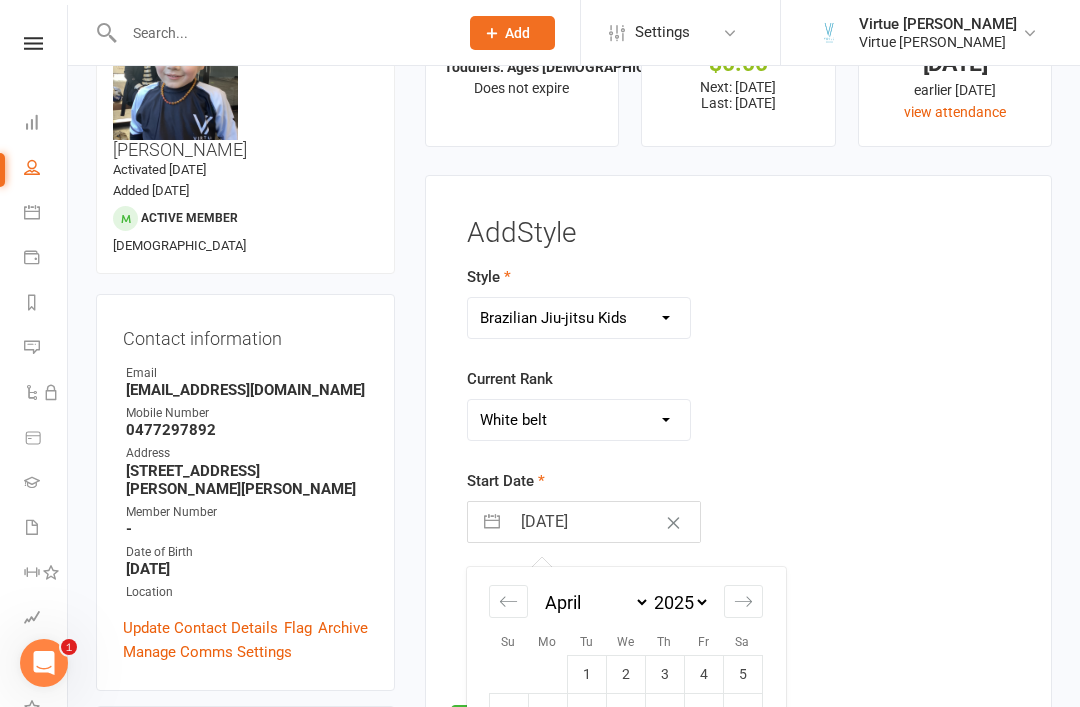 click 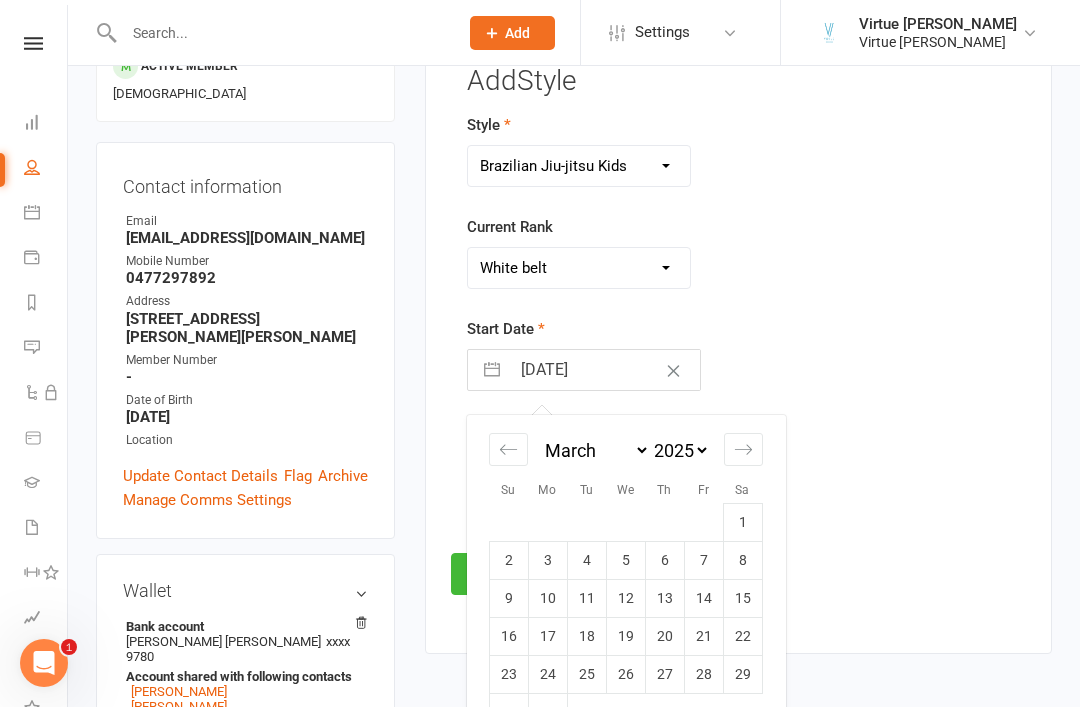 scroll, scrollTop: 256, scrollLeft: 0, axis: vertical 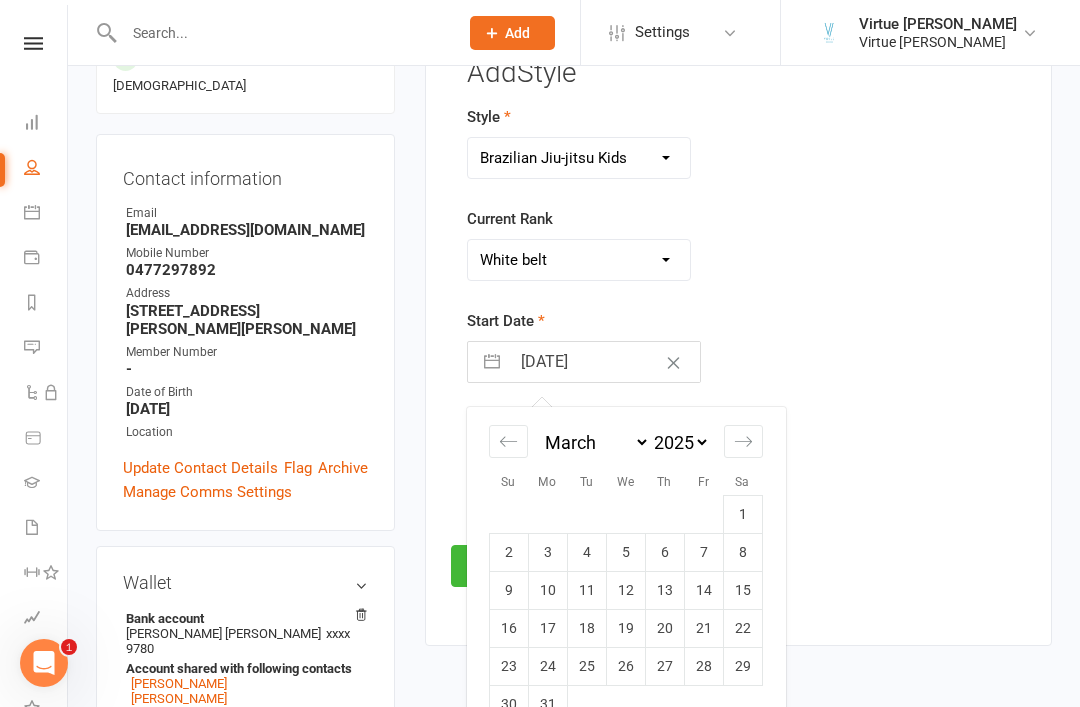 click at bounding box center (508, 441) 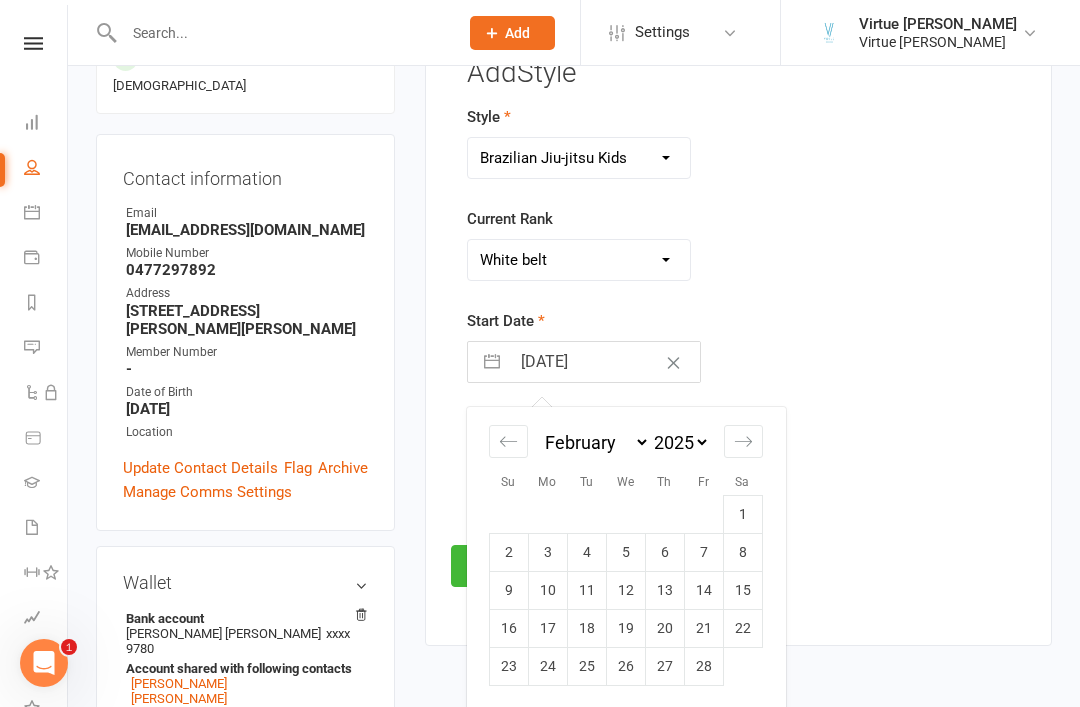 click 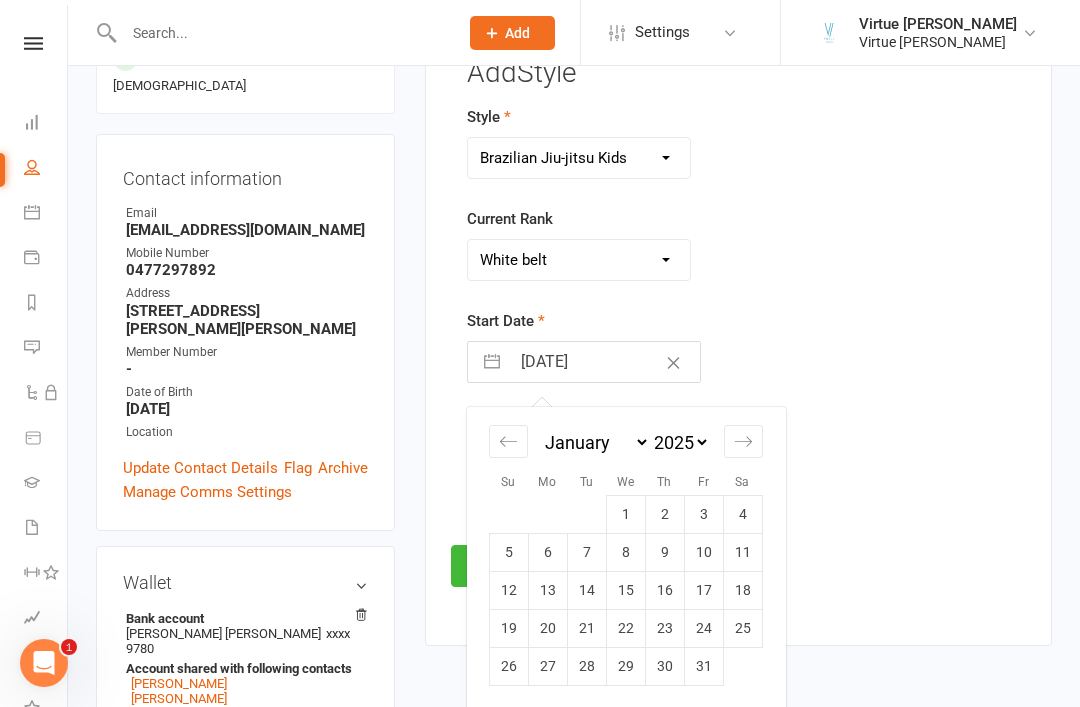 click on "23" at bounding box center [664, 628] 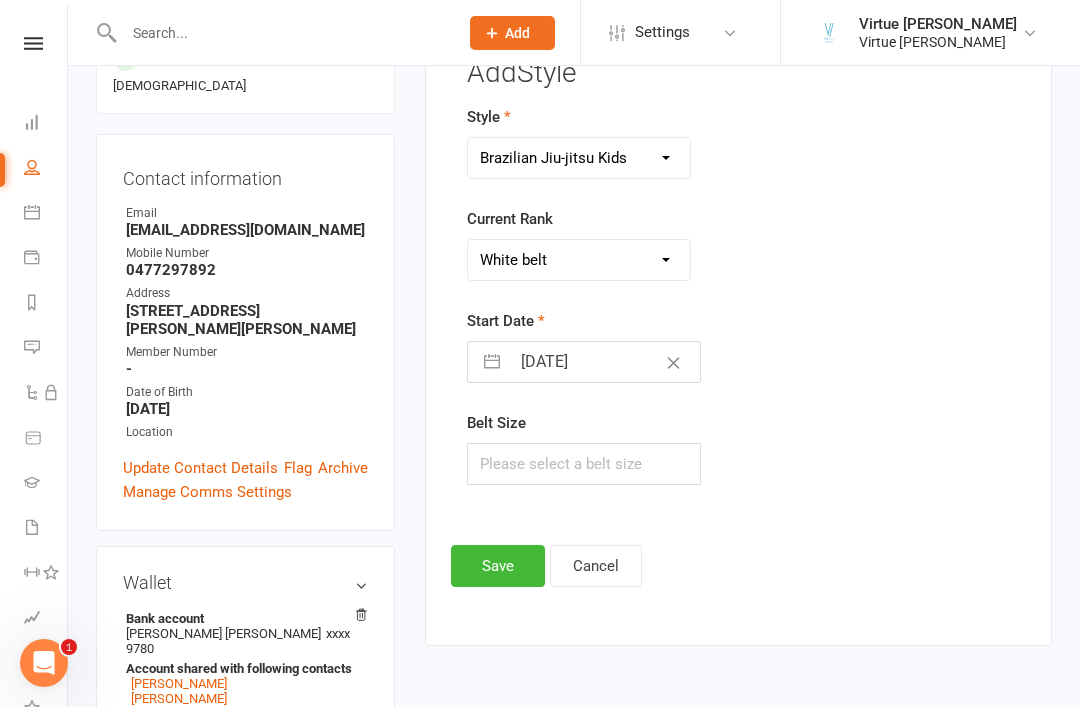 click on "Save" at bounding box center (498, 566) 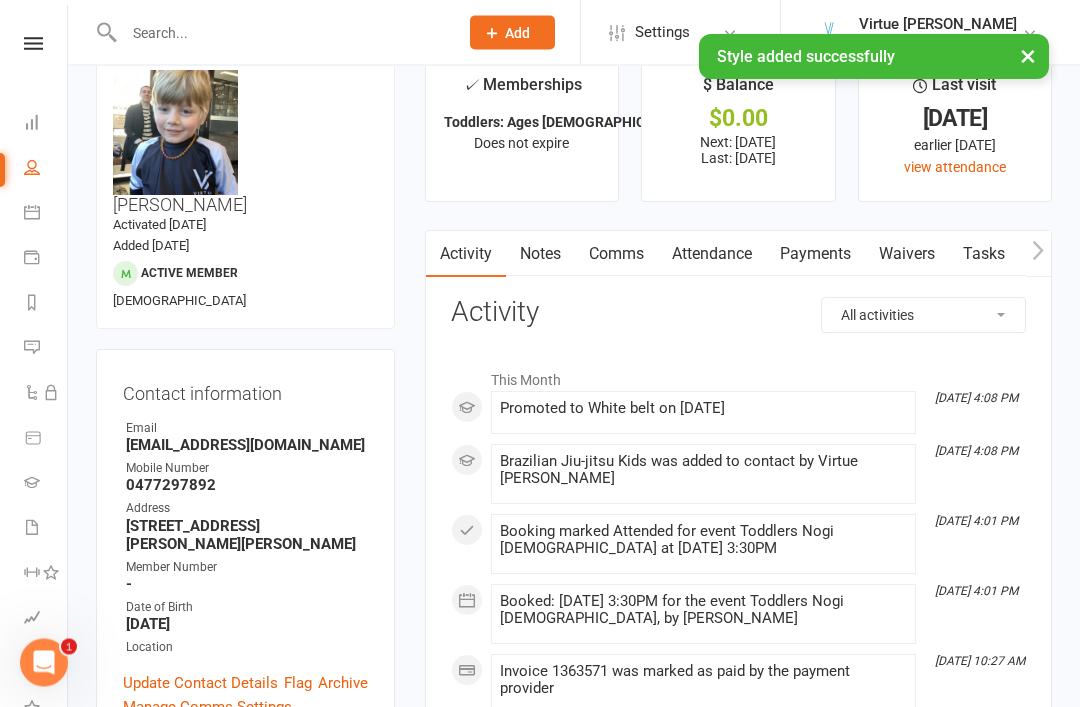 scroll, scrollTop: 0, scrollLeft: 0, axis: both 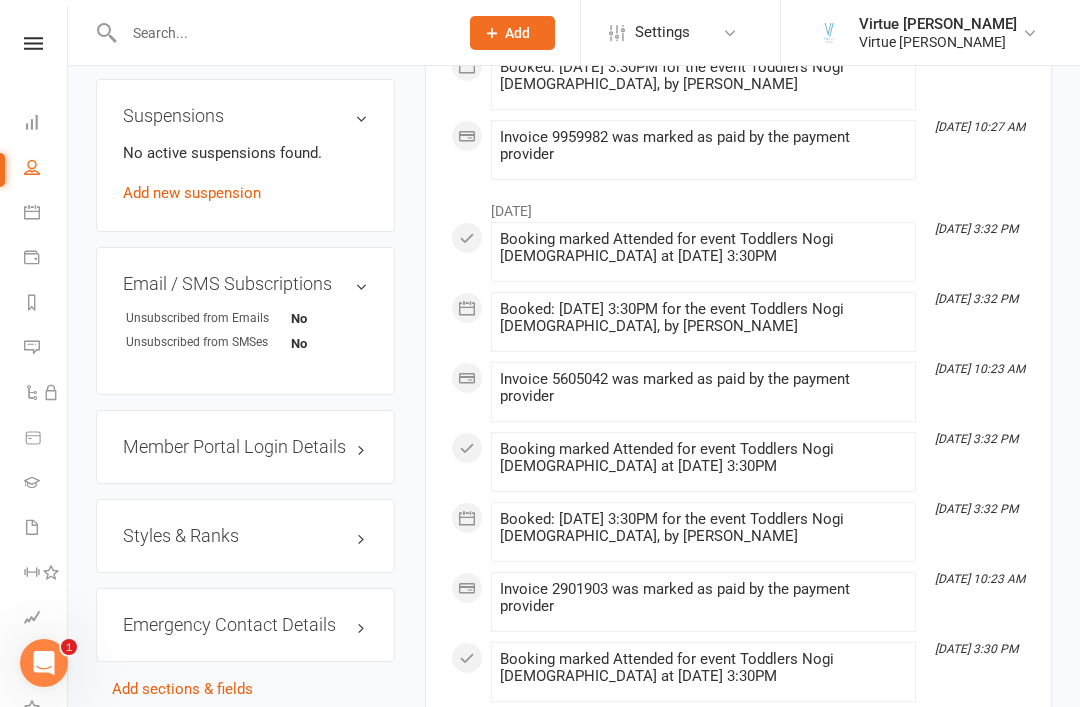 click on "Styles & Ranks" at bounding box center (245, 536) 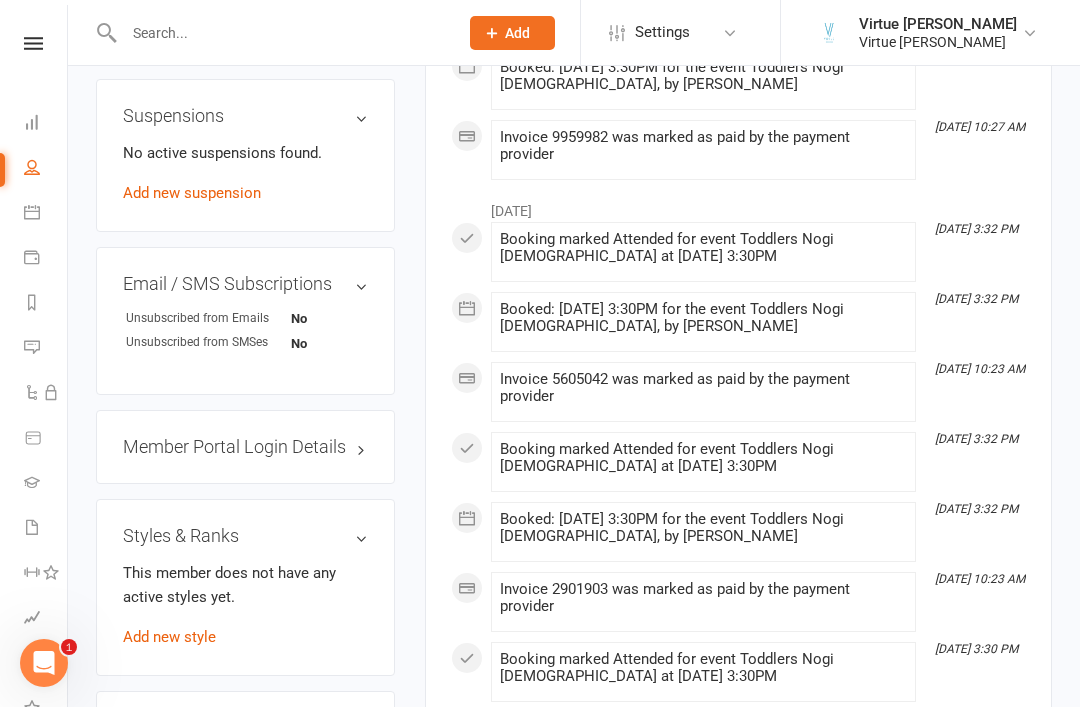 click on "Add new style" at bounding box center [169, 637] 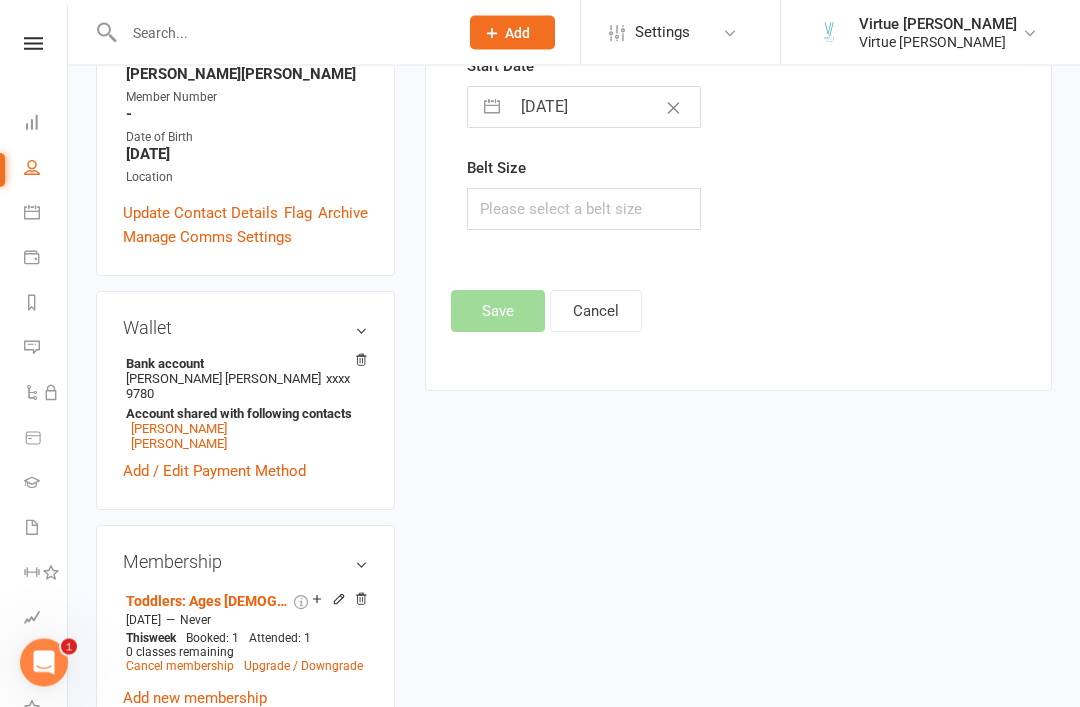 scroll, scrollTop: 0, scrollLeft: 0, axis: both 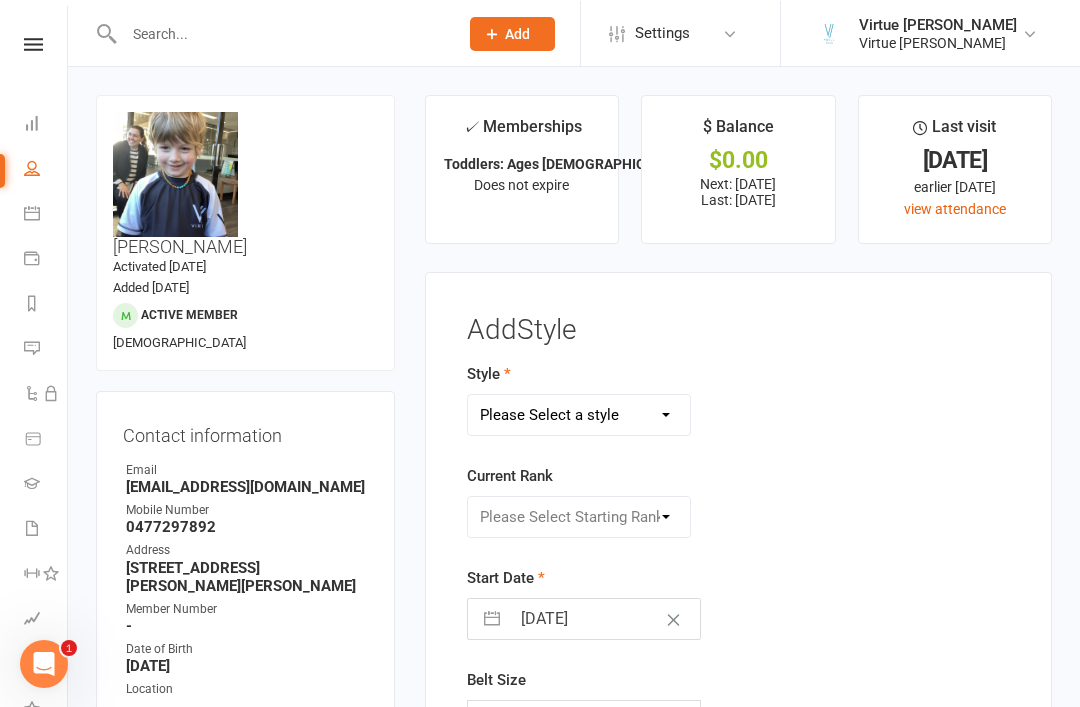 click on "Please Select a style Brazilian Jiu-Jitsu Adults Brazilian Jiu-jitsu Kids" at bounding box center [579, 414] 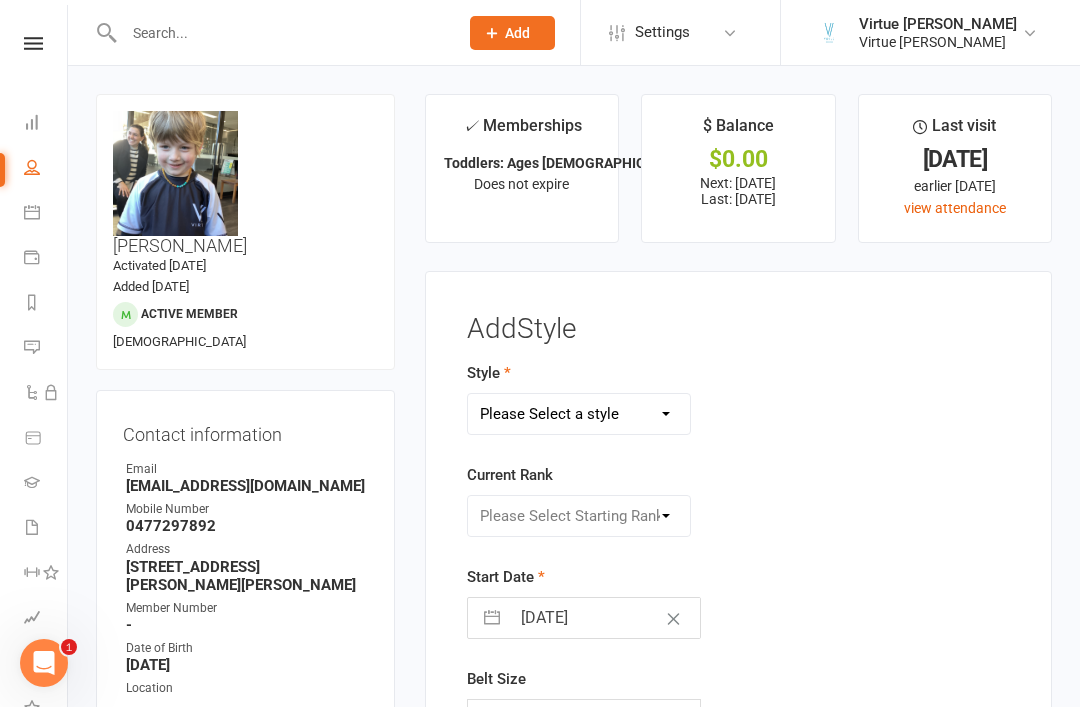 select on "2768" 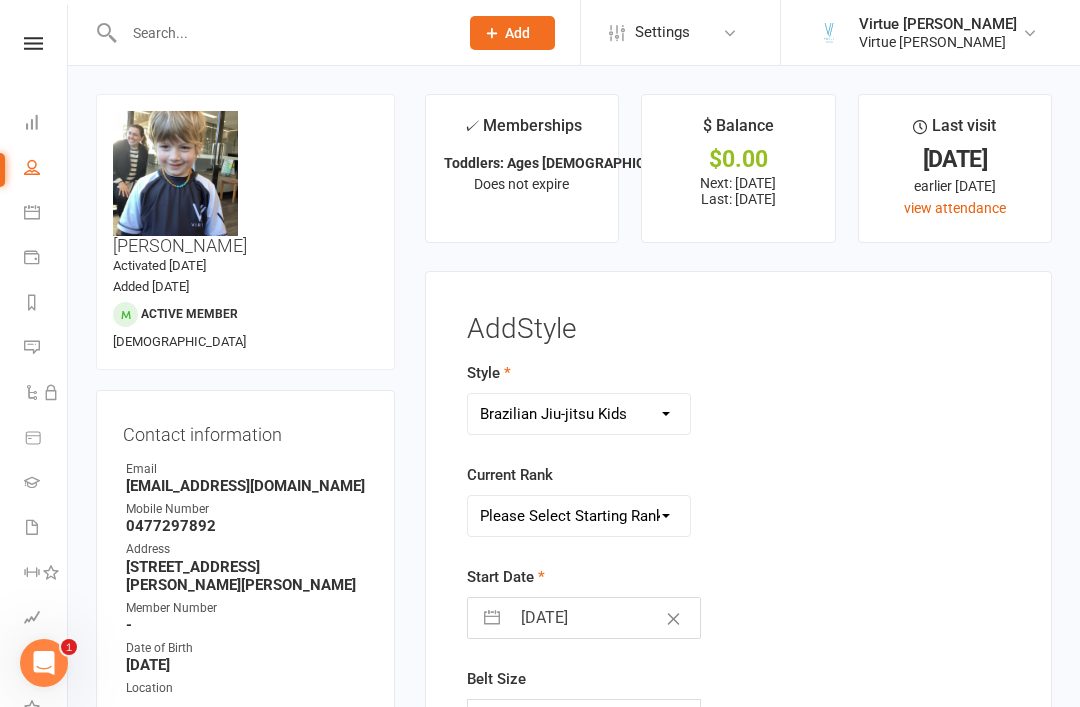 click on "Brazilian Jiu-Jitsu Adults Brazilian Jiu-jitsu Kids" at bounding box center [579, 414] 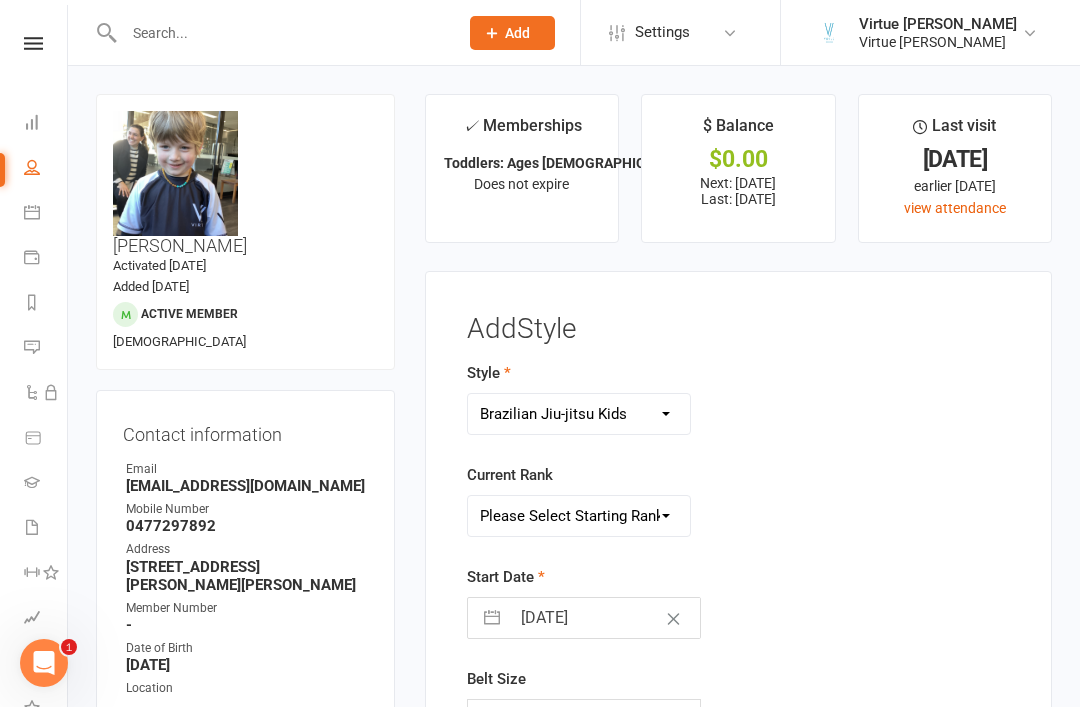 click on "Please Select Starting Rank White belt White belt 1 stripe White belt 2 stripes White belt 3 stripes White belt 4 stripes White belt Red stripe Grey/white belt Grey/white belt 1 stripe Grey/white belt 2 stripes Grey/white belt 3 stripes Grey/white belt 4 stripes Grey/white belt Red stripe Grey belt Grey belt 1 stripe Grey belt 2 stripes Grey belt 3 stripes Grey belt 4 stripes Grey belt Red stripe Grey/black belt Grey/black belt 1 stripe Grey/black belt 2 stripes Grey/black belt 3 stripes Grey/black belt 4 stripes Grey/black belt Red stripe Yellow/white belt Yellow/white belt 1 stripe Yellow/white belt 2 stripes Yellow/white belt 3 stripes Yellow/white belt 4 stripes Yellow/white belt Red stripe Yellow belt Yellow belt 1 stripe Yellow belt 2 stripes Yellow belt 3 stripes Yellow belt 4 stripes Yellow belt Red stripe Yellow/black belt Yellow/black belt 1 stripe Yellow/black belt 2 stripes Yellow/black belt 3 stripes Yellow/black belt 4 stripes Yellow/black belt Red stripe Orange/white belt Orange belt Green belt" at bounding box center (579, 516) 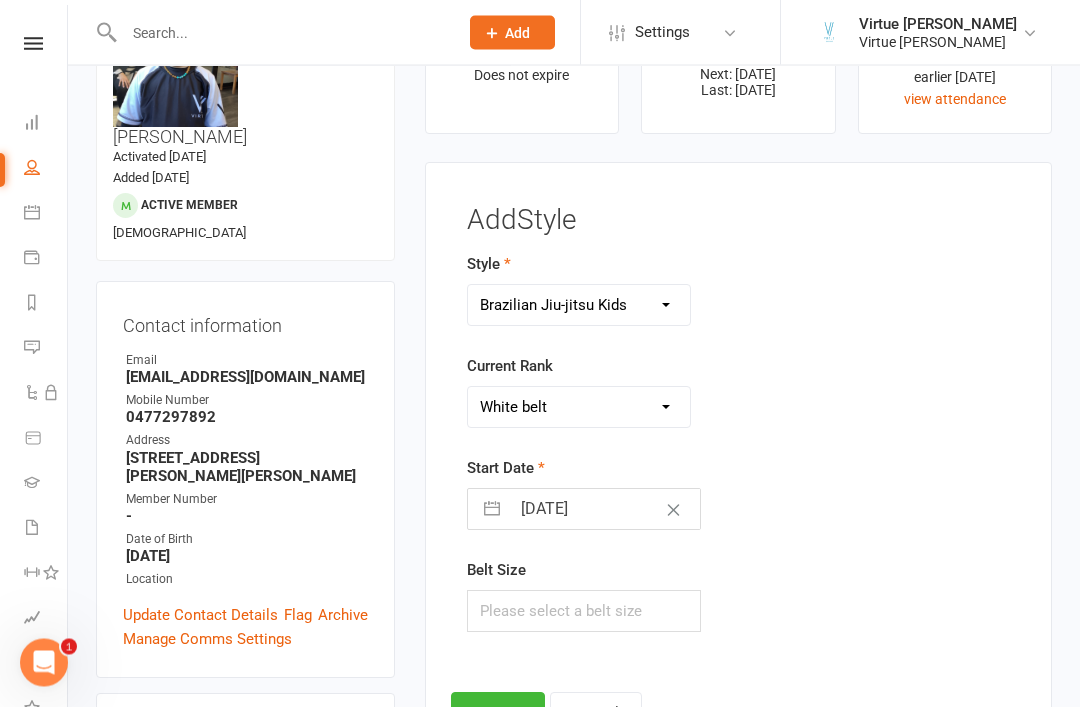 scroll, scrollTop: 112, scrollLeft: 0, axis: vertical 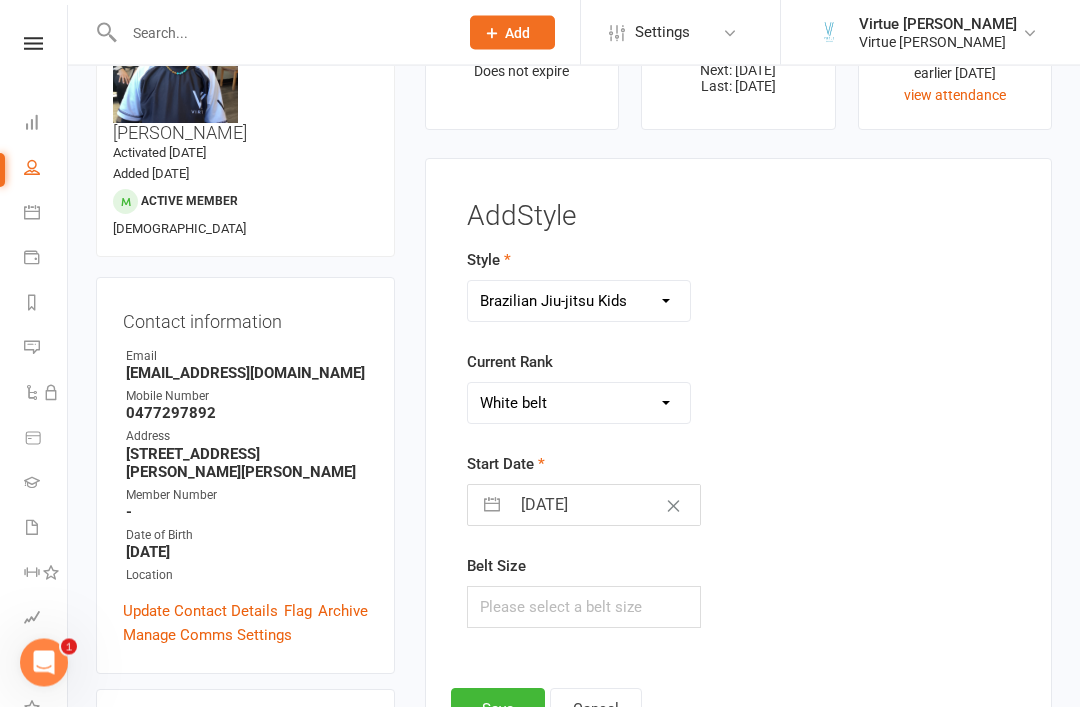 click at bounding box center [492, 506] 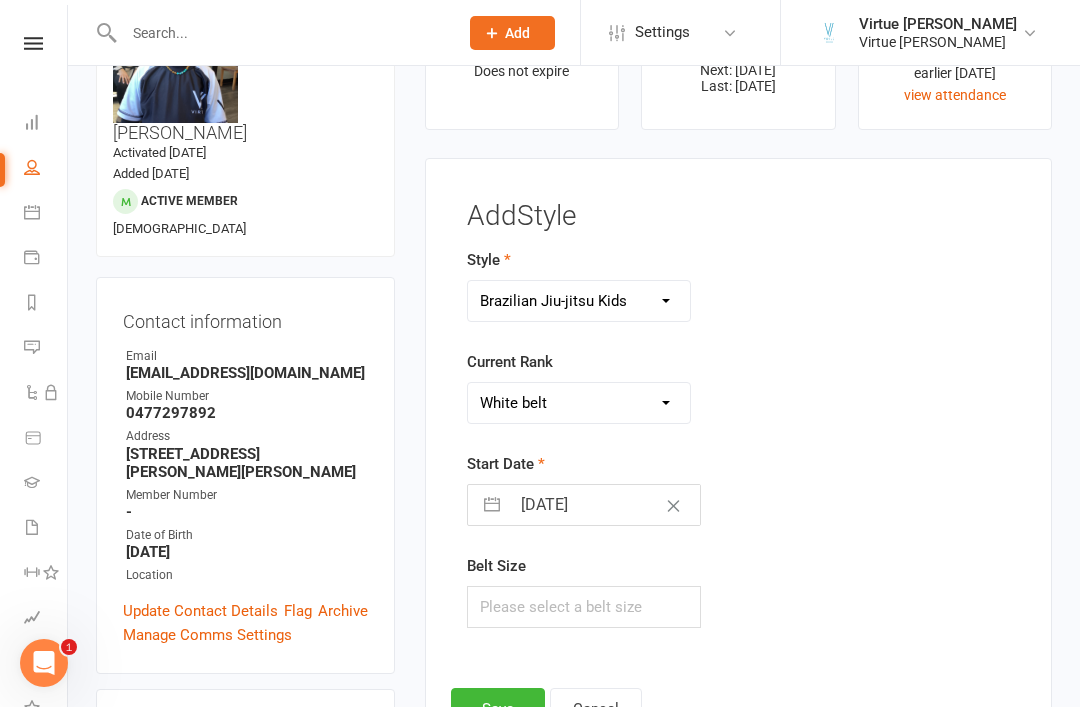select on "5" 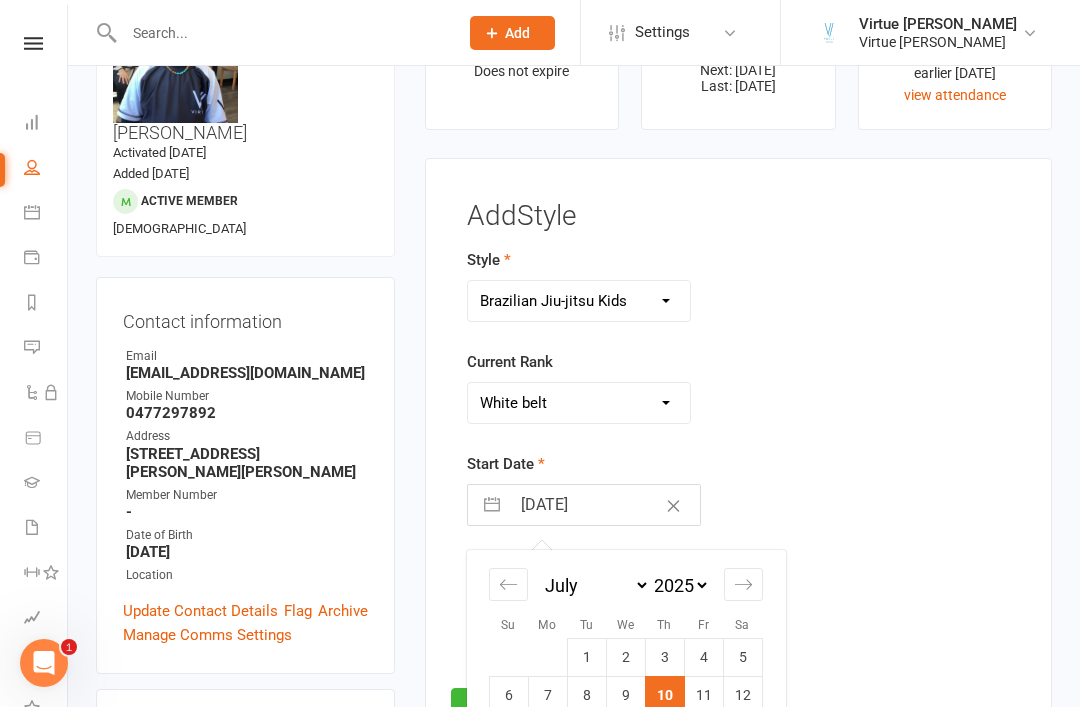 click 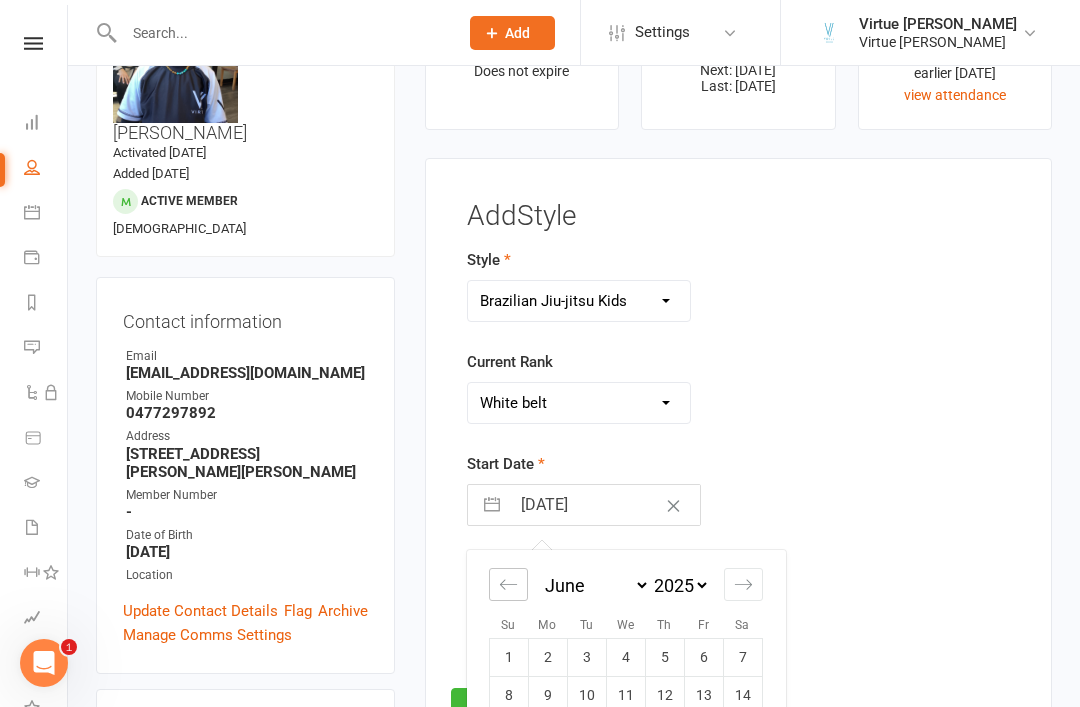 click 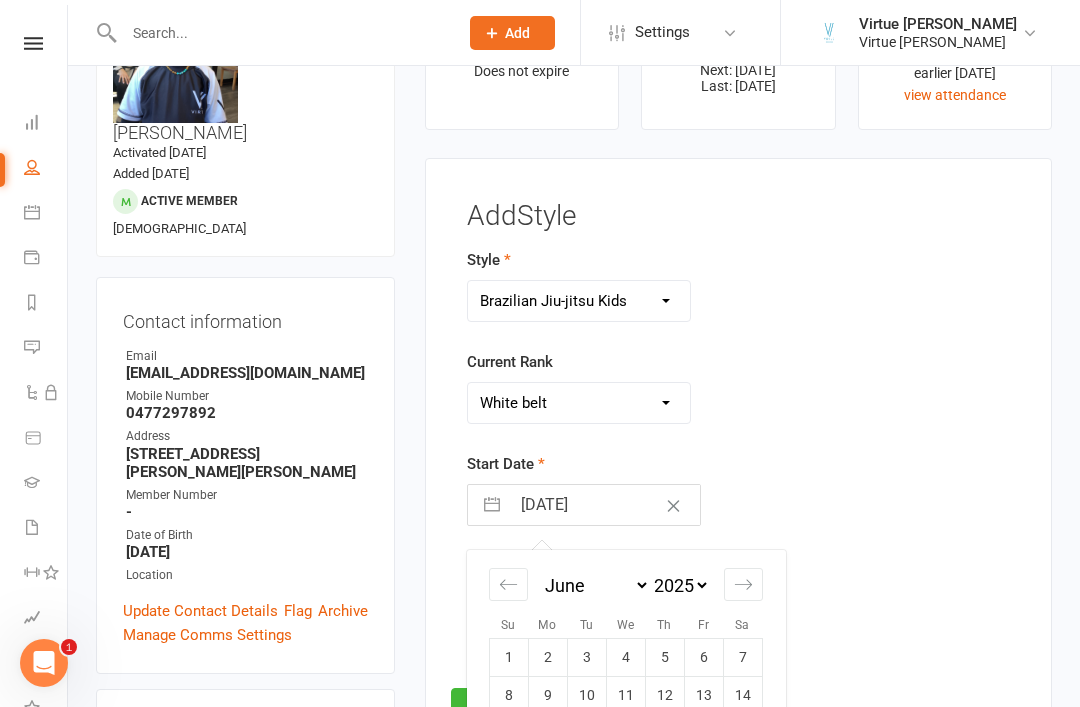 select on "3" 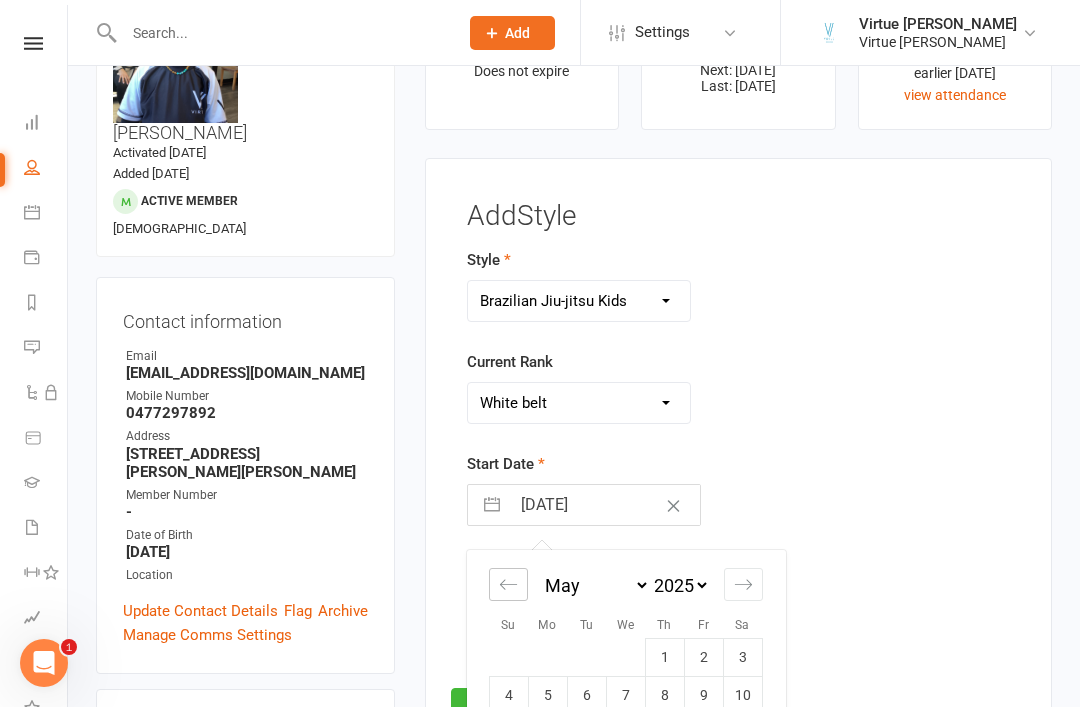 click 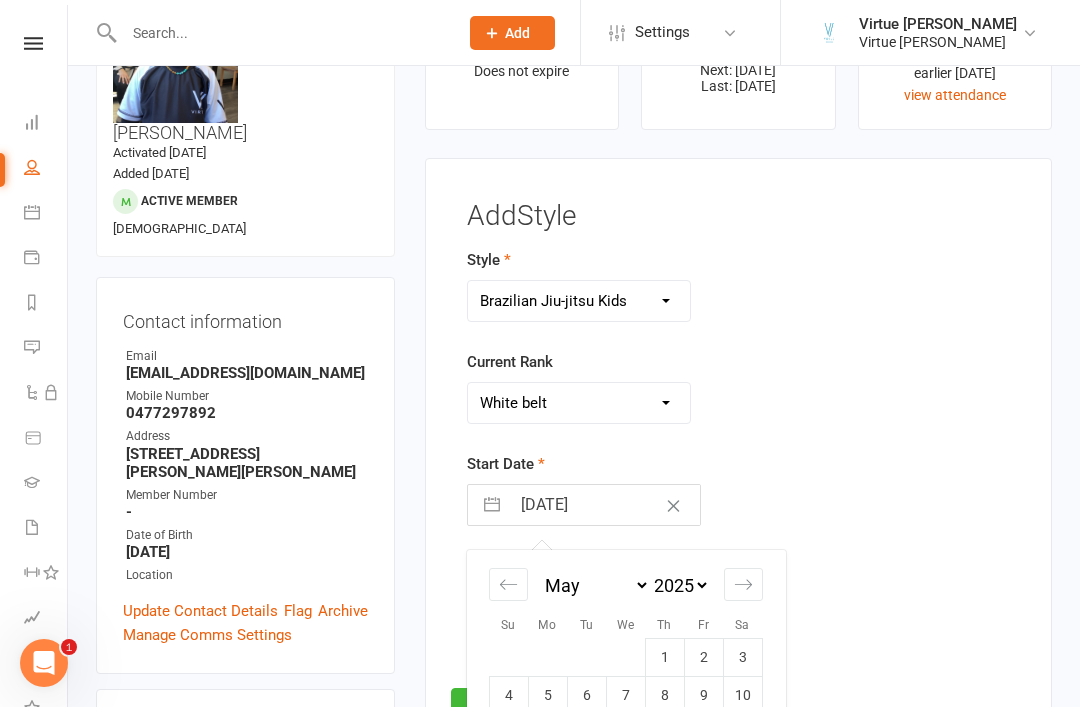 click 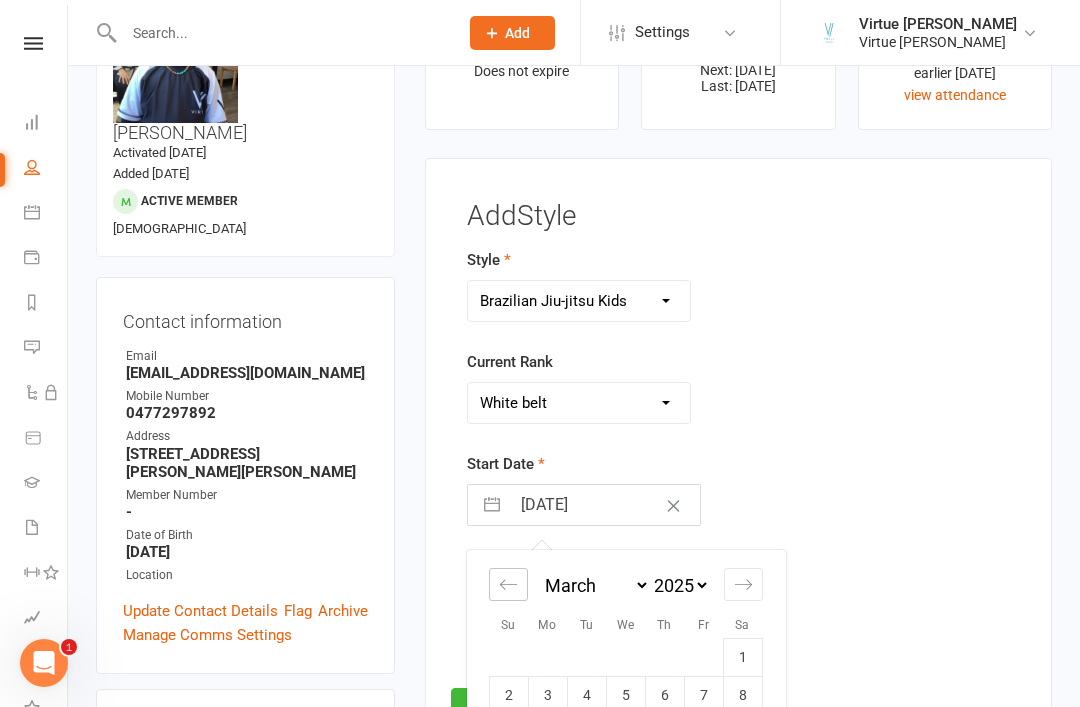 click at bounding box center [508, 584] 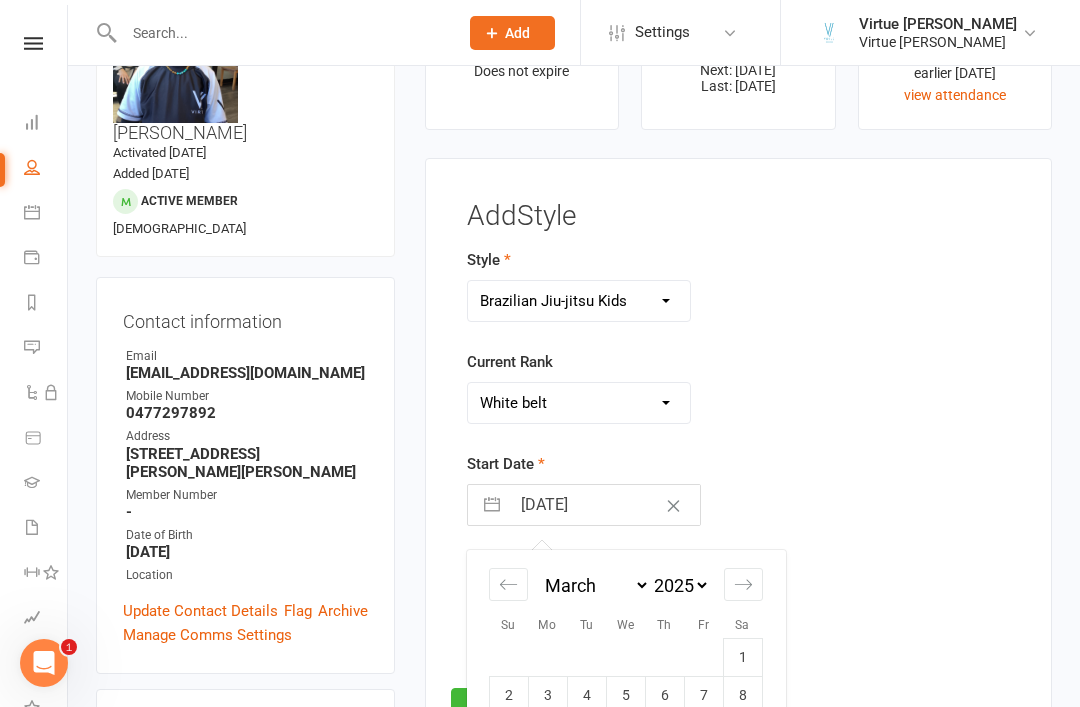 select on "2025" 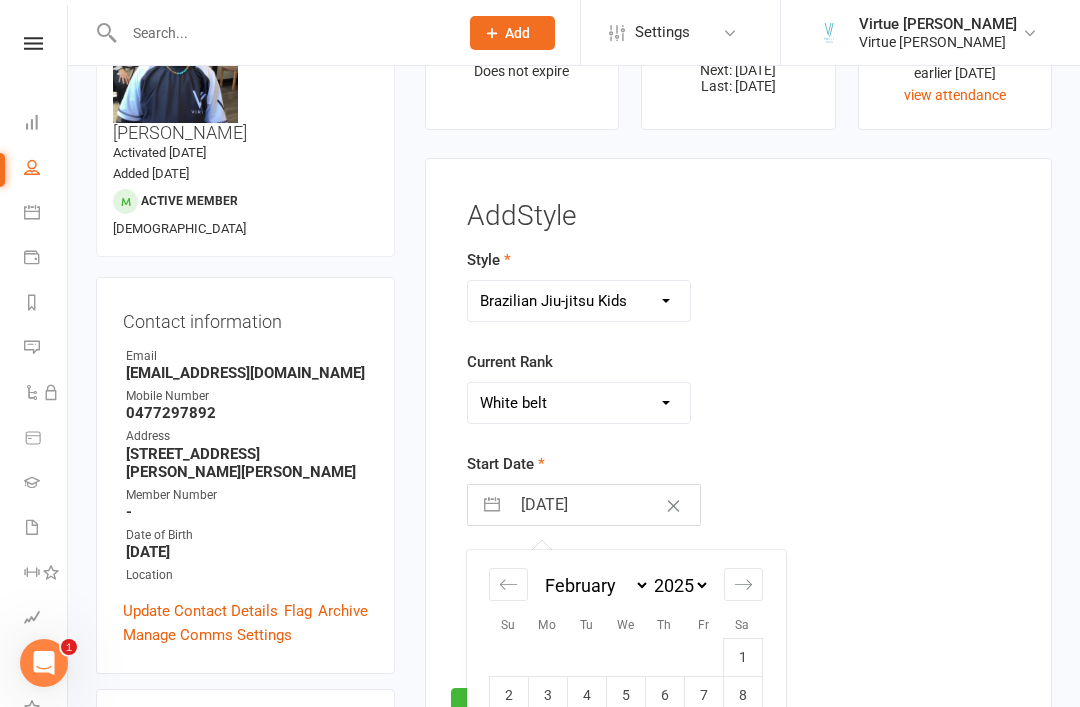 click 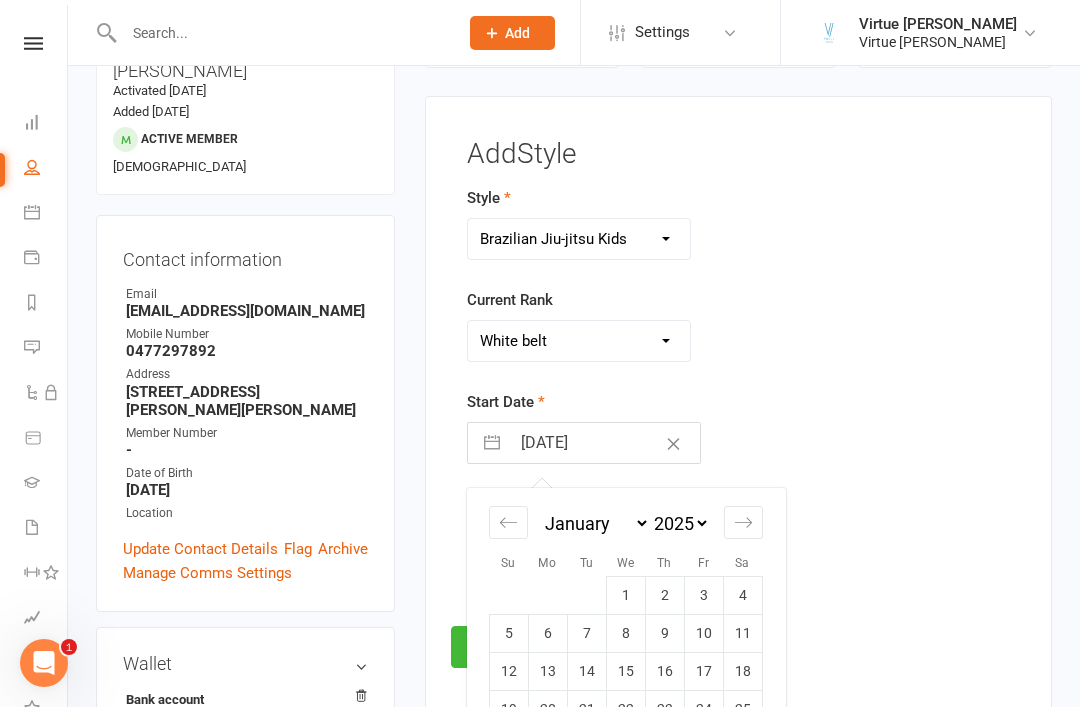 scroll, scrollTop: 274, scrollLeft: 0, axis: vertical 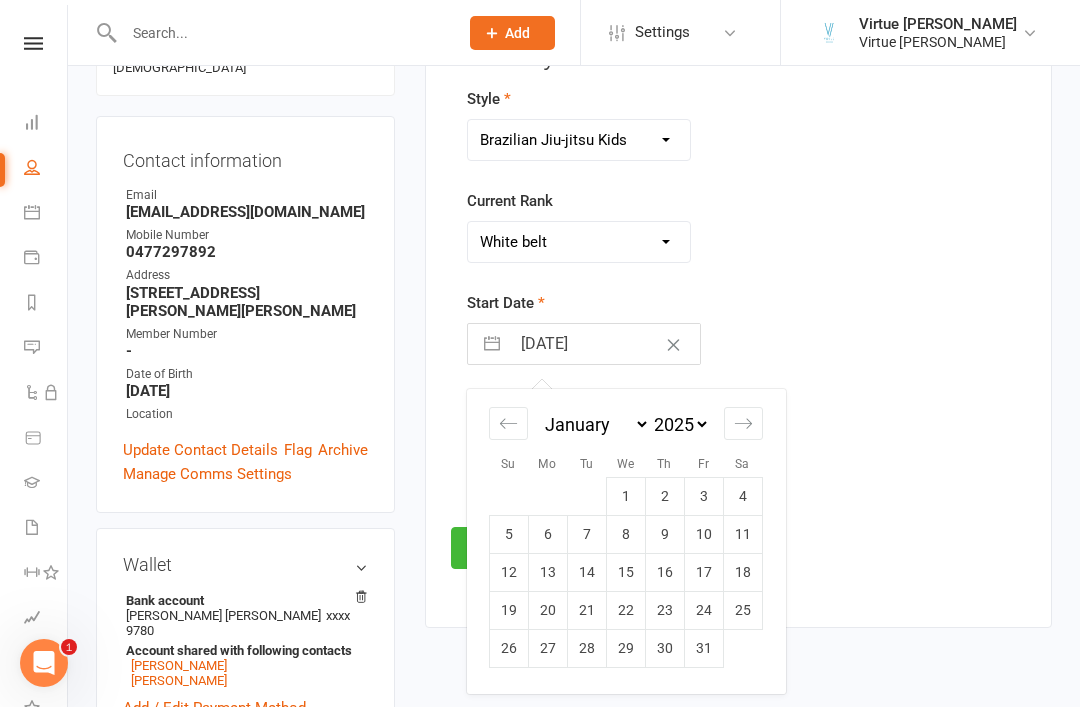 click on "23" at bounding box center [664, 610] 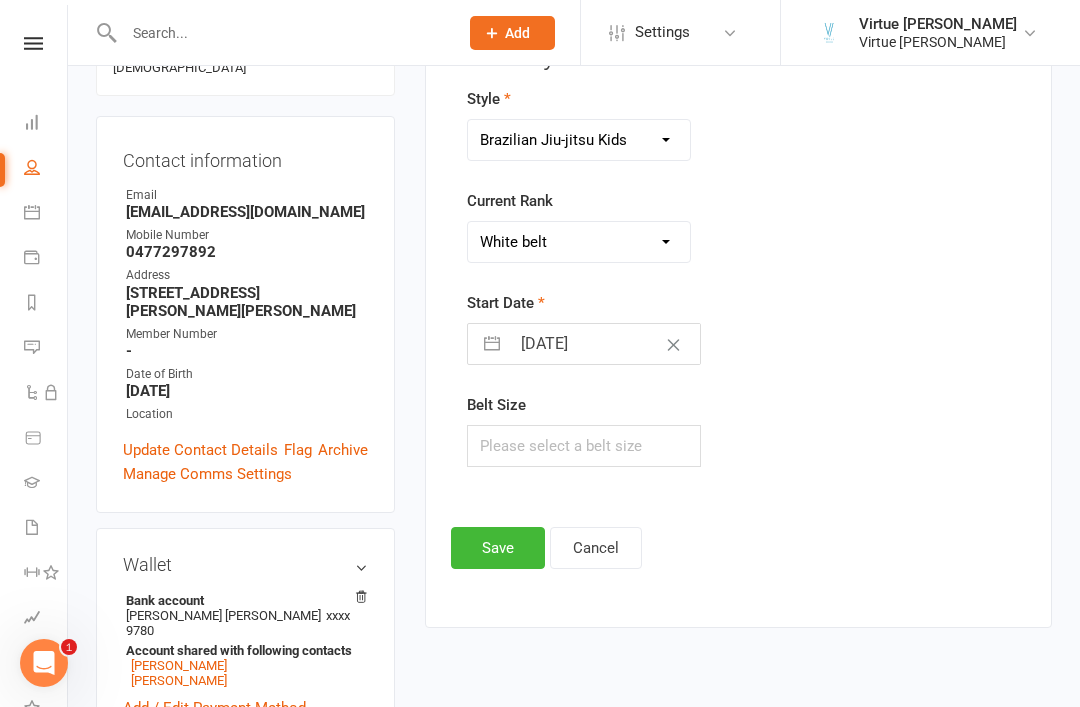 click on "Save" at bounding box center (498, 548) 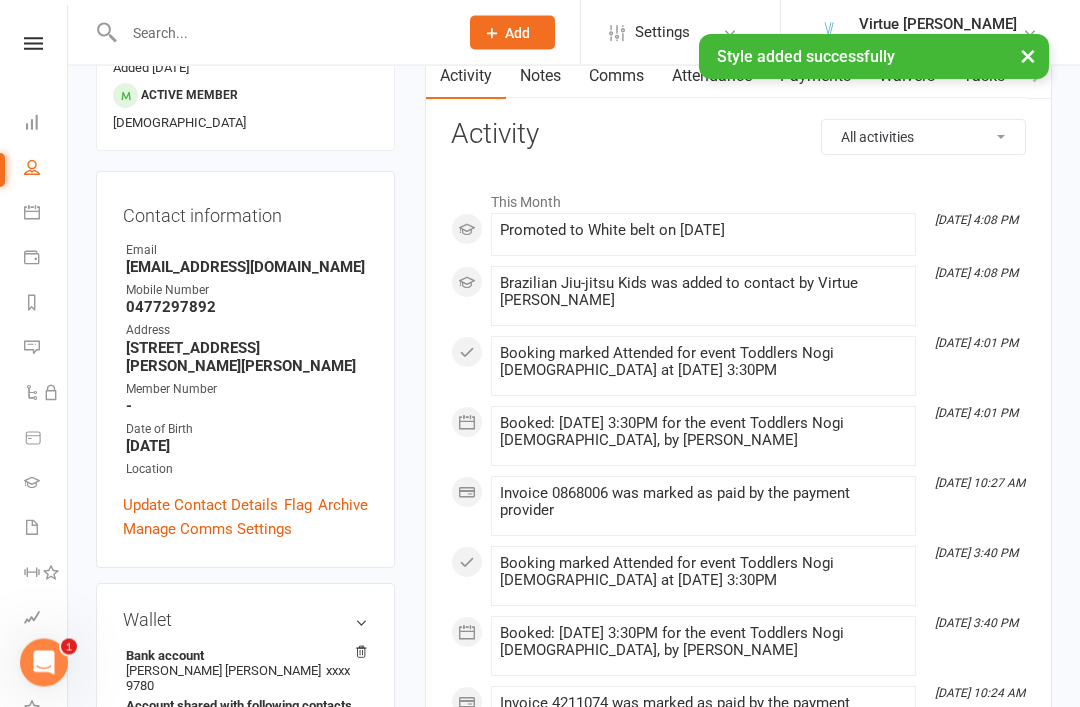 scroll, scrollTop: 0, scrollLeft: 0, axis: both 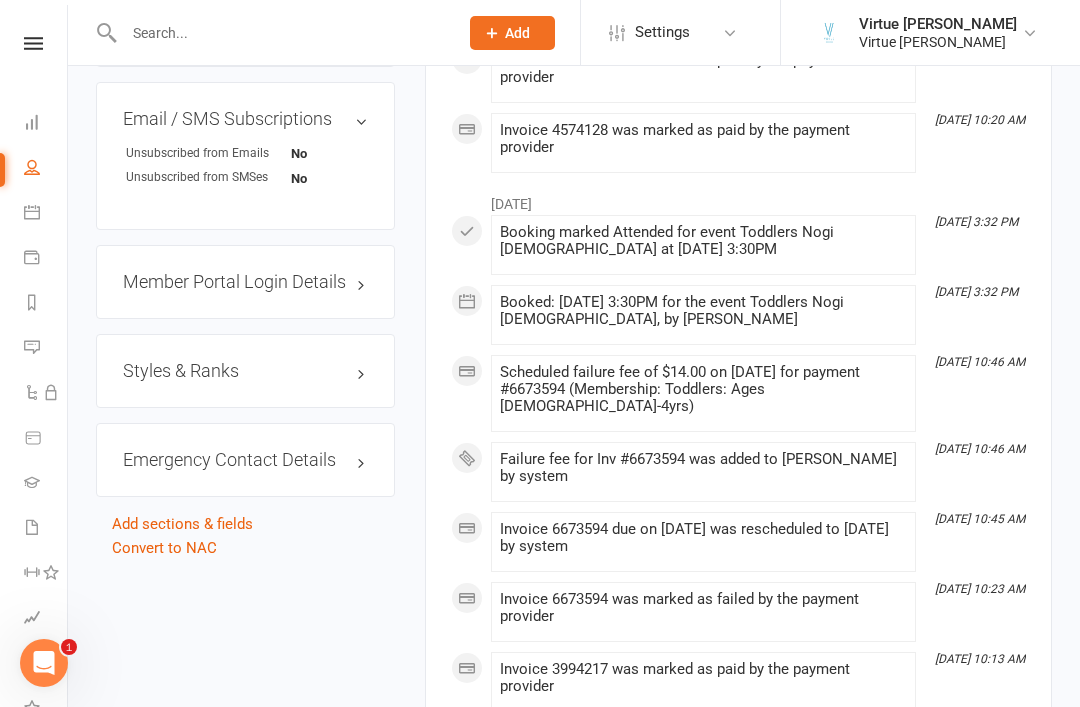 click on "Styles & Ranks" at bounding box center (245, 371) 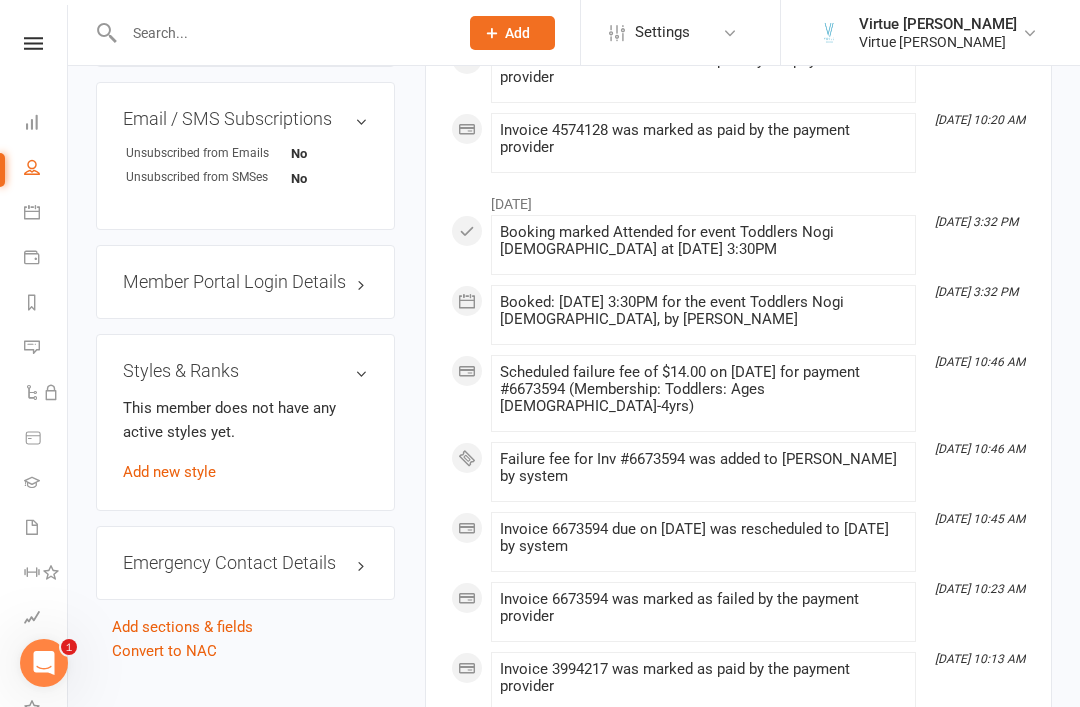 click on "Add new style" at bounding box center [169, 472] 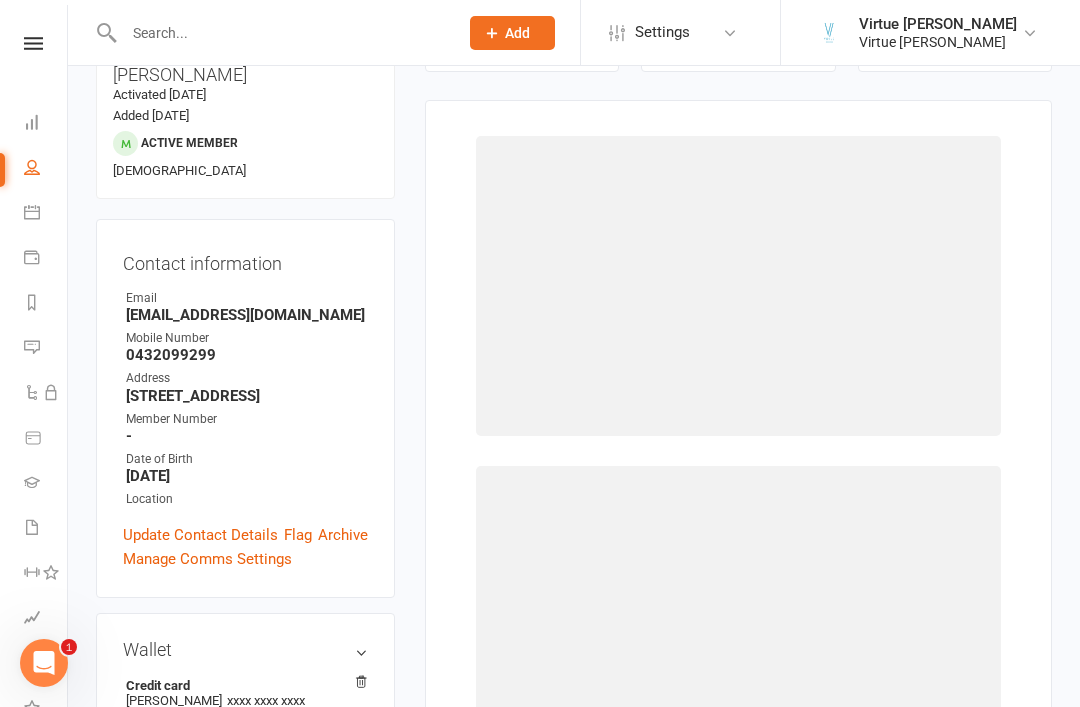 scroll, scrollTop: 170, scrollLeft: 0, axis: vertical 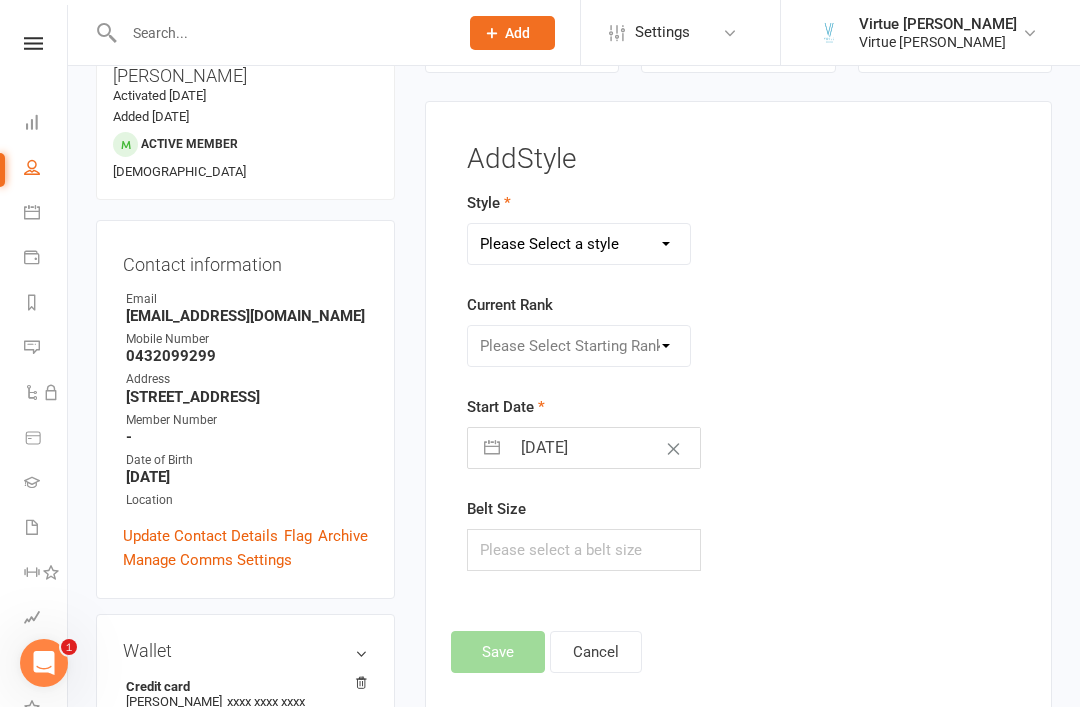 click on "Please Select a style Brazilian Jiu-Jitsu Adults Brazilian Jiu-jitsu Kids" at bounding box center (579, 244) 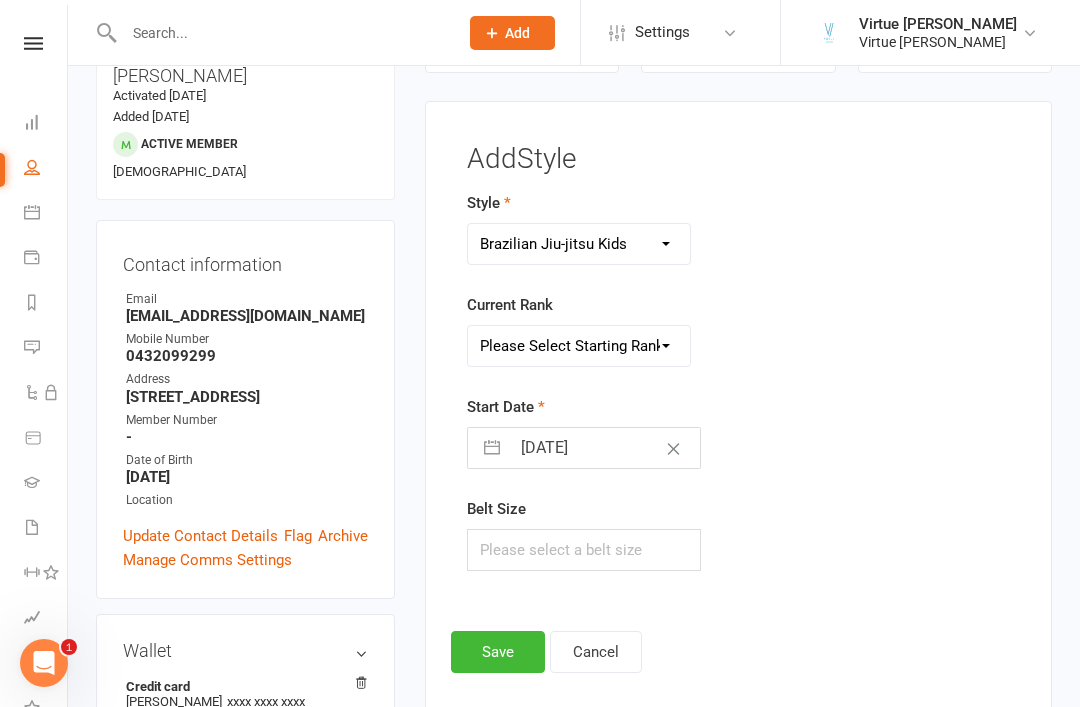 click on "Please Select Starting Rank White belt White belt 1 stripe White belt 2 stripes White belt 3 stripes White belt 4 stripes White belt Red stripe Grey/white belt Grey/white belt 1 stripe Grey/white belt 2 stripes Grey/white belt 3 stripes Grey/white belt 4 stripes Grey/white belt Red stripe Grey belt Grey belt 1 stripe Grey belt 2 stripes Grey belt 3 stripes Grey belt 4 stripes Grey belt Red stripe Grey/black belt Grey/black belt 1 stripe Grey/black belt 2 stripes Grey/black belt 3 stripes Grey/black belt 4 stripes Grey/black belt Red stripe Yellow/white belt Yellow/white belt 1 stripe Yellow/white belt 2 stripes Yellow/white belt 3 stripes Yellow/white belt 4 stripes Yellow/white belt Red stripe Yellow belt Yellow belt 1 stripe Yellow belt 2 stripes Yellow belt 3 stripes Yellow belt 4 stripes Yellow belt Red stripe Yellow/black belt Yellow/black belt 1 stripe Yellow/black belt 2 stripes Yellow/black belt 3 stripes Yellow/black belt 4 stripes Yellow/black belt Red stripe Orange/white belt Orange belt Green belt" at bounding box center (579, 346) 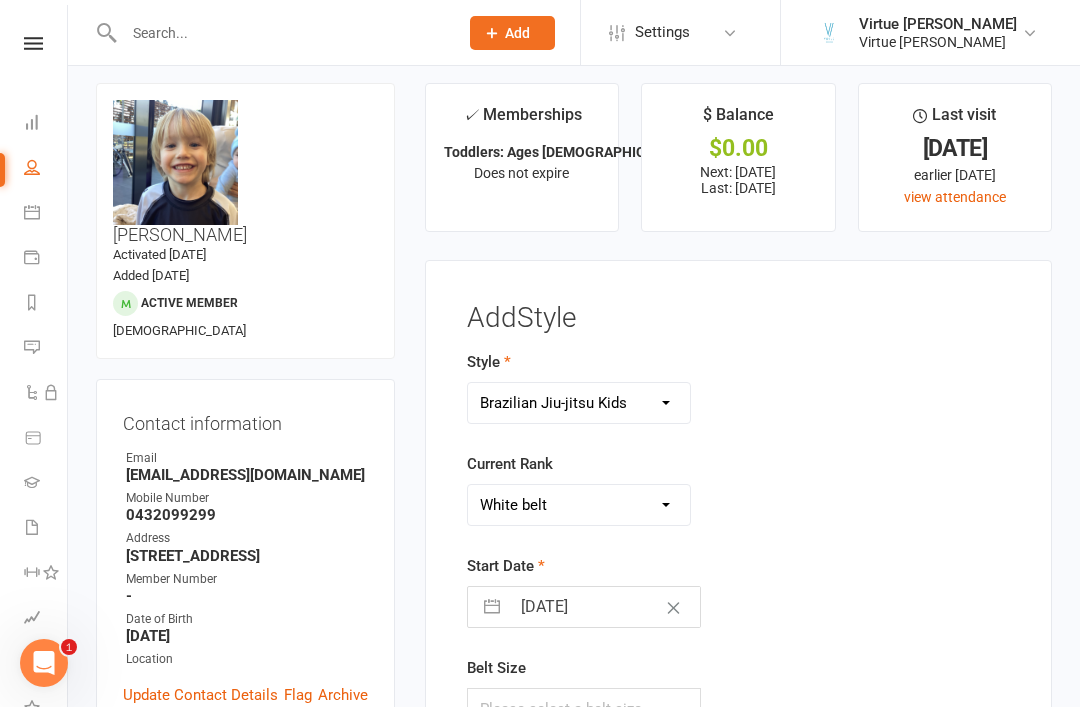 scroll, scrollTop: 0, scrollLeft: 0, axis: both 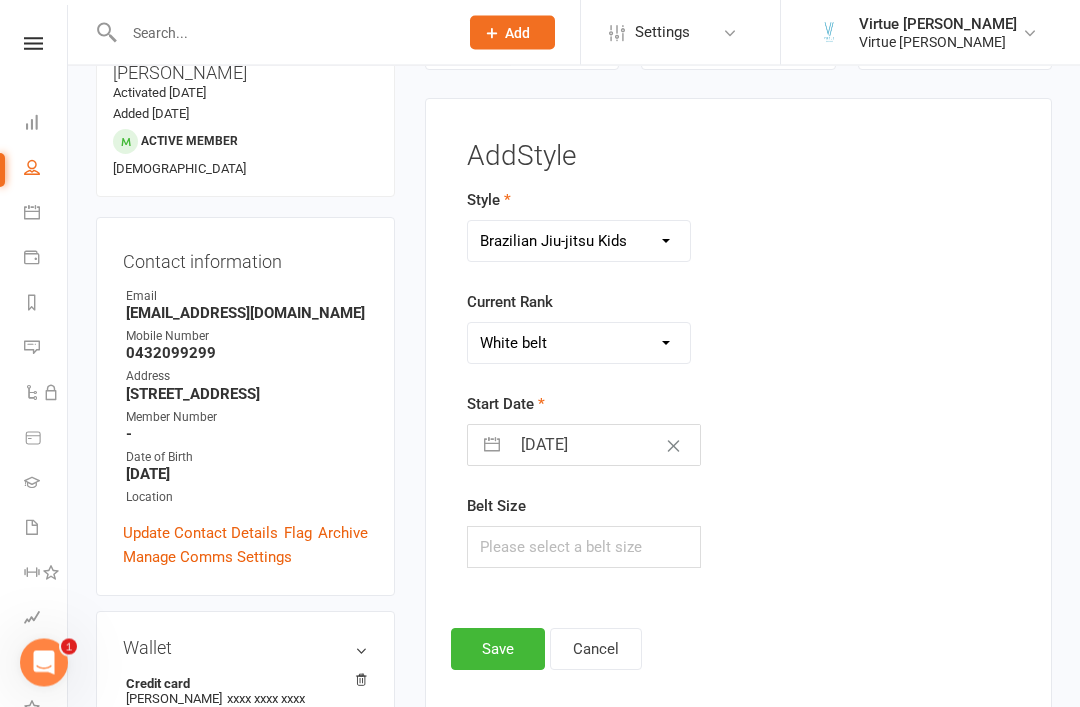 click at bounding box center [492, 446] 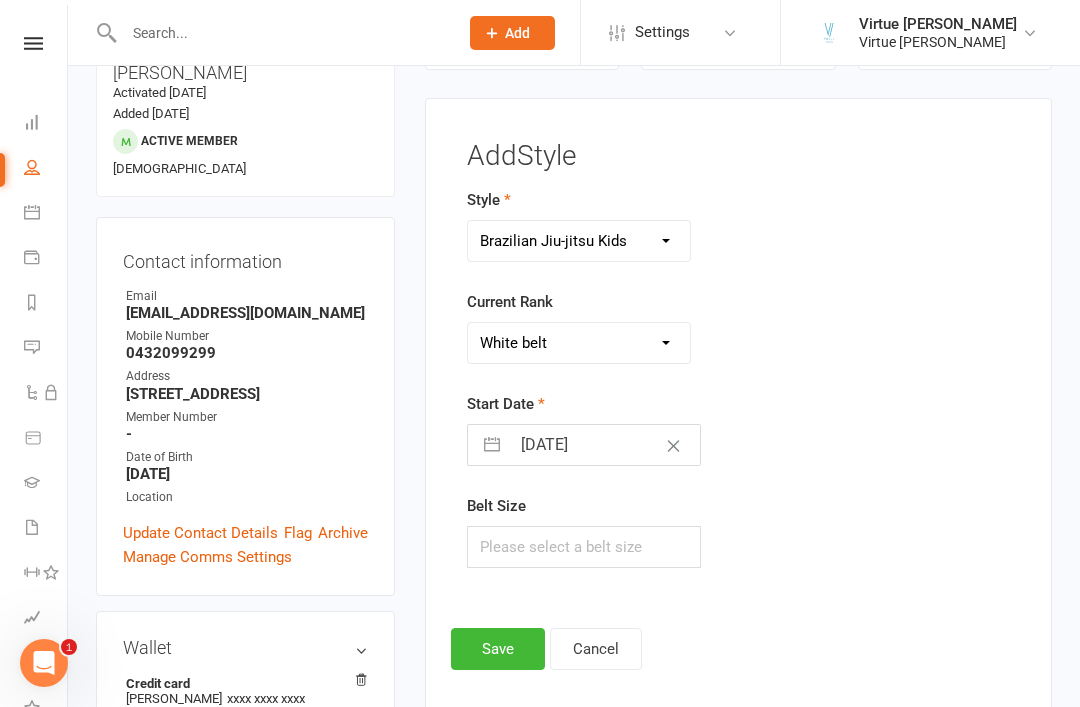 select on "5" 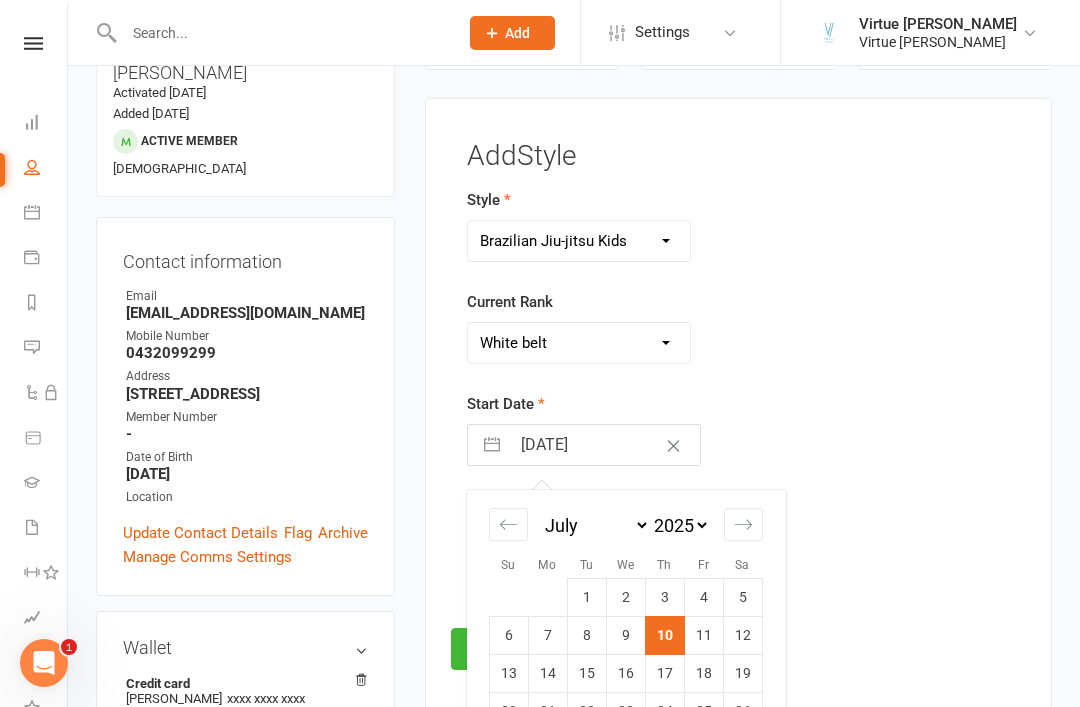 click at bounding box center (508, 524) 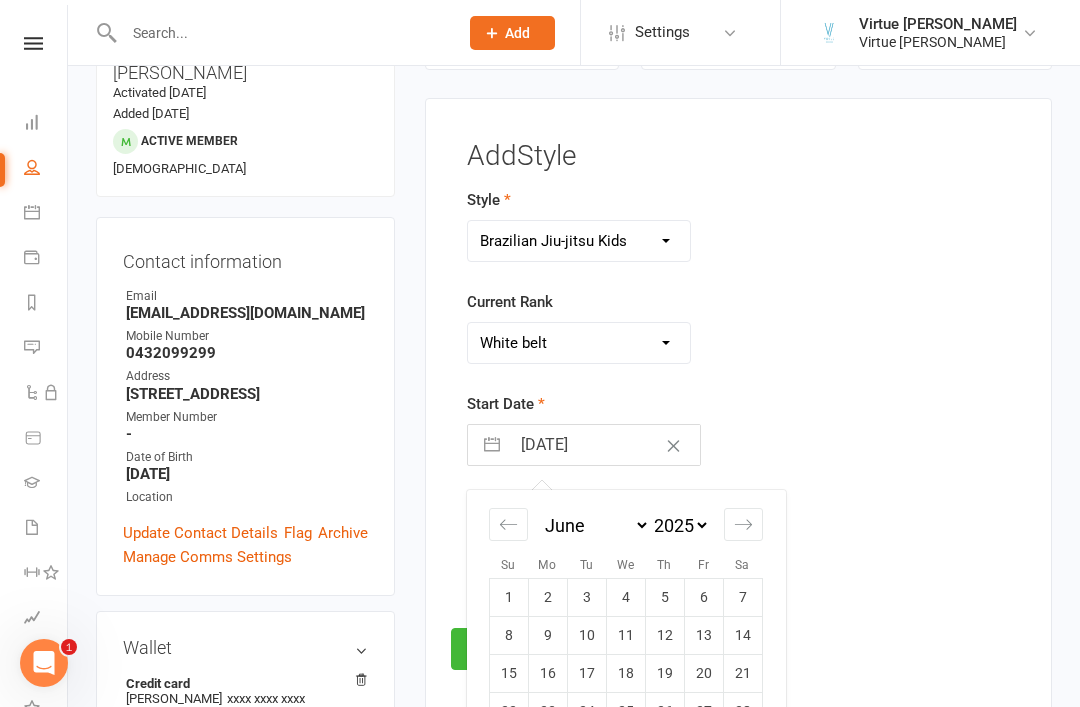 click 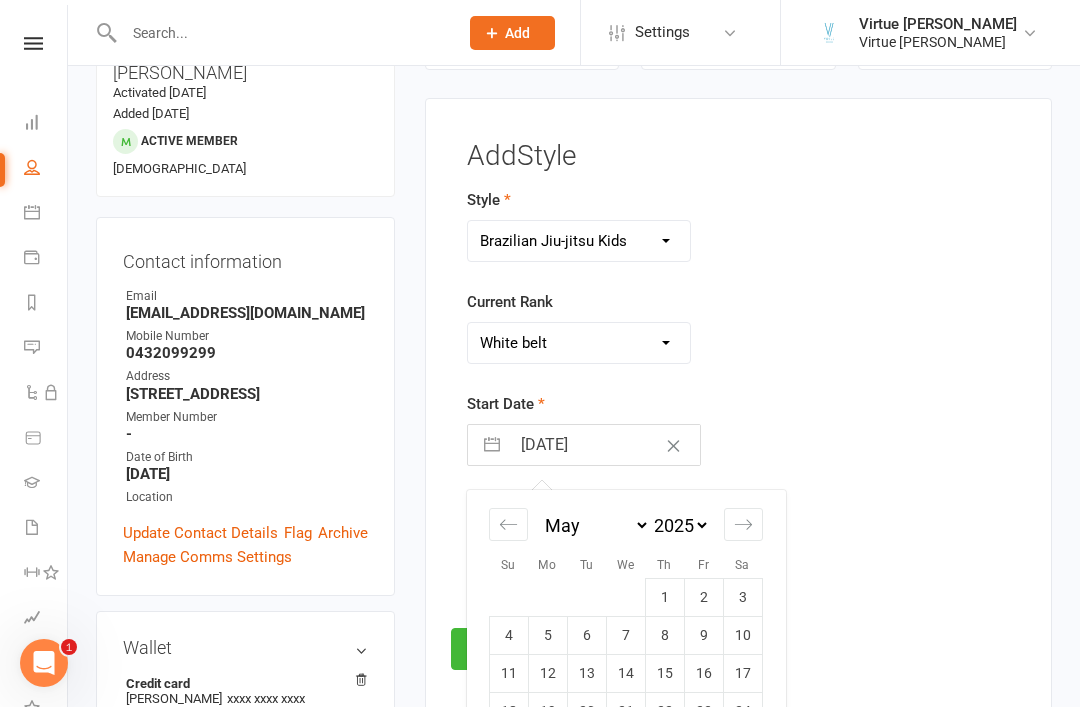 click 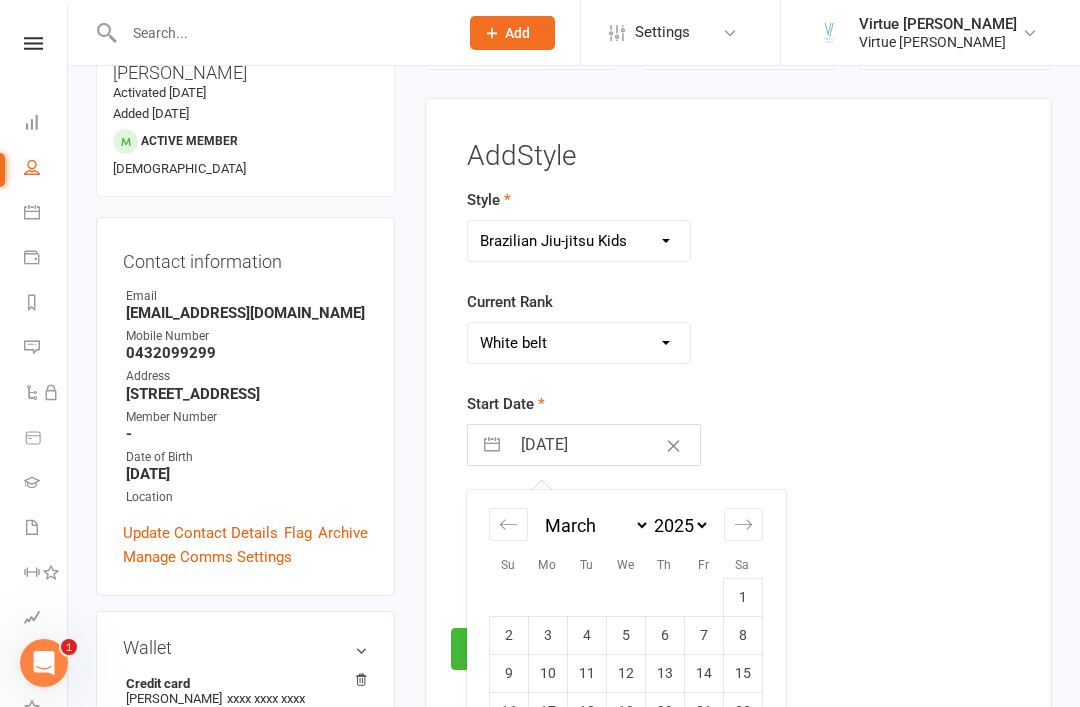 click 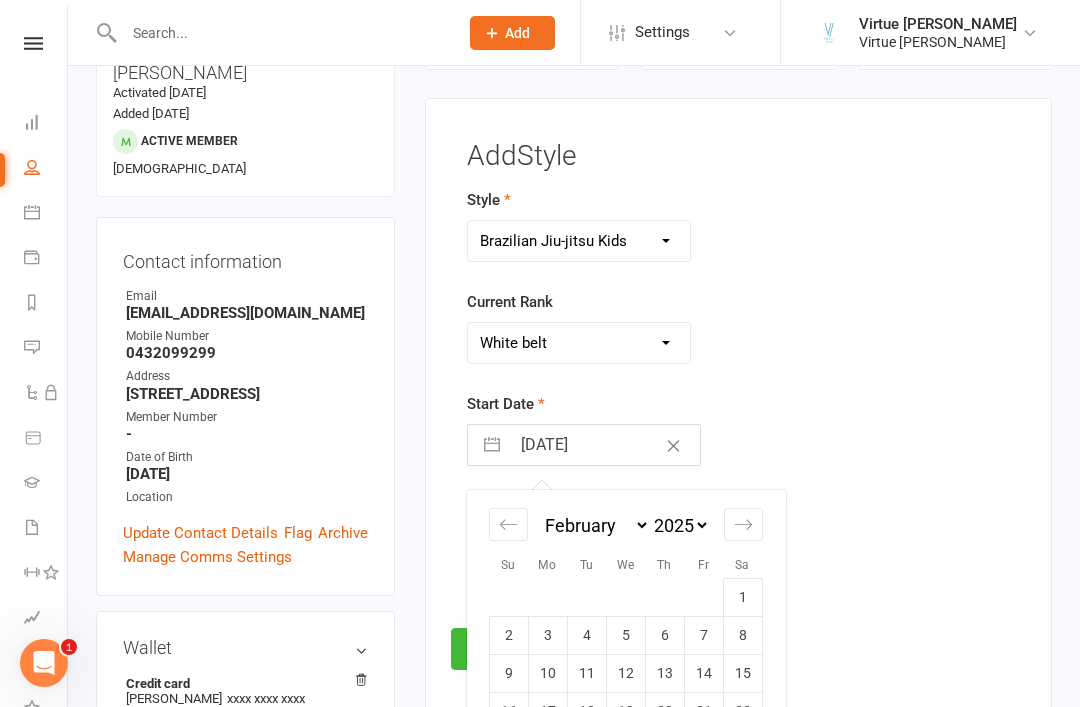 click 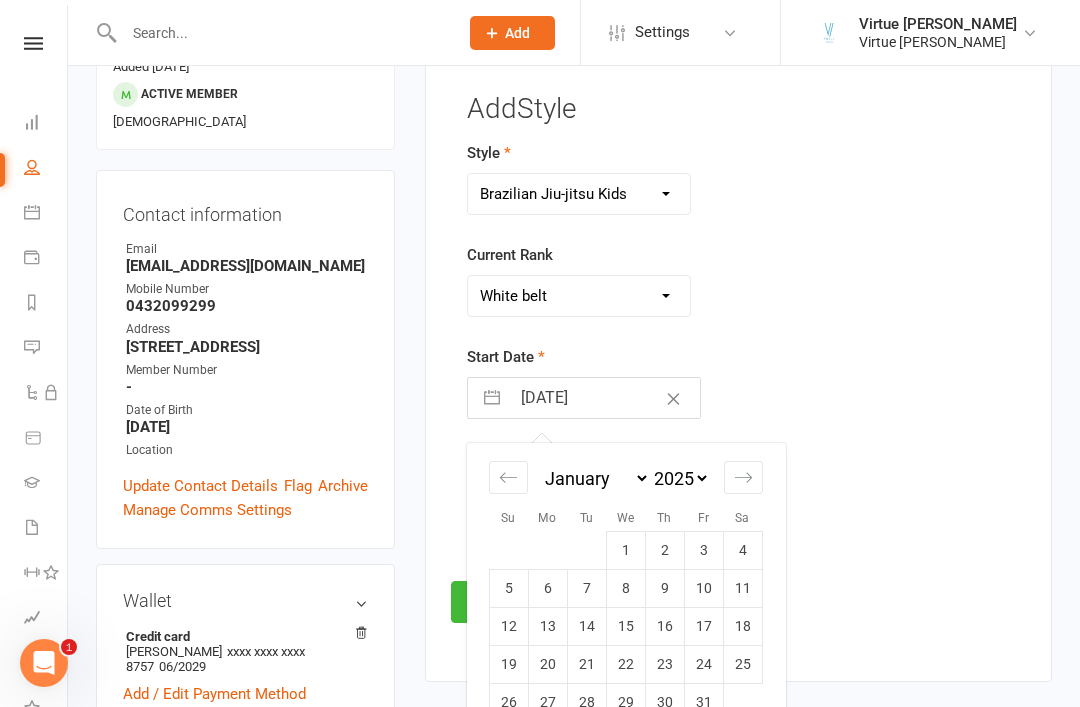 scroll, scrollTop: 277, scrollLeft: 0, axis: vertical 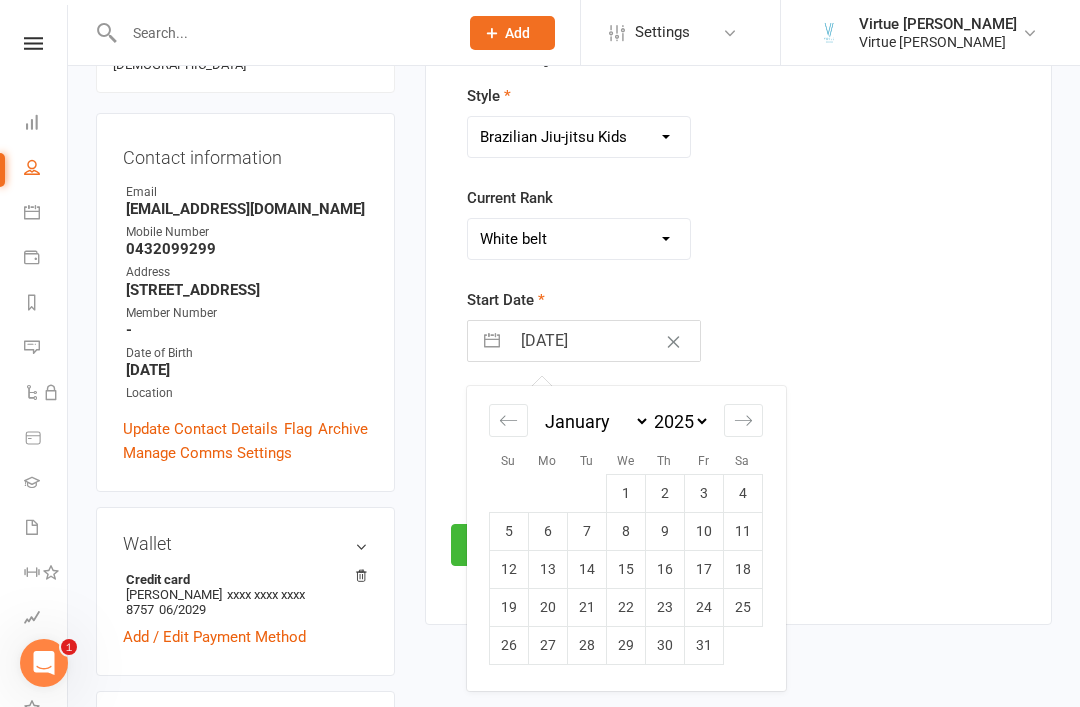 click on "21" at bounding box center (586, 607) 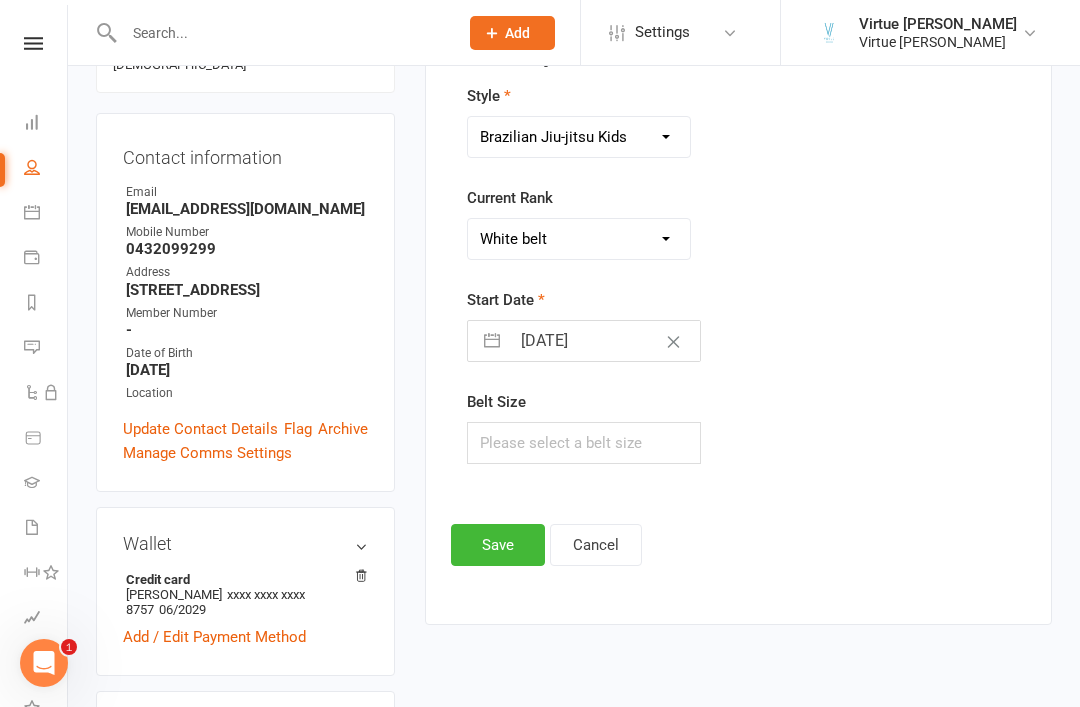 click on "Save" at bounding box center (498, 545) 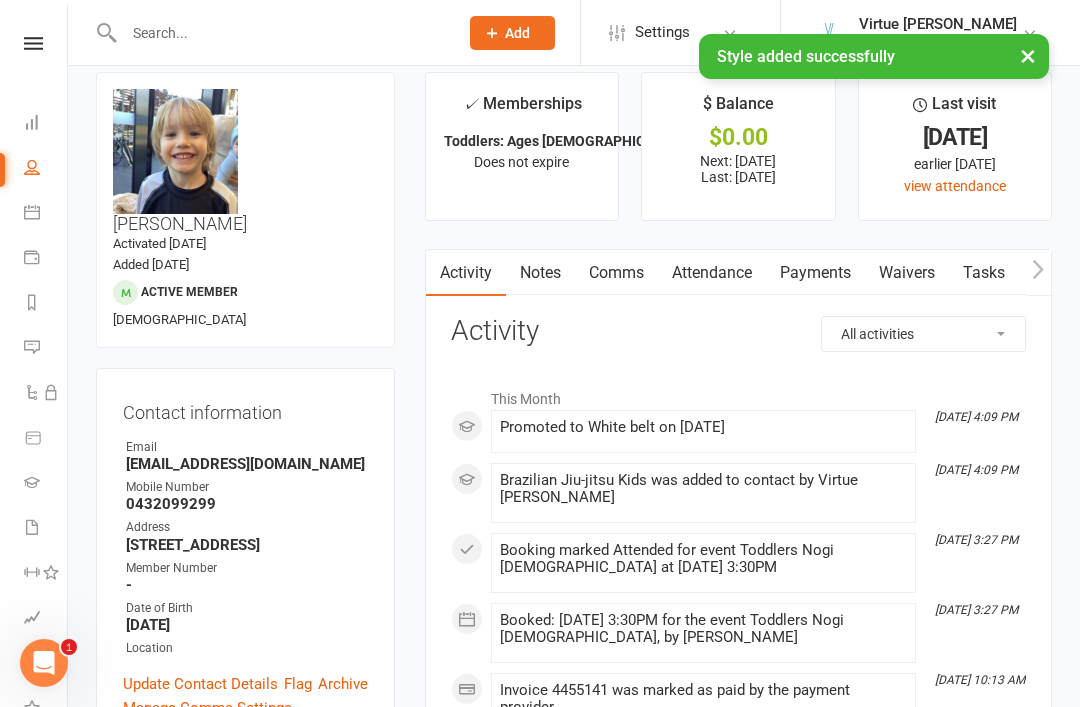 scroll, scrollTop: 0, scrollLeft: 0, axis: both 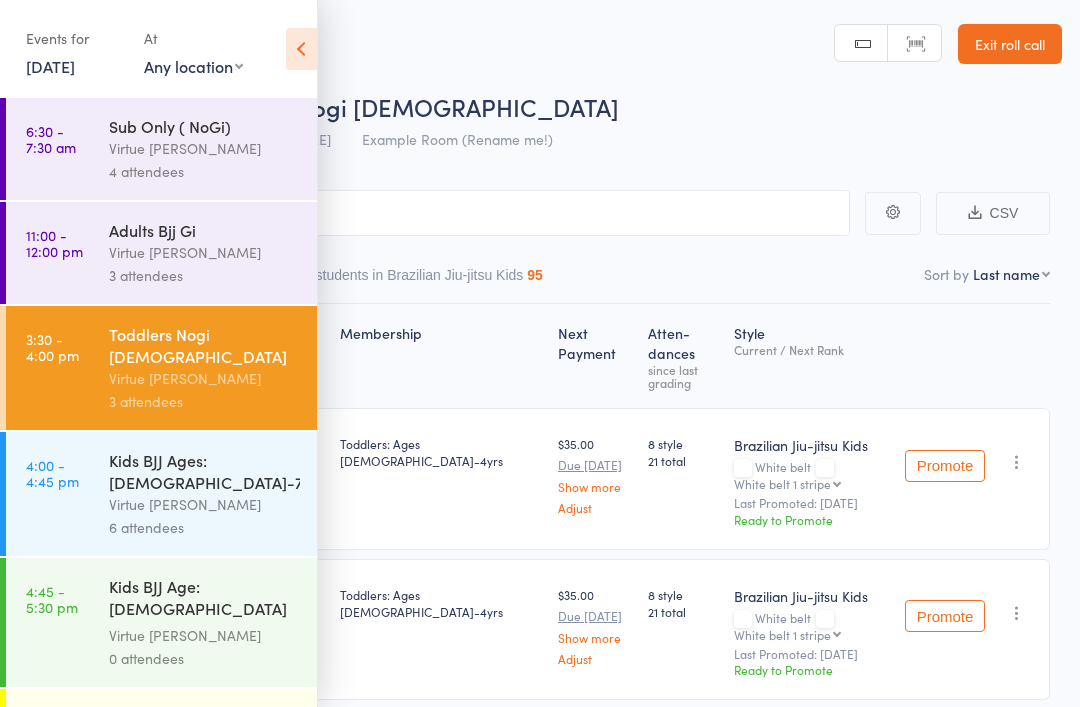 click at bounding box center (301, 49) 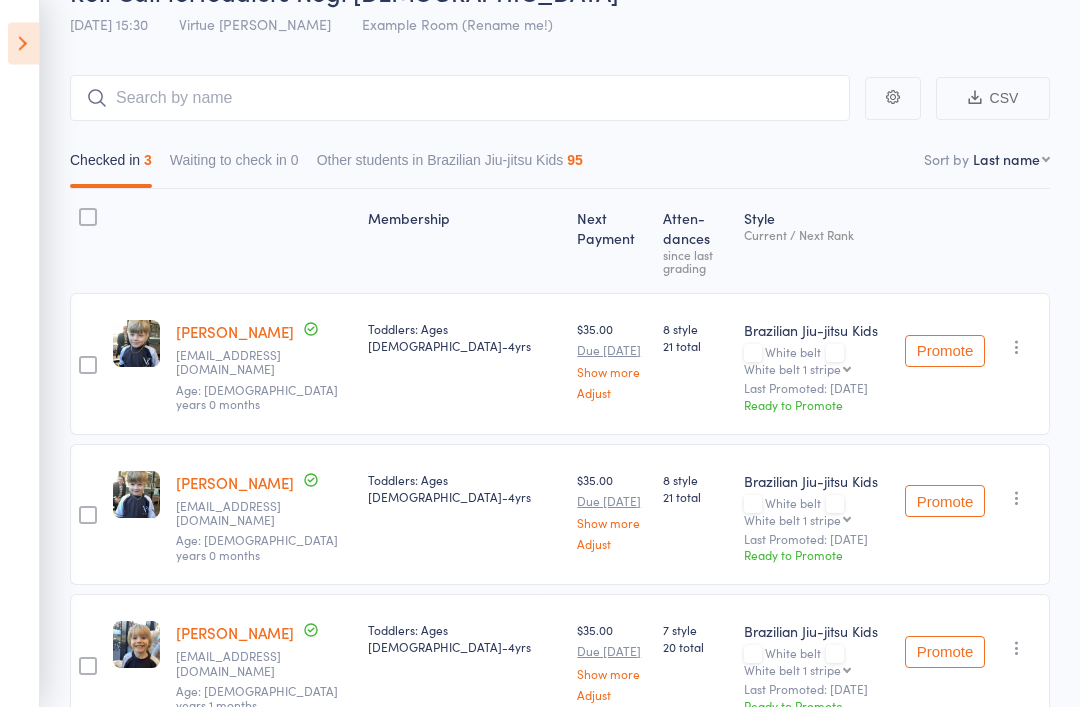 scroll, scrollTop: 115, scrollLeft: 0, axis: vertical 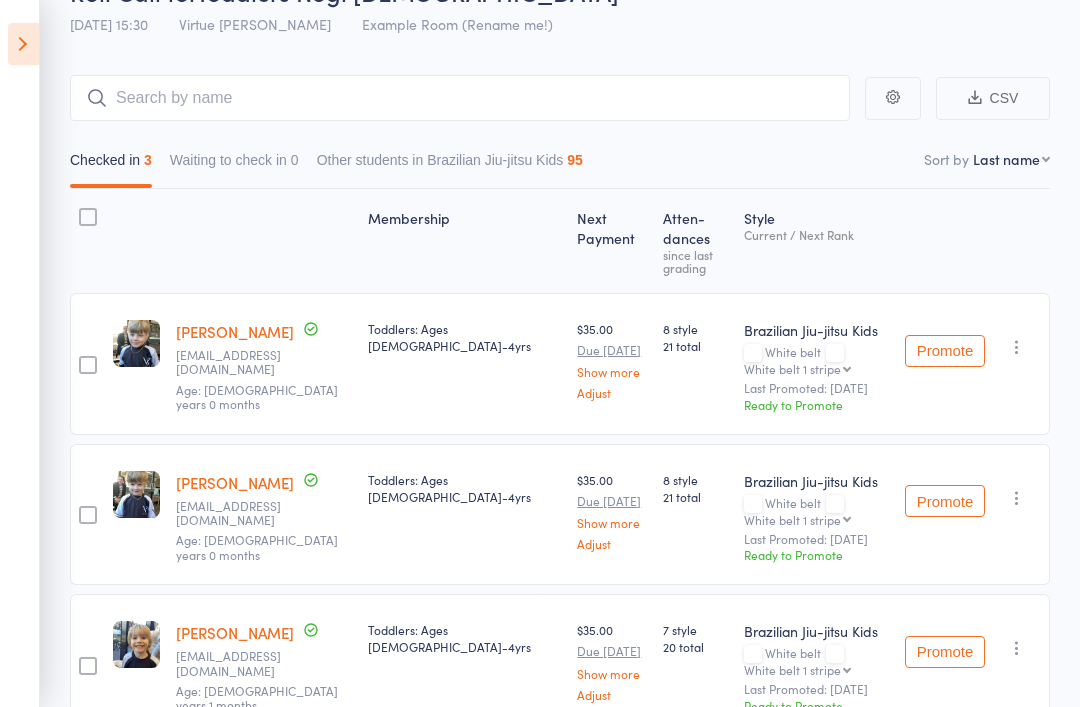 click at bounding box center [23, 44] 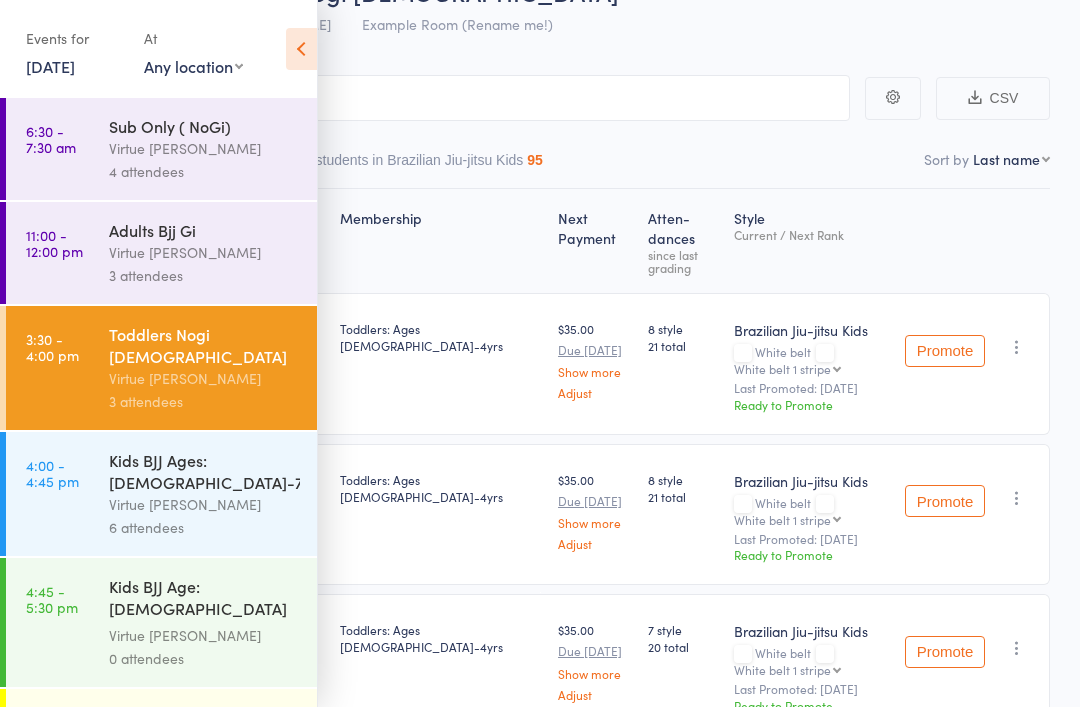 scroll, scrollTop: 101, scrollLeft: 0, axis: vertical 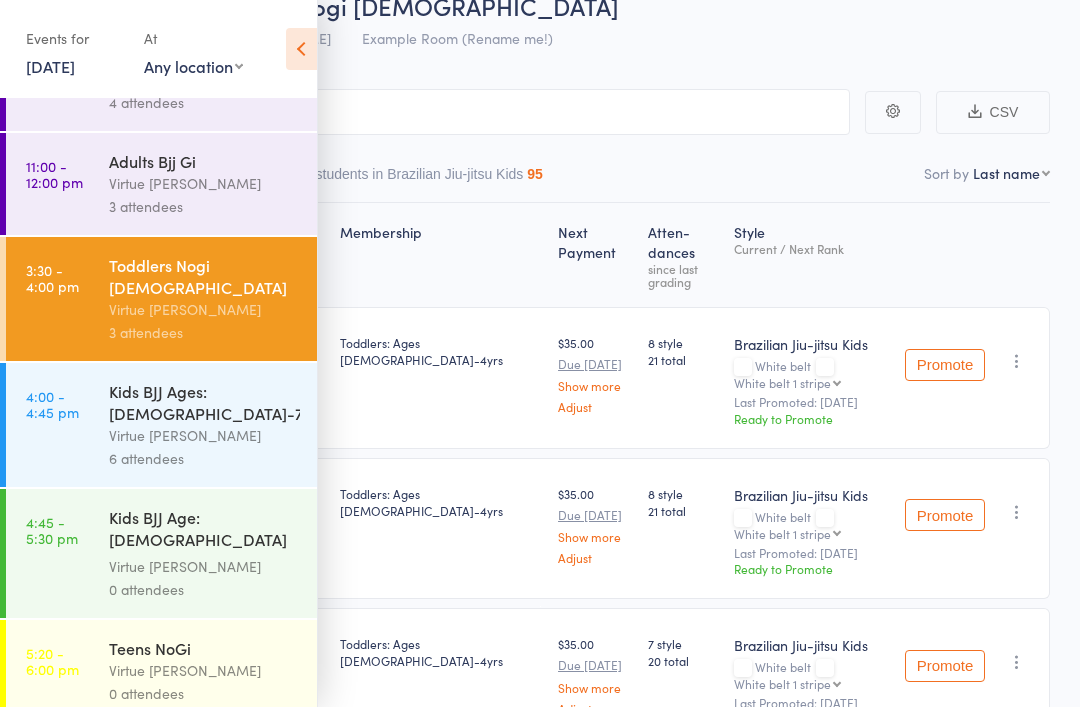 click on "4:00 - 4:45 pm Kids BJJ Ages: 4-7yrs Virtue BJJ Lennox 6 attendees" at bounding box center [161, 425] 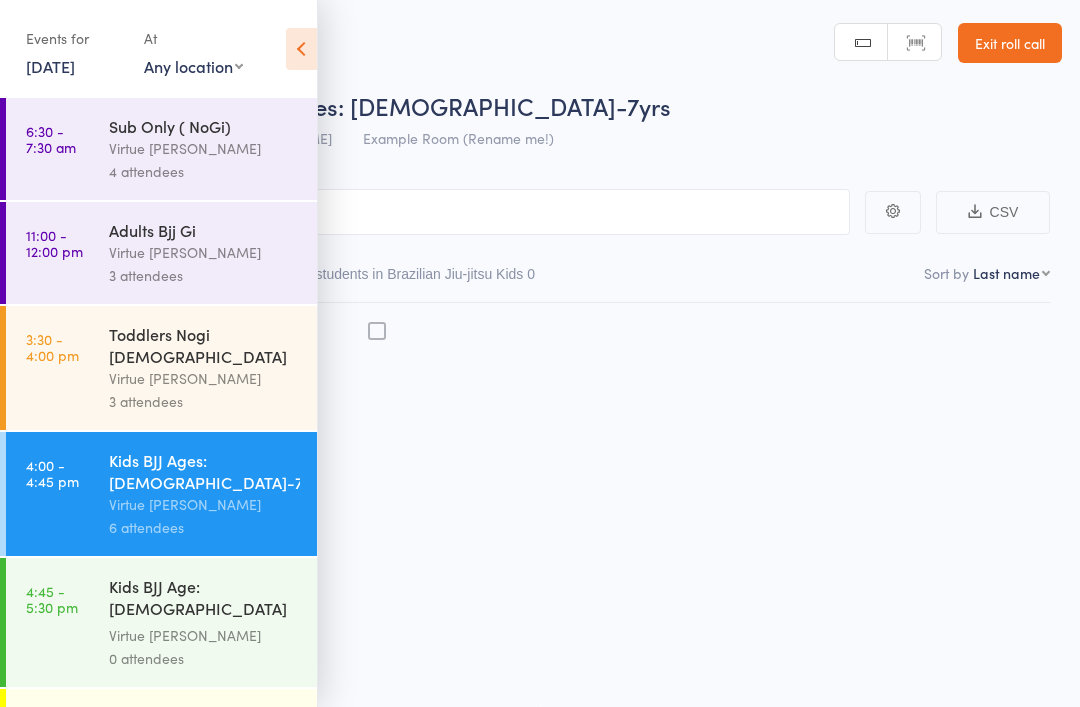 scroll, scrollTop: 14, scrollLeft: 0, axis: vertical 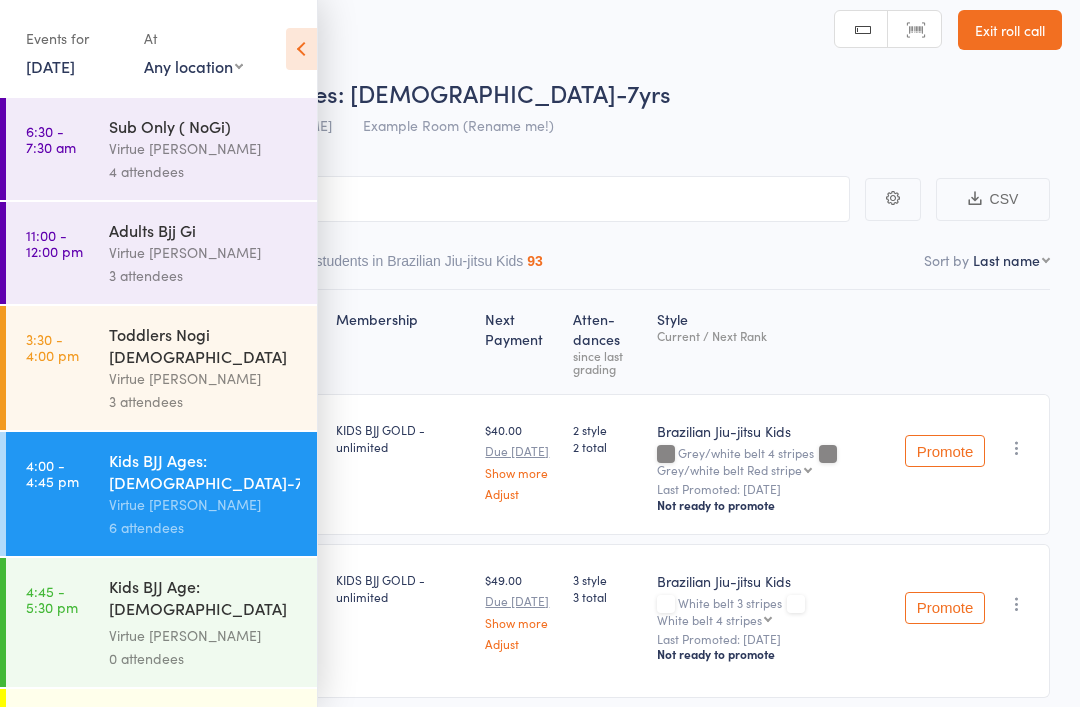 click at bounding box center [301, 49] 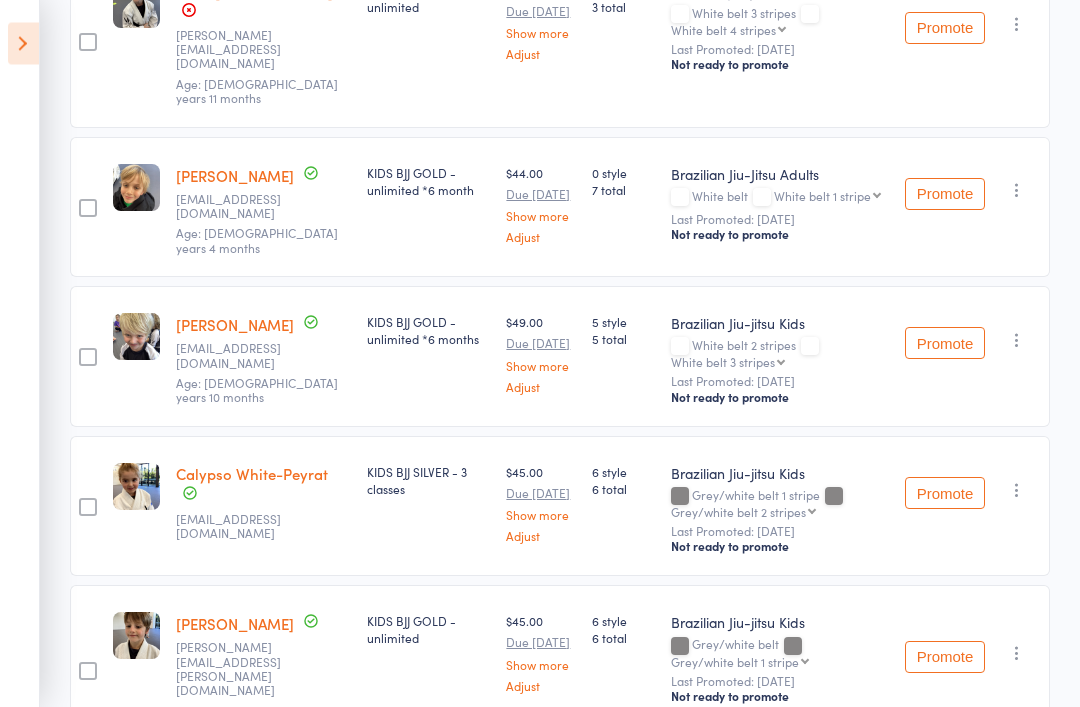 scroll, scrollTop: 609, scrollLeft: 0, axis: vertical 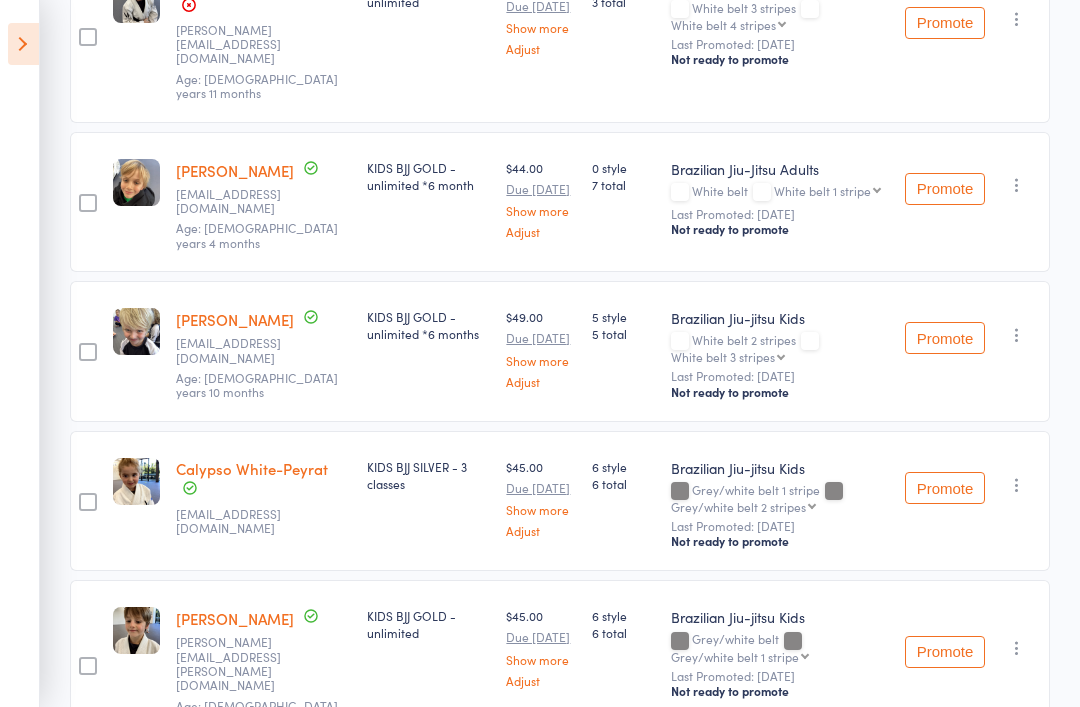 click at bounding box center [1017, 648] 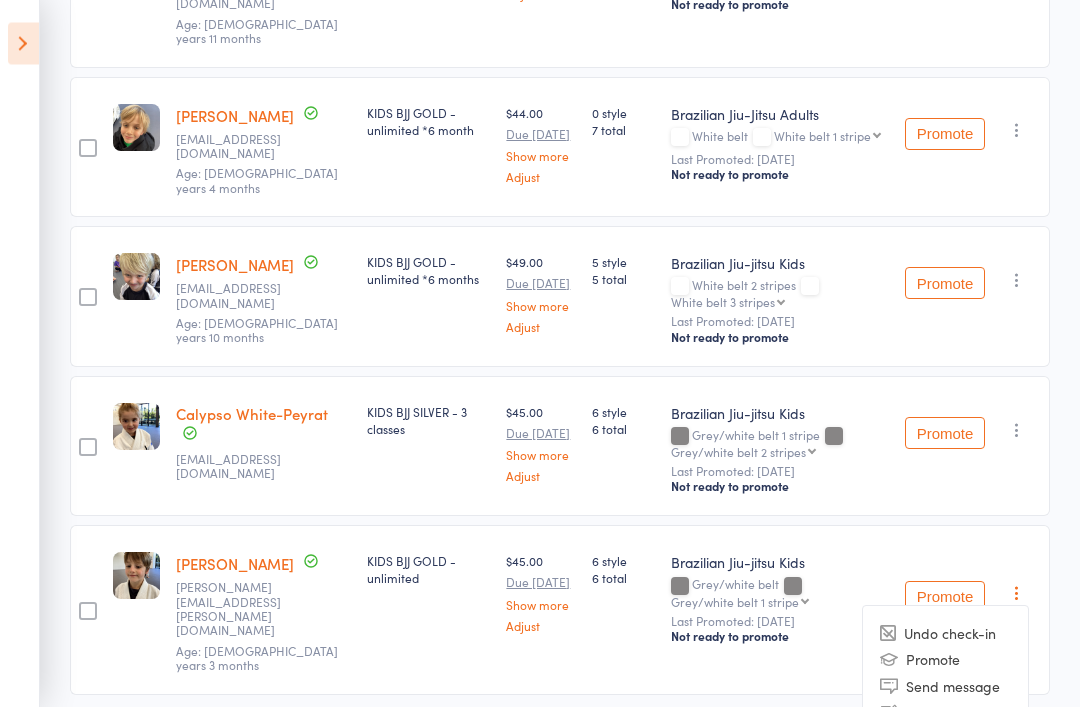 scroll, scrollTop: 689, scrollLeft: 0, axis: vertical 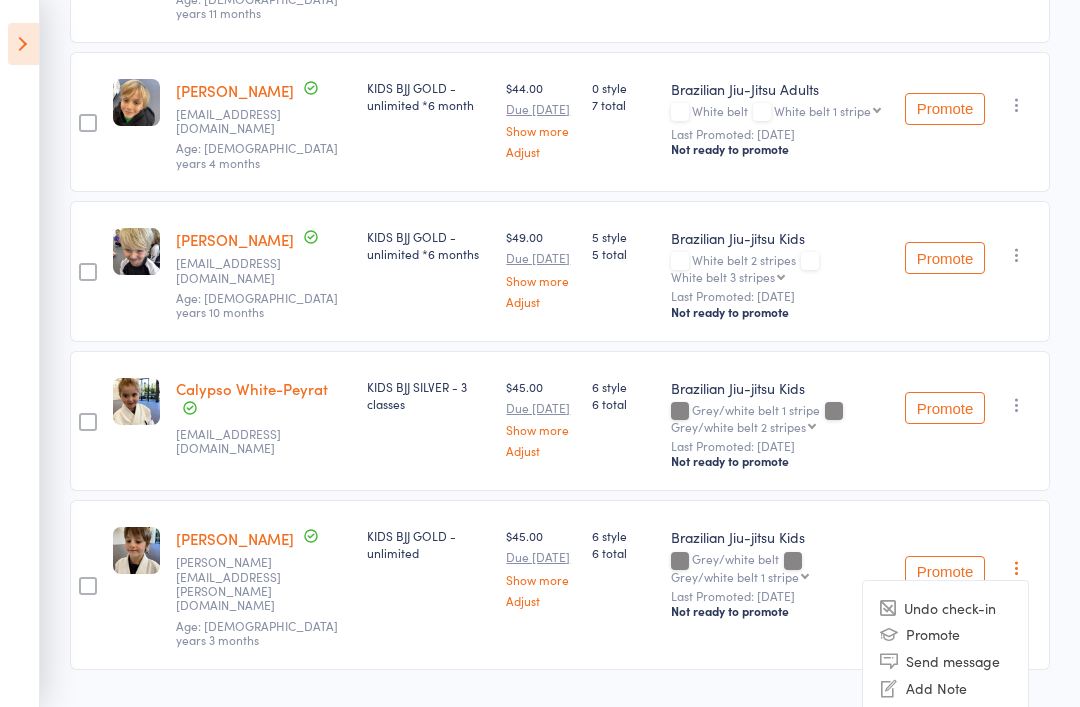 click on "Remove" at bounding box center [945, 768] 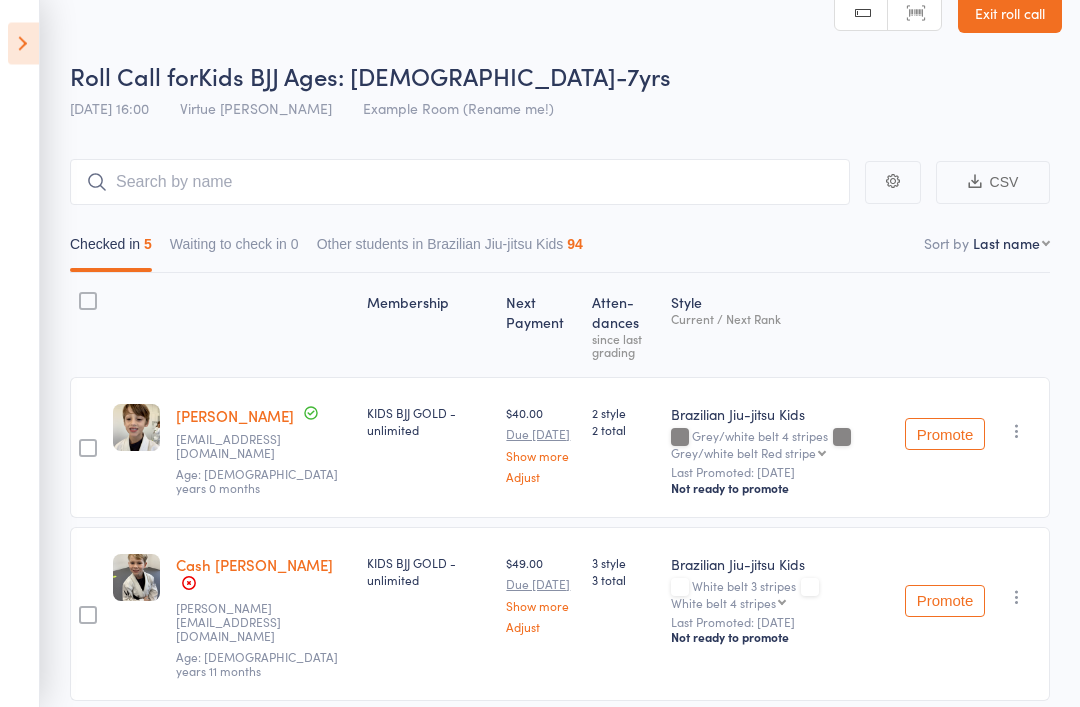 scroll, scrollTop: 19, scrollLeft: 0, axis: vertical 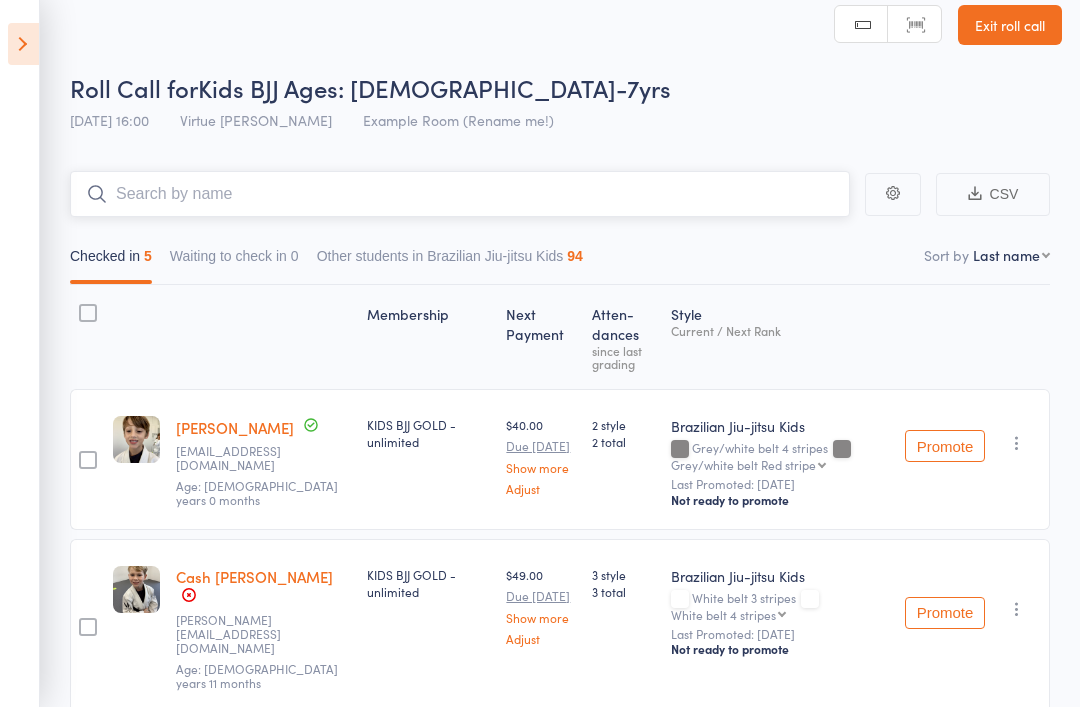 click at bounding box center (460, 194) 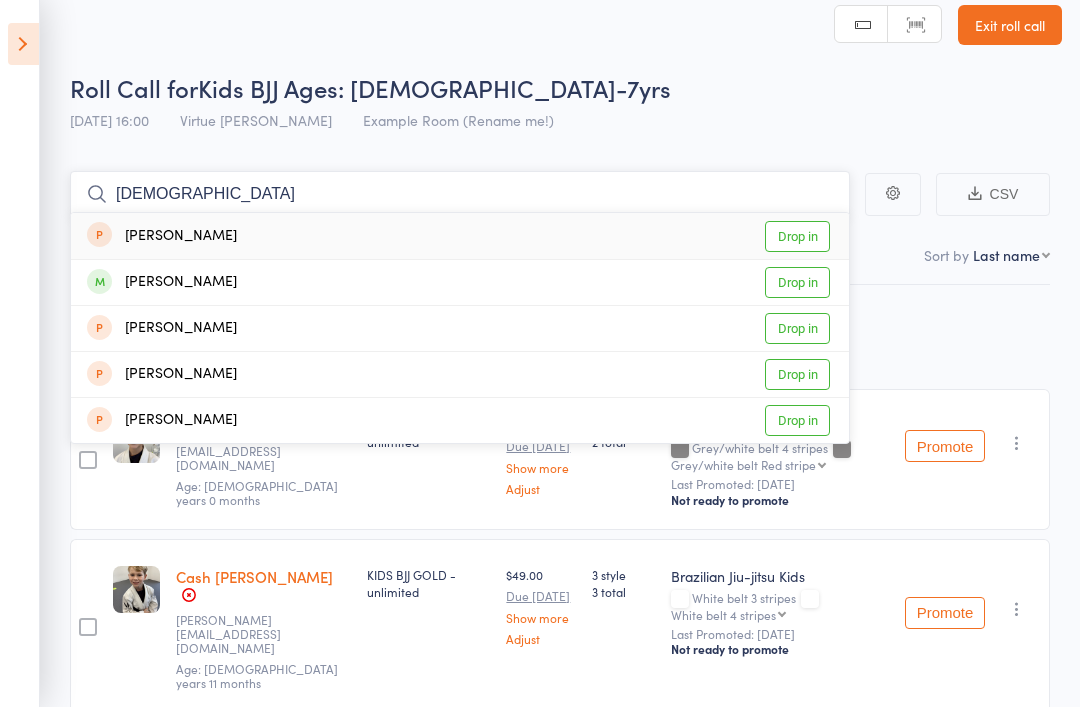 type on "Jerah" 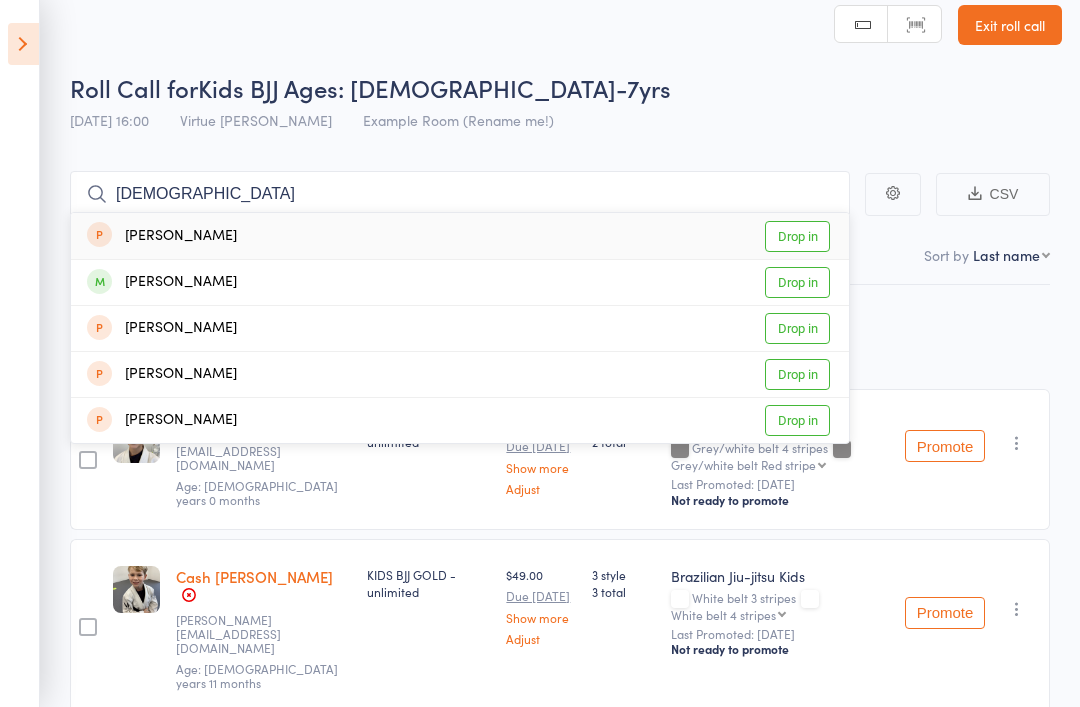 click on "Drop in" at bounding box center (797, 282) 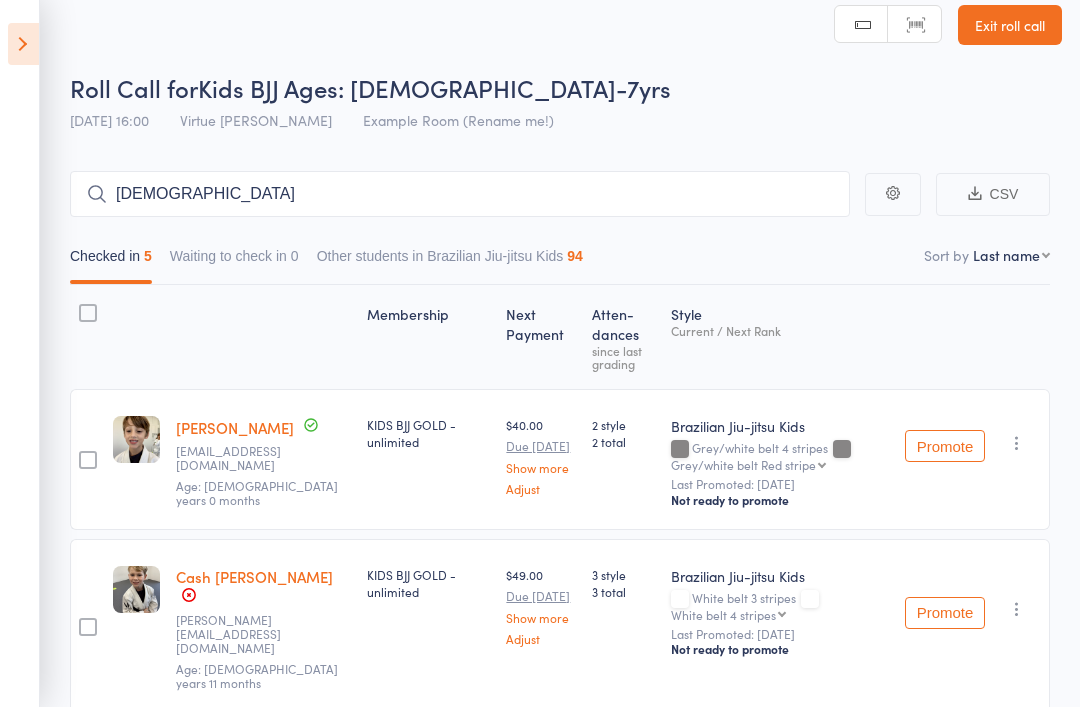 type 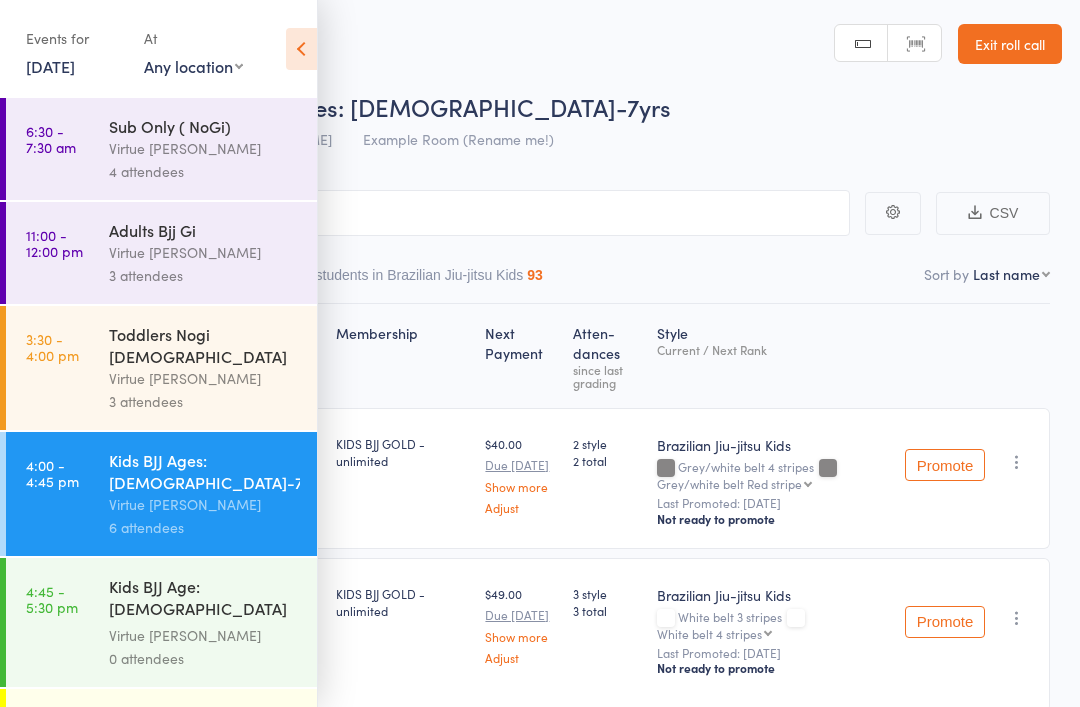 scroll, scrollTop: 19, scrollLeft: 0, axis: vertical 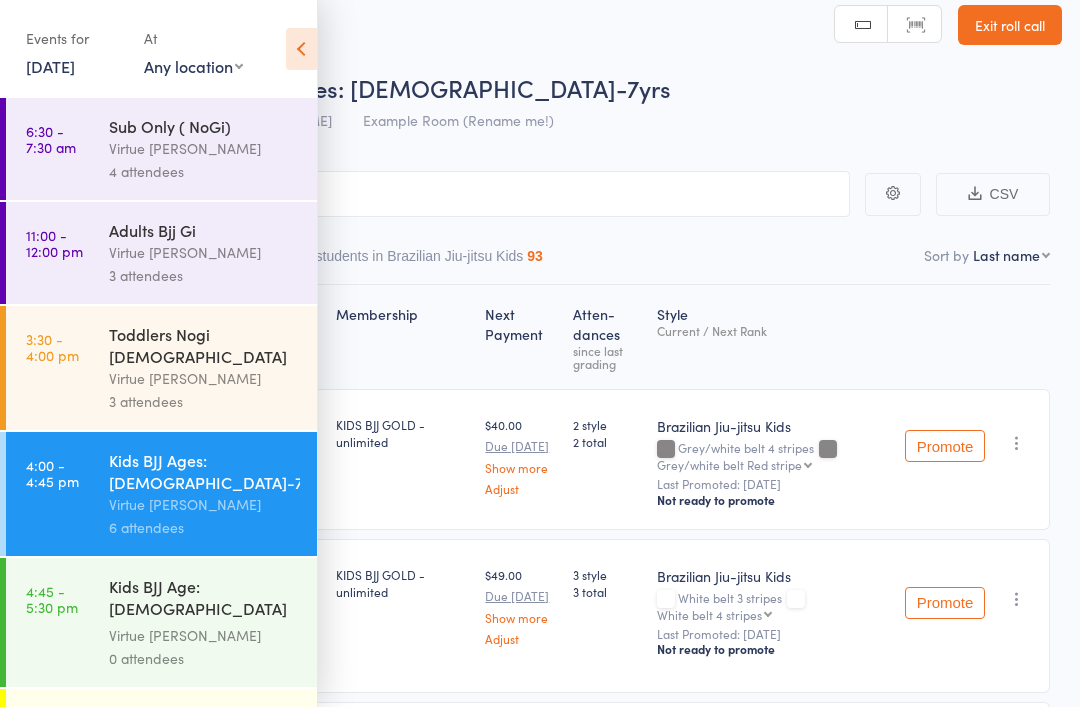 click on "4:45 - 5:30 pm Kids BJJ Age: [DEMOGRAPHIC_DATA] yo Virtue [PERSON_NAME] 0 attendees" at bounding box center (161, 622) 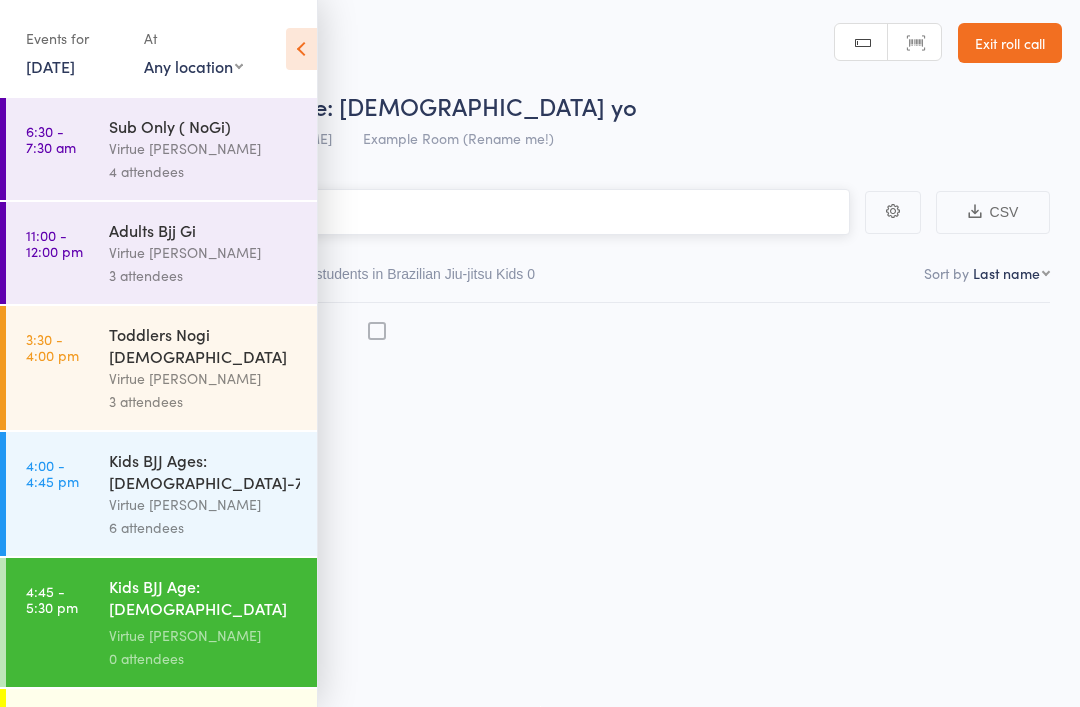 scroll, scrollTop: 14, scrollLeft: 0, axis: vertical 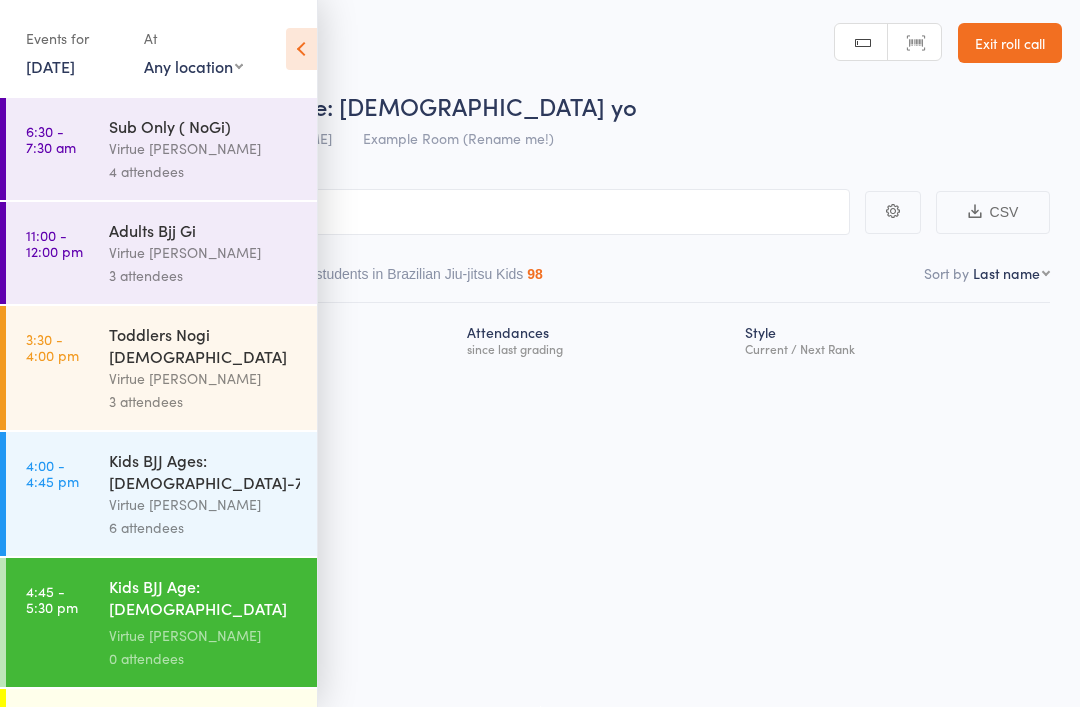 click at bounding box center (301, 49) 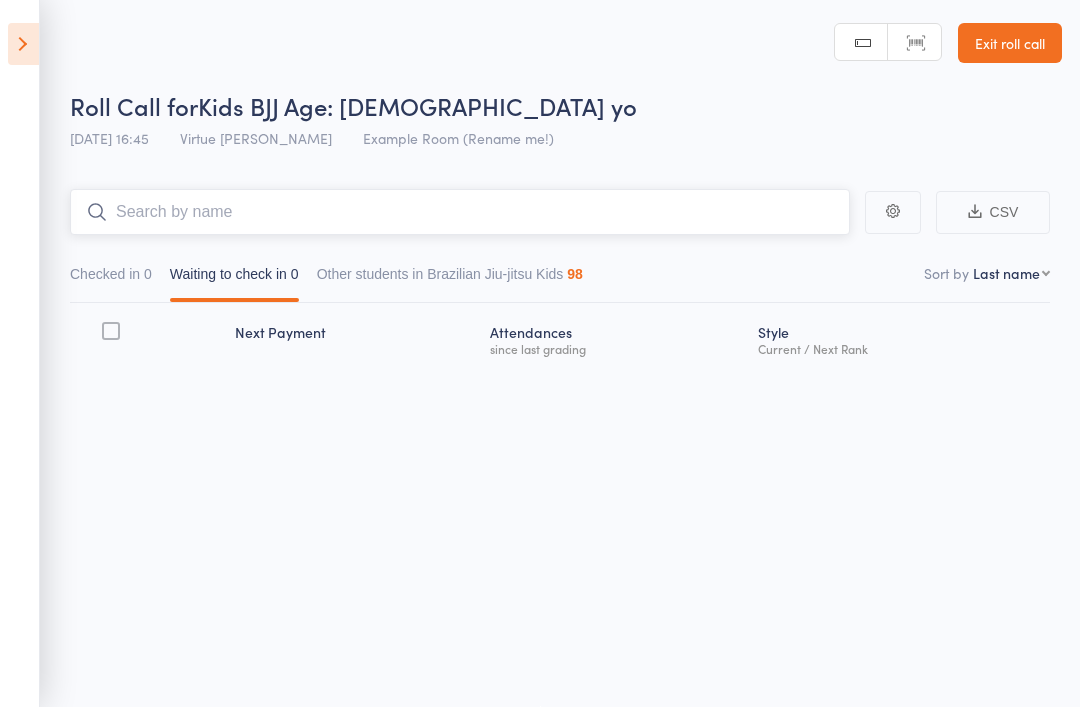 click at bounding box center (460, 212) 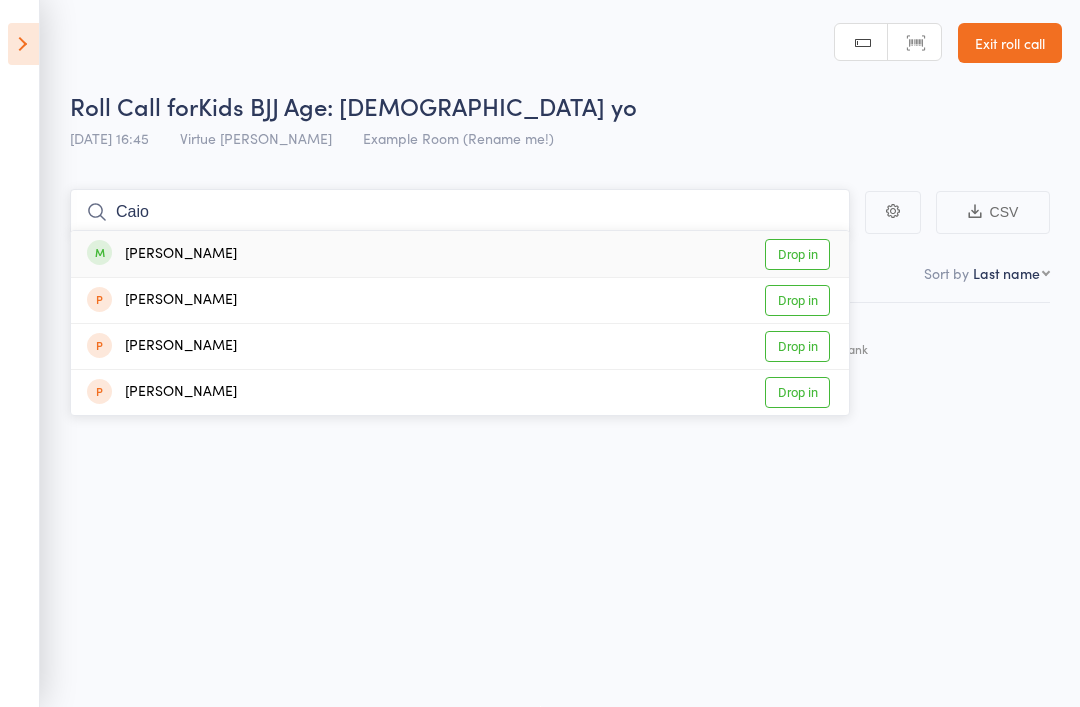 type on "Caio" 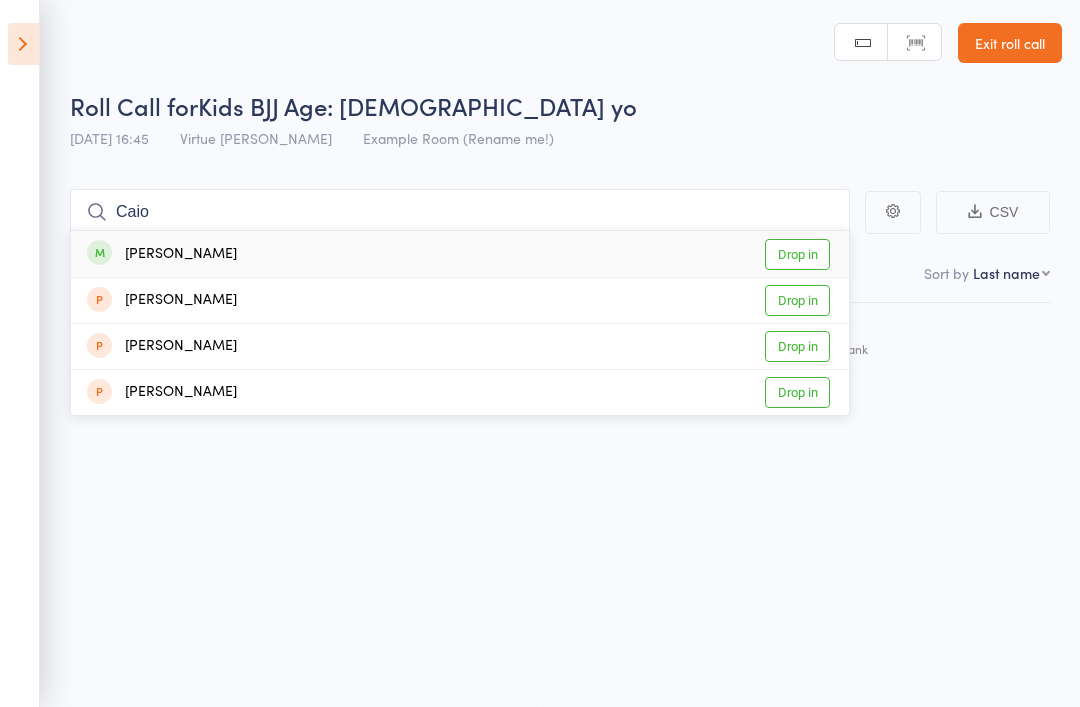 click on "Drop in" at bounding box center [797, 254] 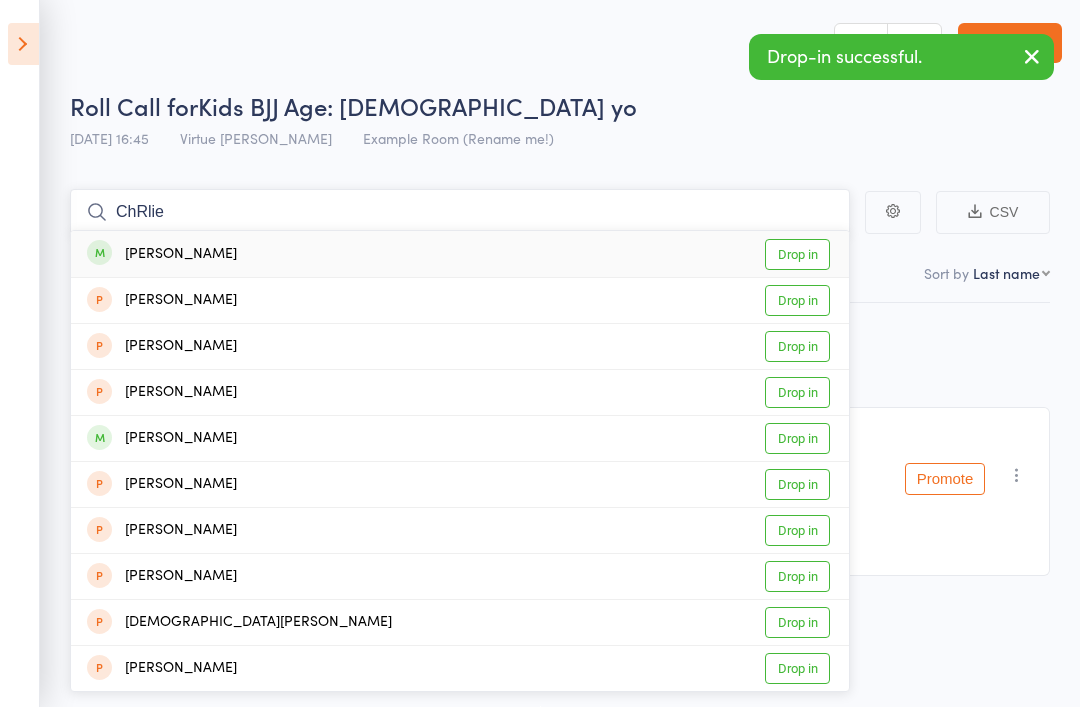 type on "ChRlie" 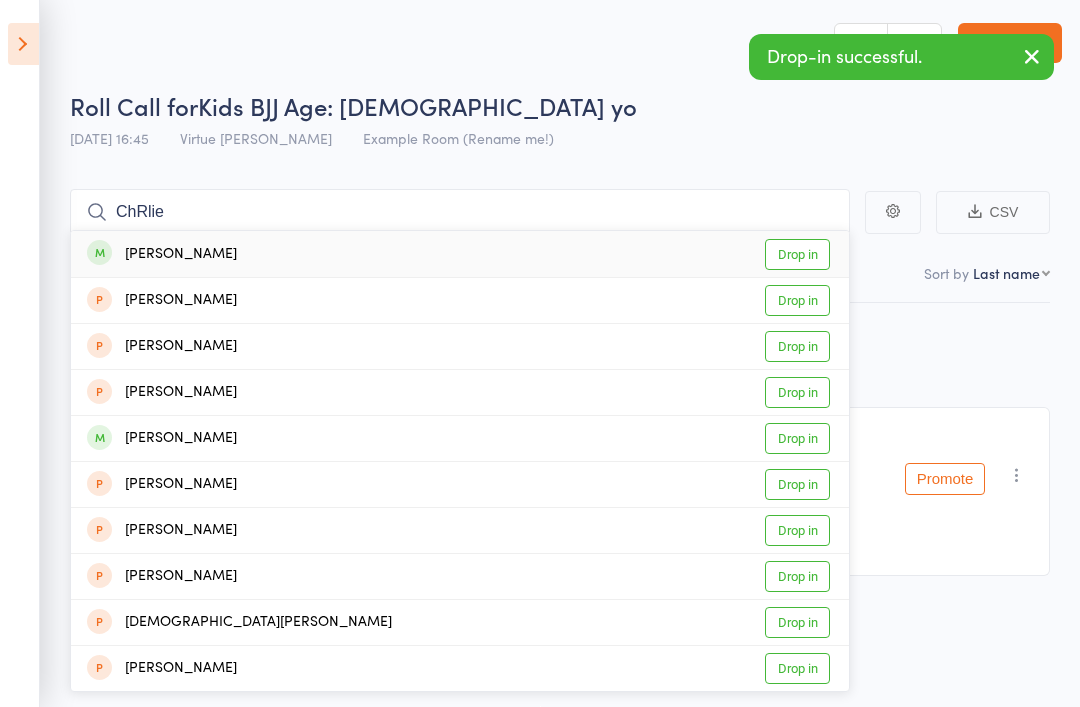 click on "Drop in" at bounding box center [797, 254] 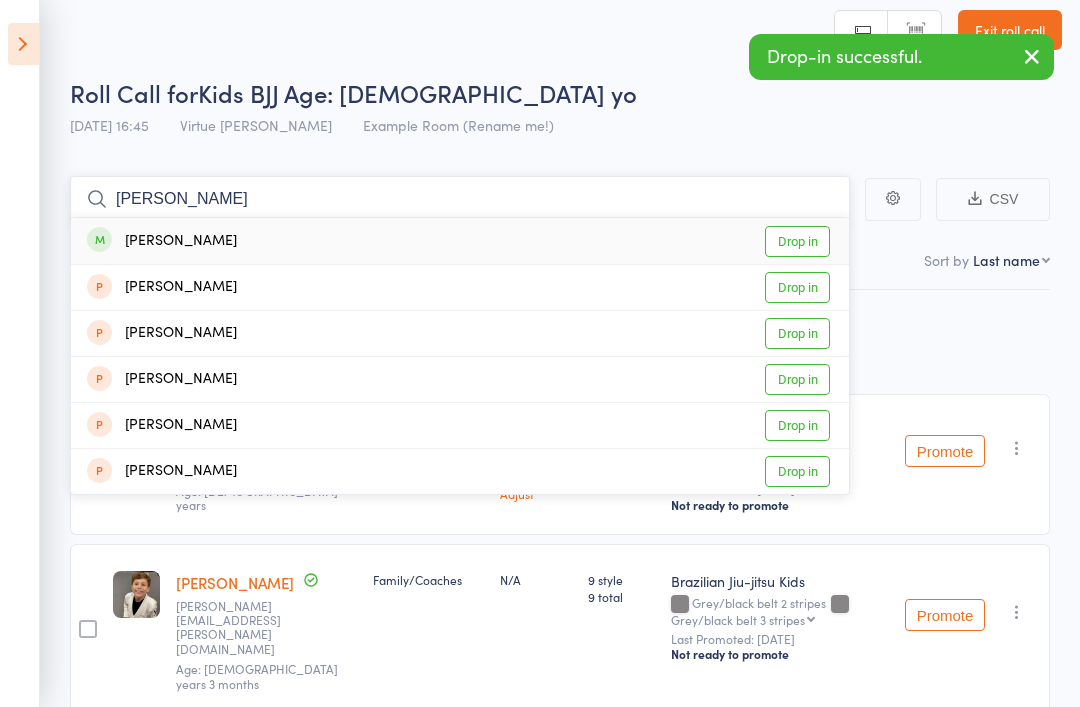 type on "[PERSON_NAME]" 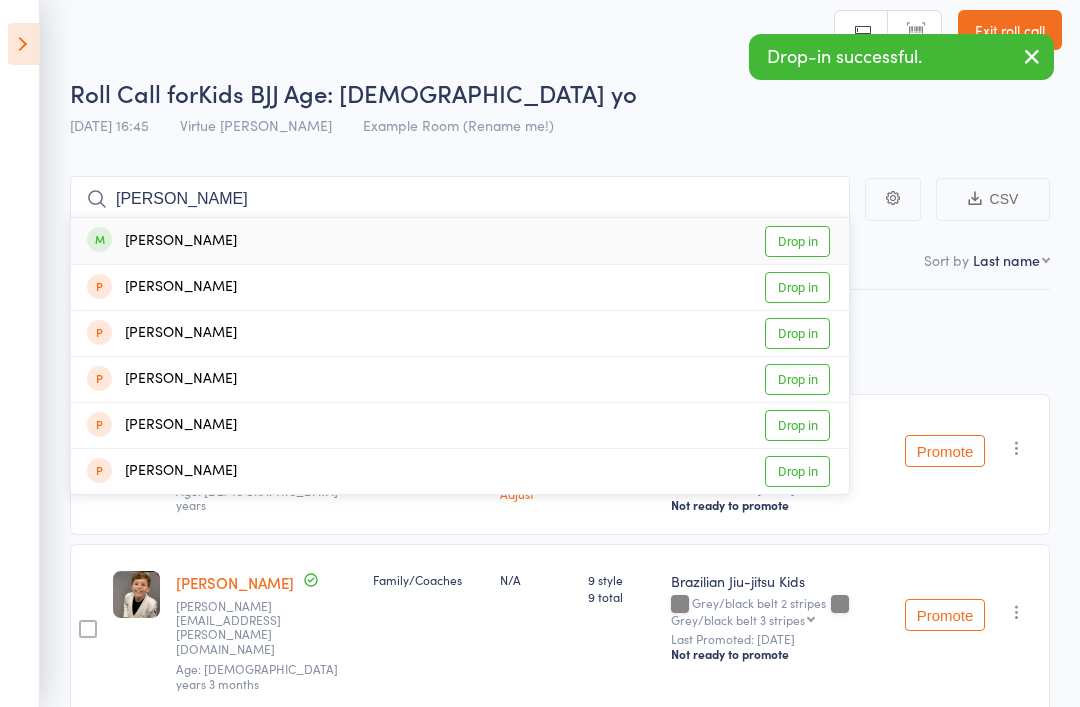 click on "Drop in" at bounding box center (797, 241) 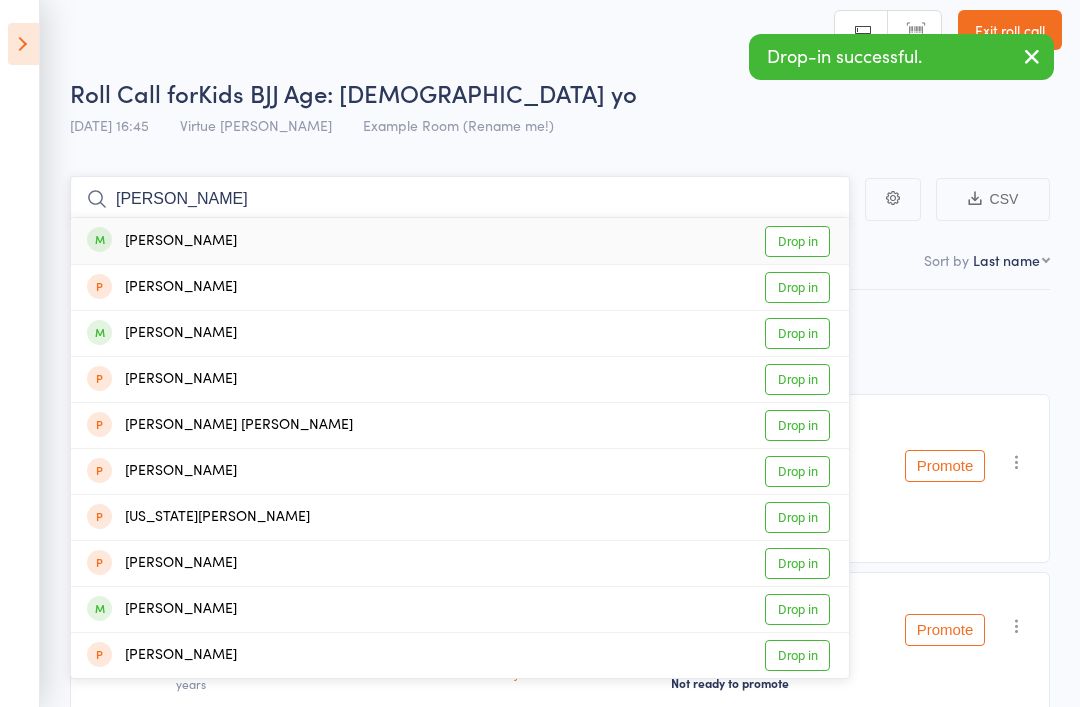 type on "[PERSON_NAME]" 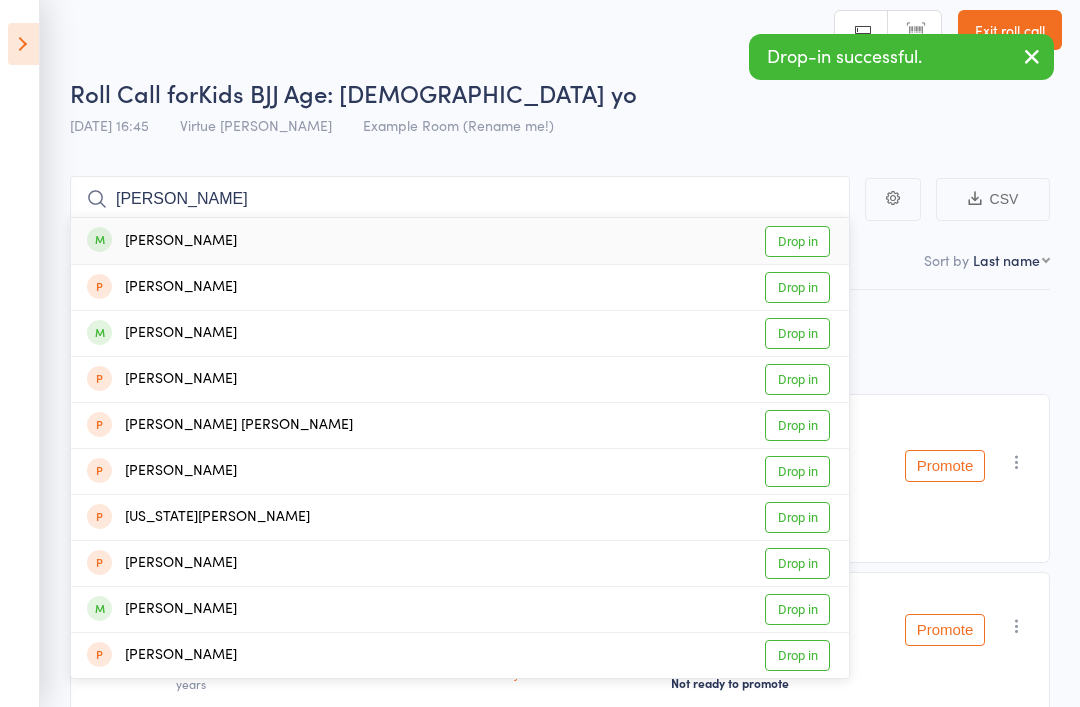 click on "Drop in" at bounding box center [797, 241] 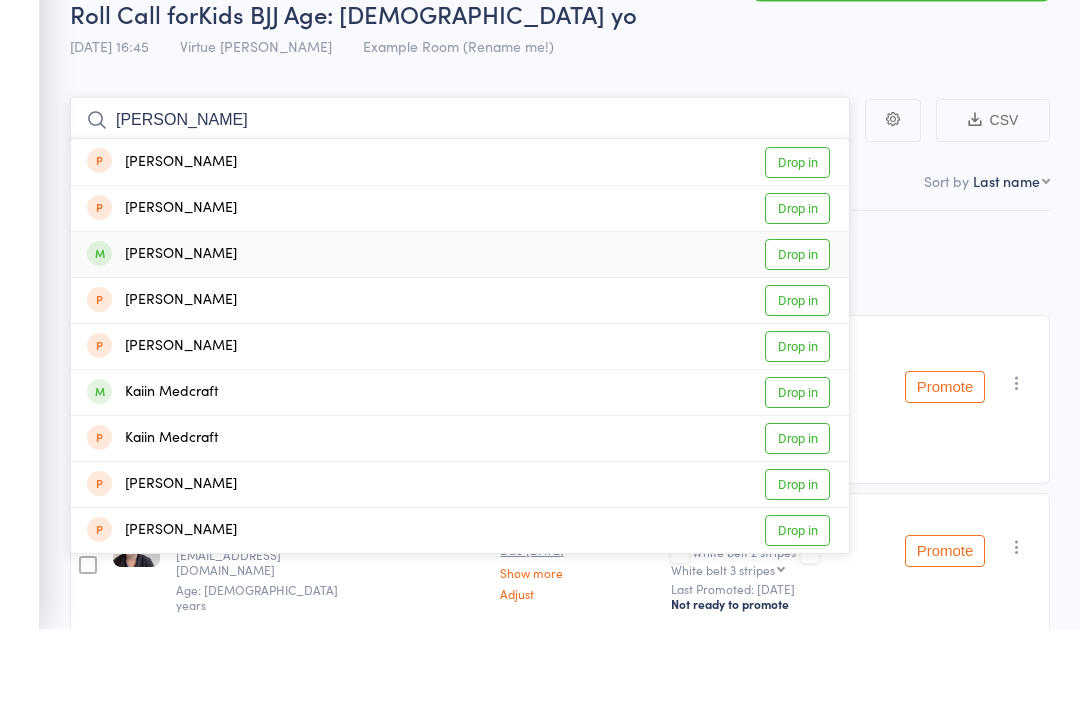 type on "[PERSON_NAME]" 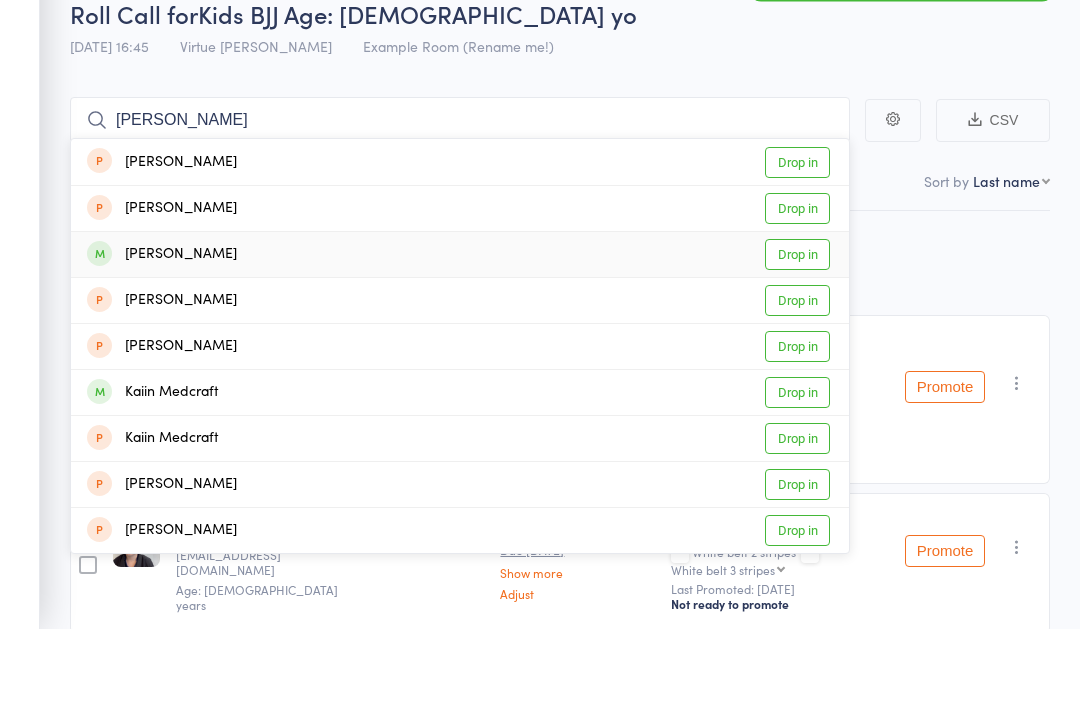 click on "Drop in" at bounding box center (797, 333) 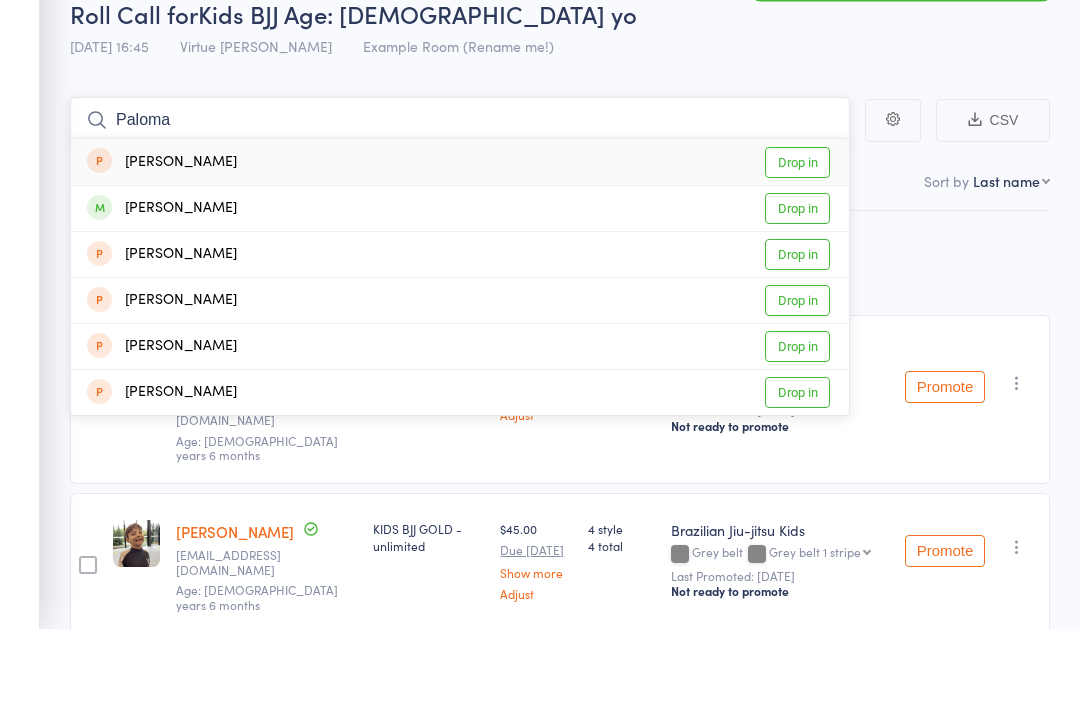 type on "Paloma" 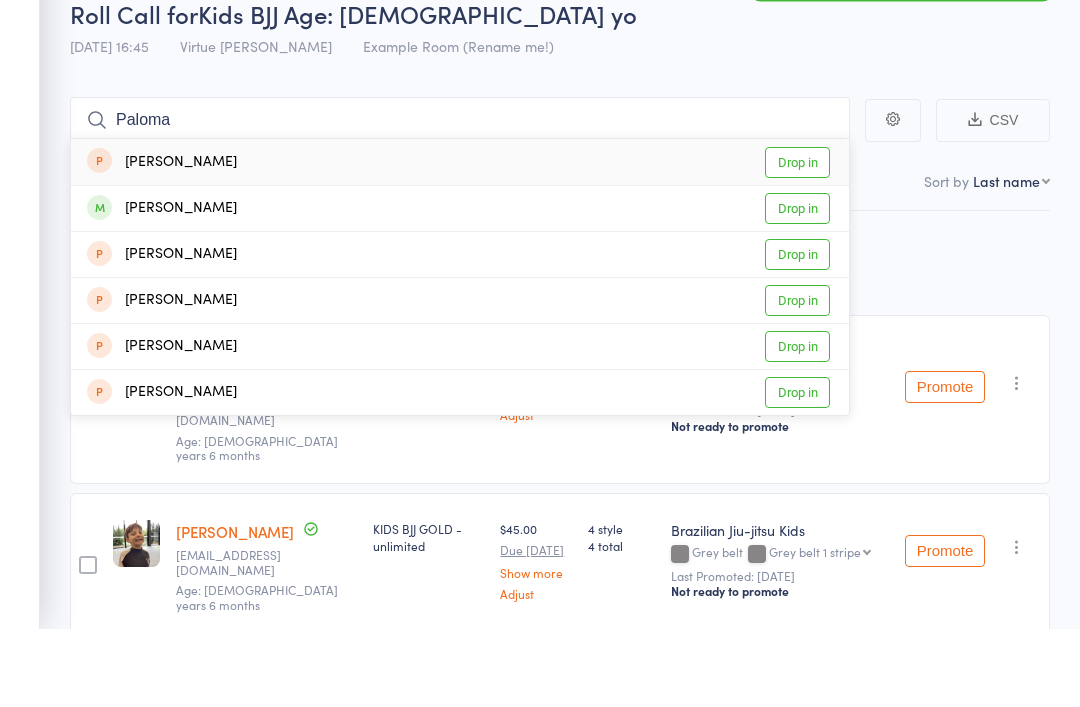 click on "Drop in" at bounding box center [797, 287] 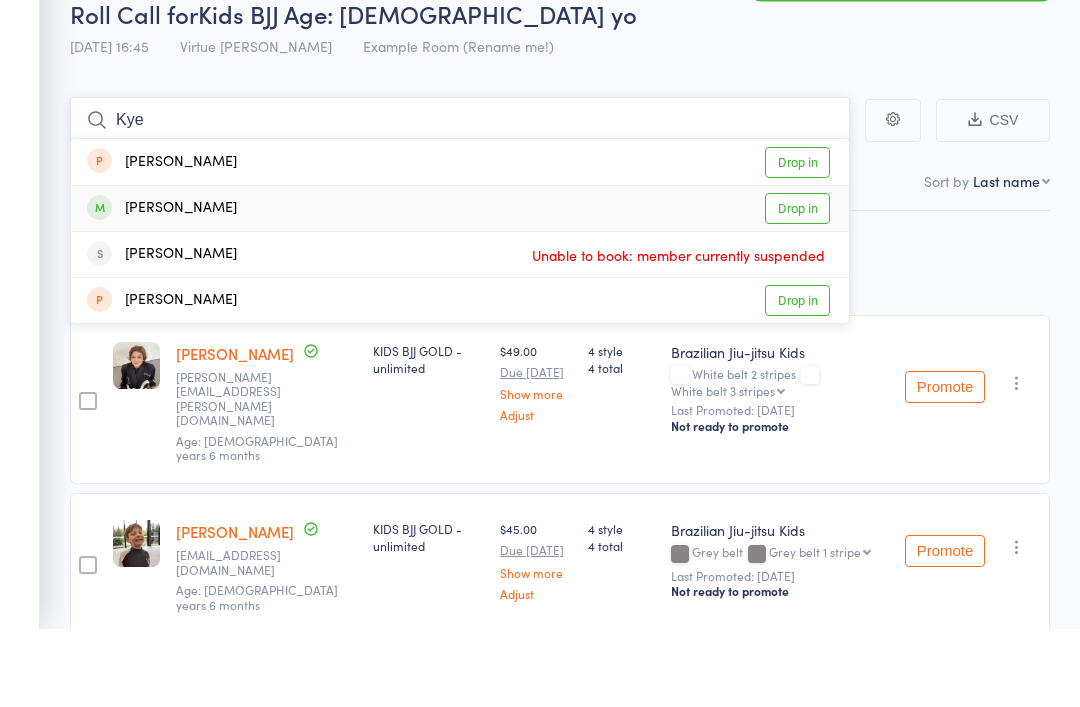 type on "Kye" 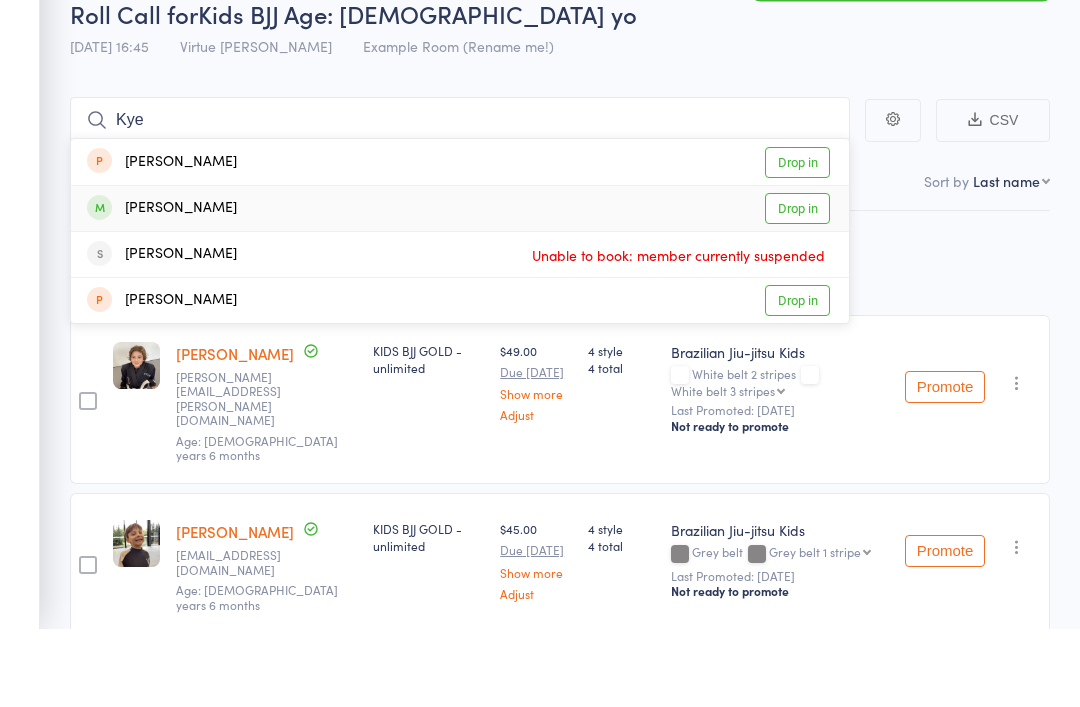 click on "Drop in" at bounding box center [797, 287] 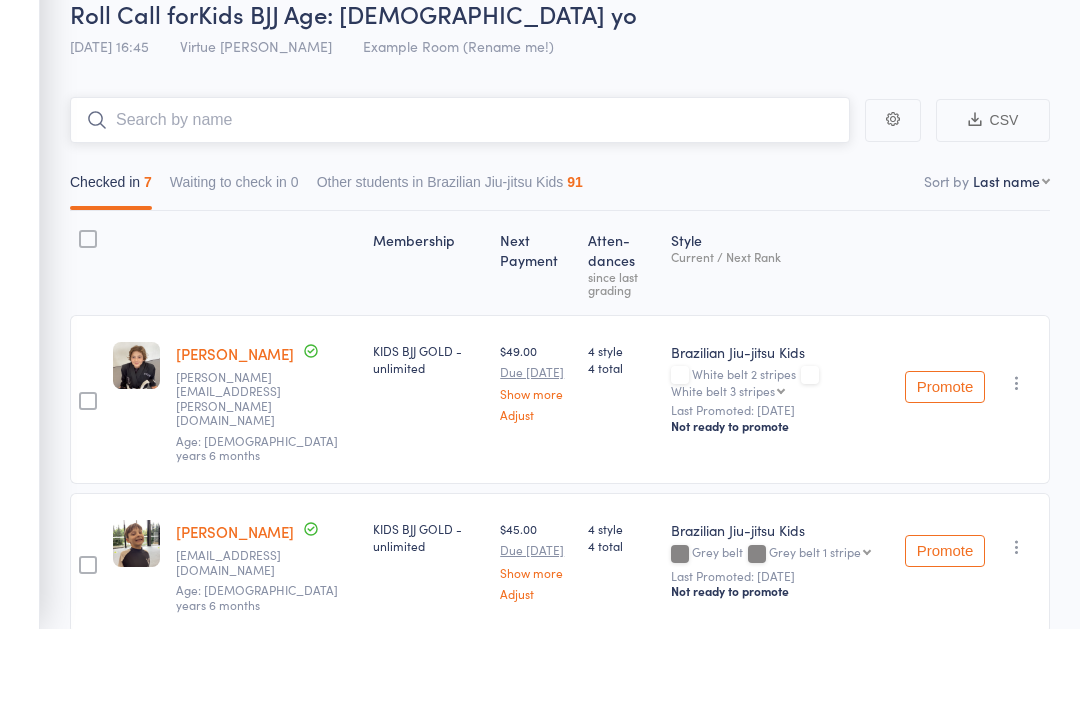 scroll, scrollTop: 92, scrollLeft: 0, axis: vertical 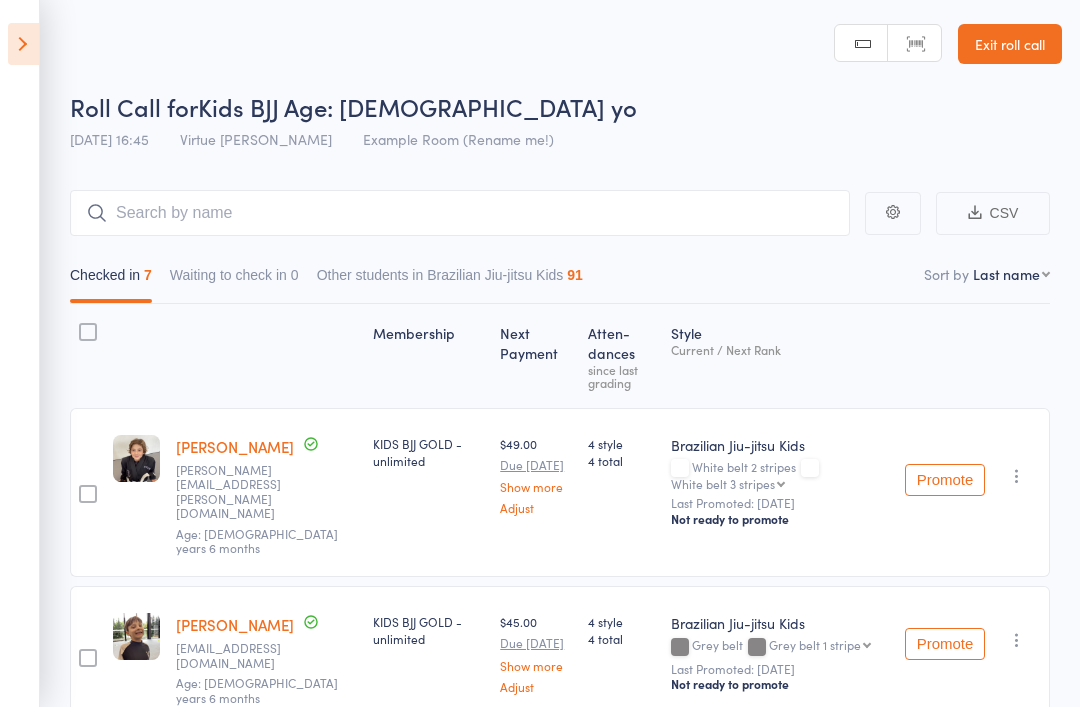 click on "Exit roll call" at bounding box center (1010, 44) 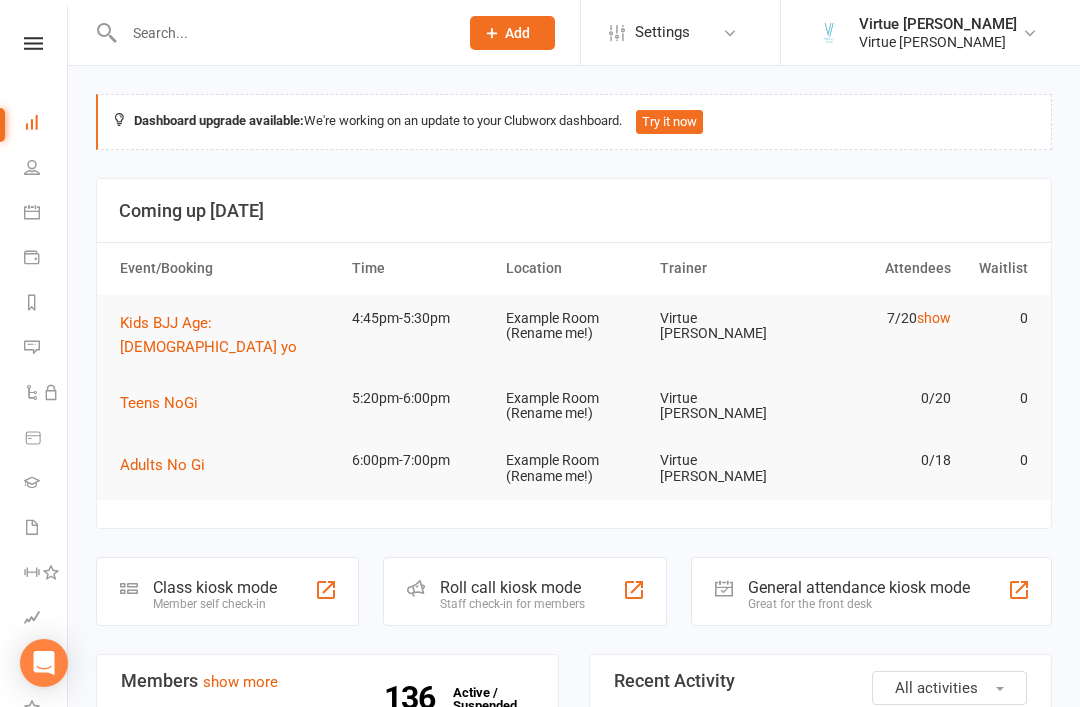 scroll, scrollTop: 0, scrollLeft: 0, axis: both 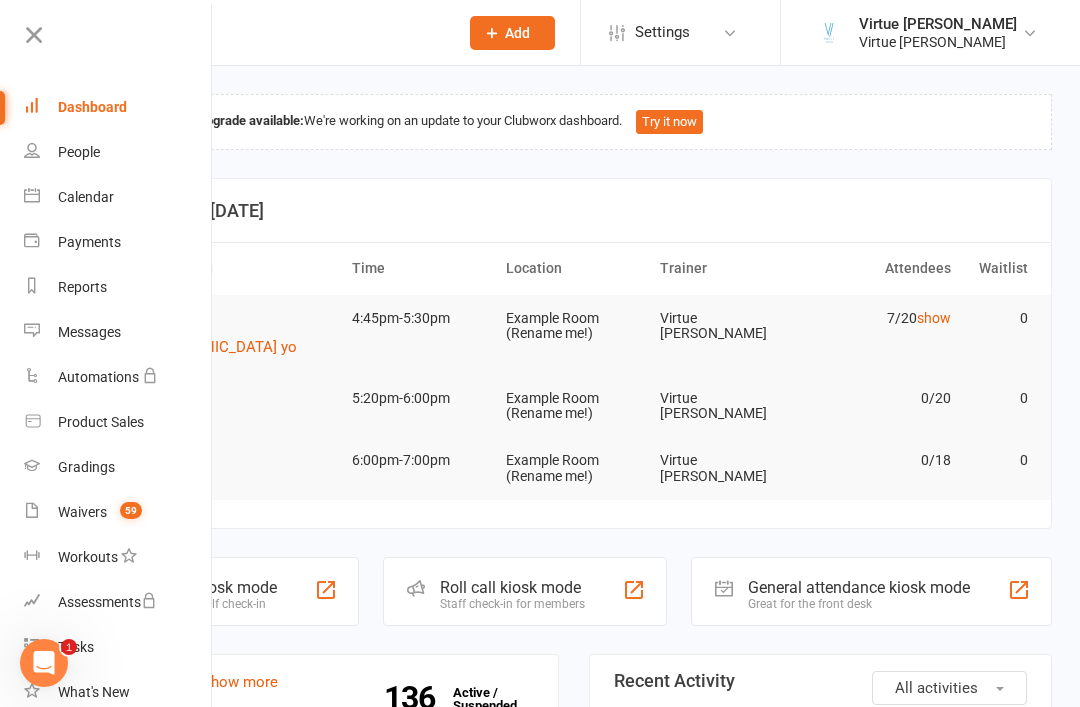click on "People" at bounding box center [118, 152] 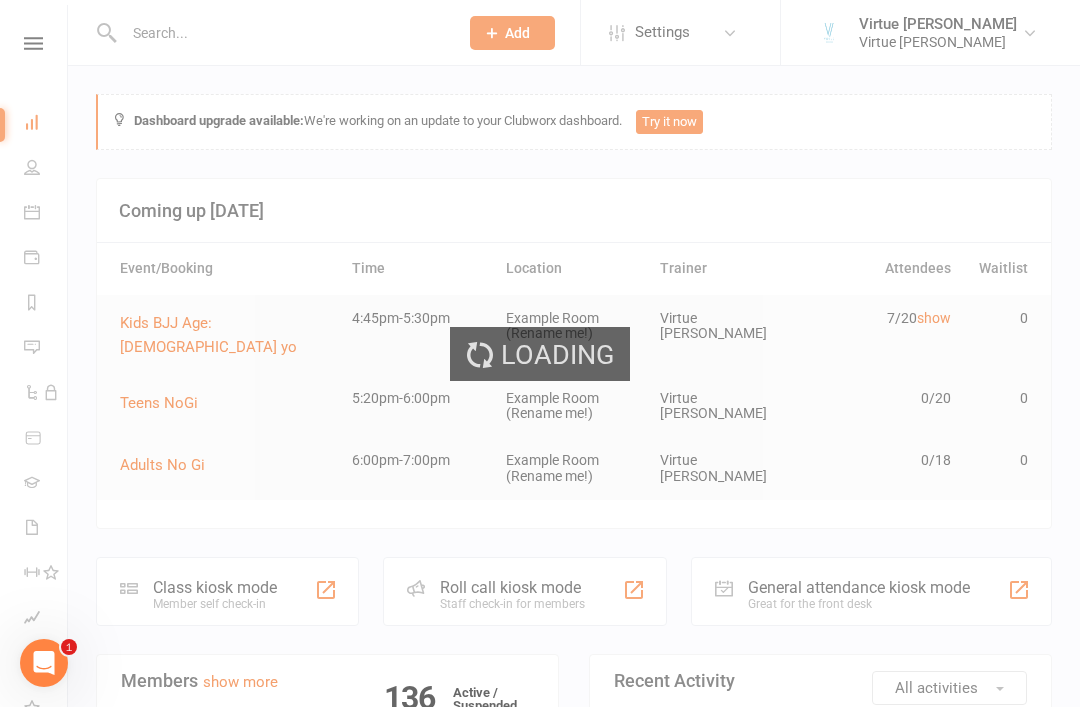 select on "100" 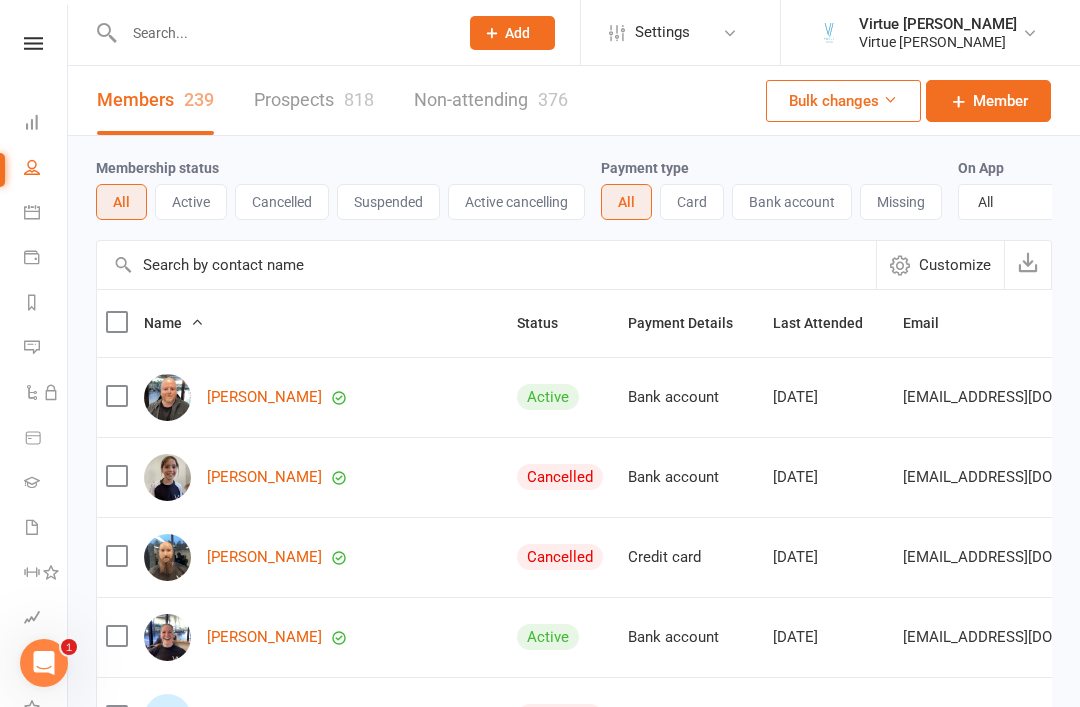 click at bounding box center [33, 43] 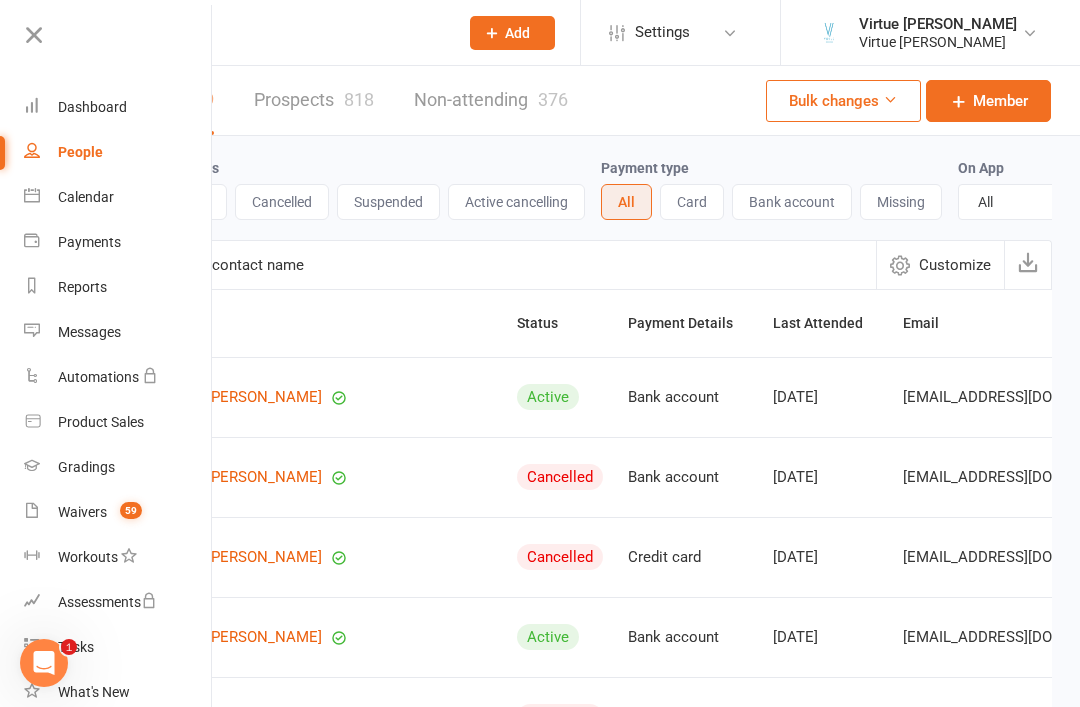 click on "Waivers   59" at bounding box center [118, 512] 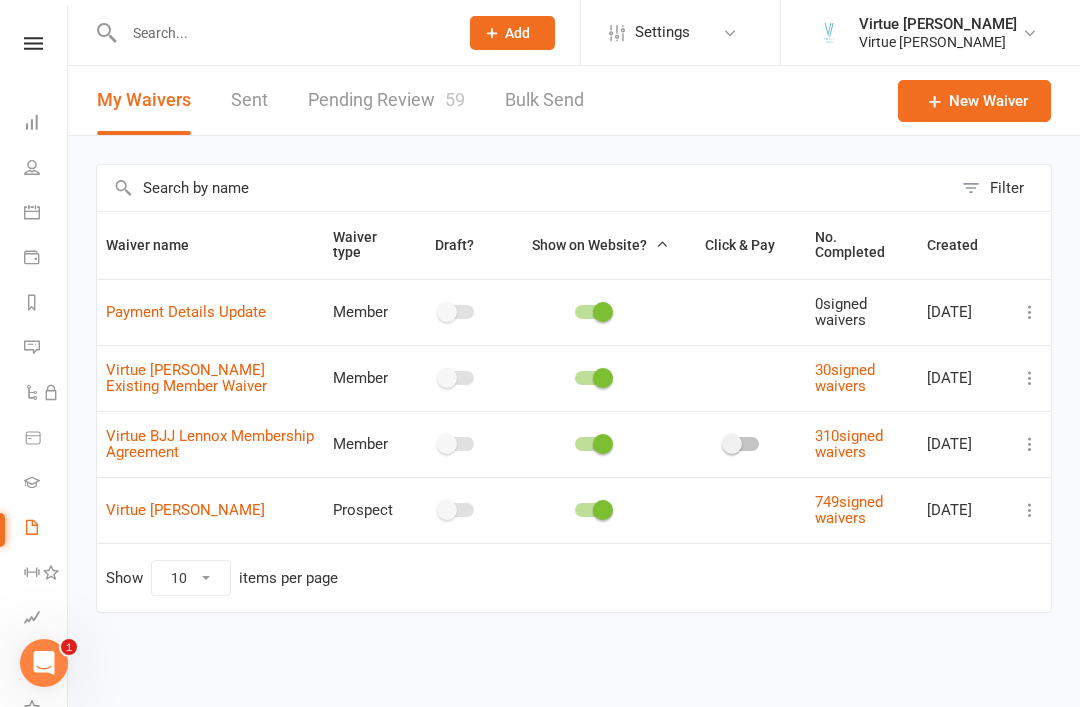 click on "Pending Review 59" at bounding box center (386, 100) 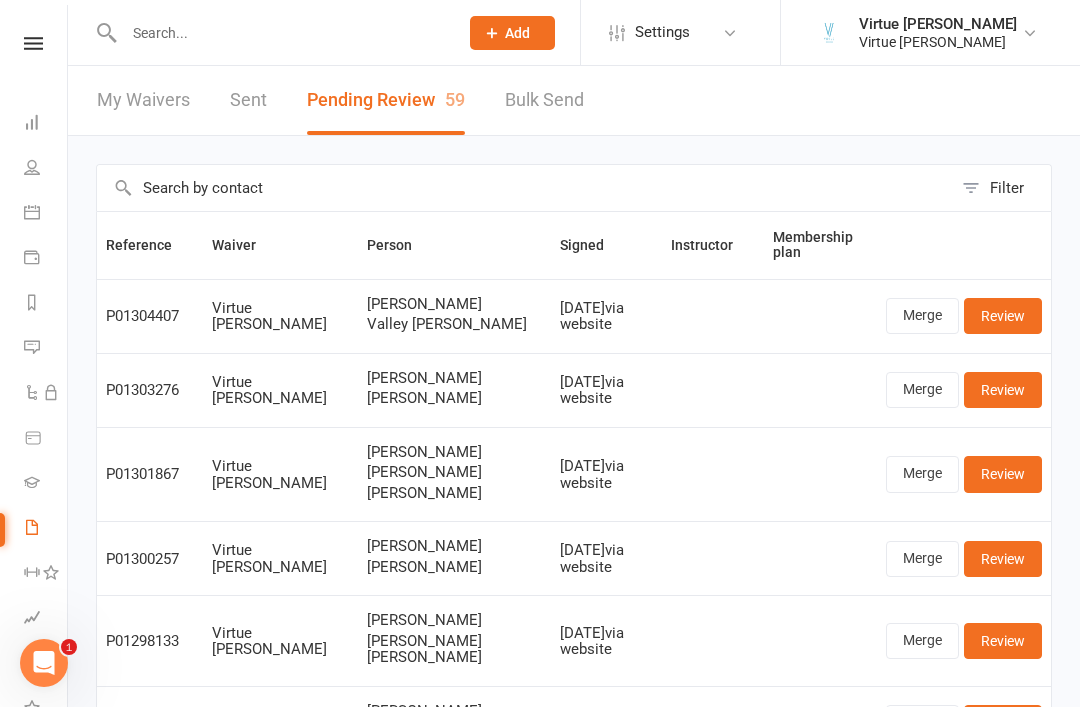 click on "Review" at bounding box center [1003, 474] 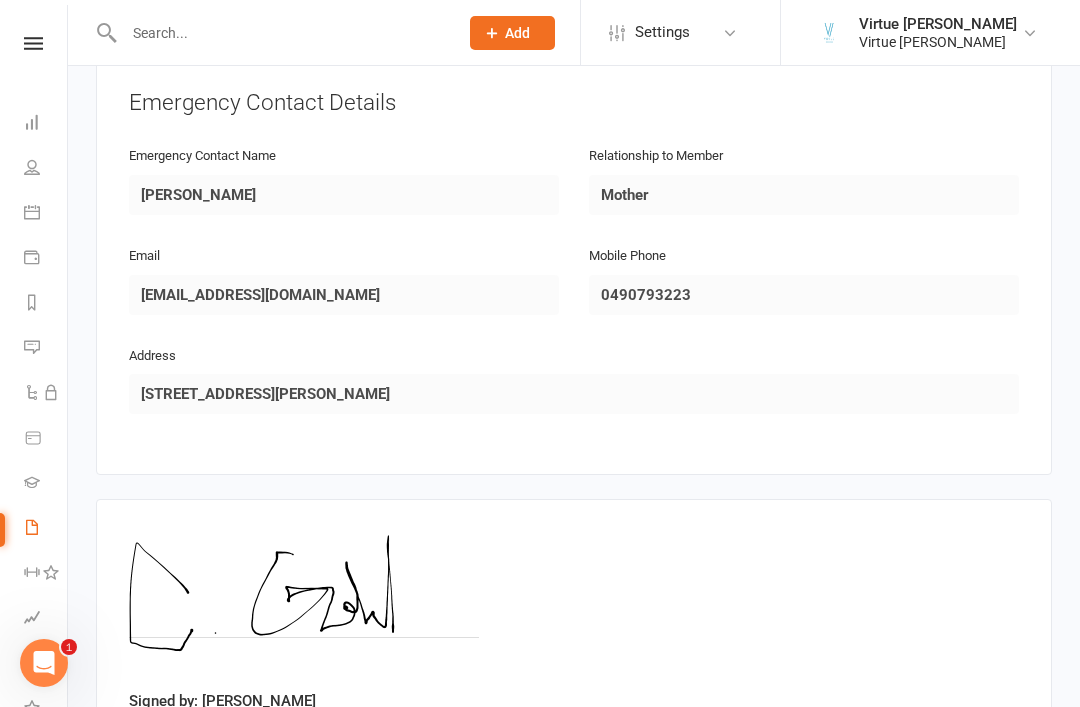 scroll, scrollTop: 2426, scrollLeft: 0, axis: vertical 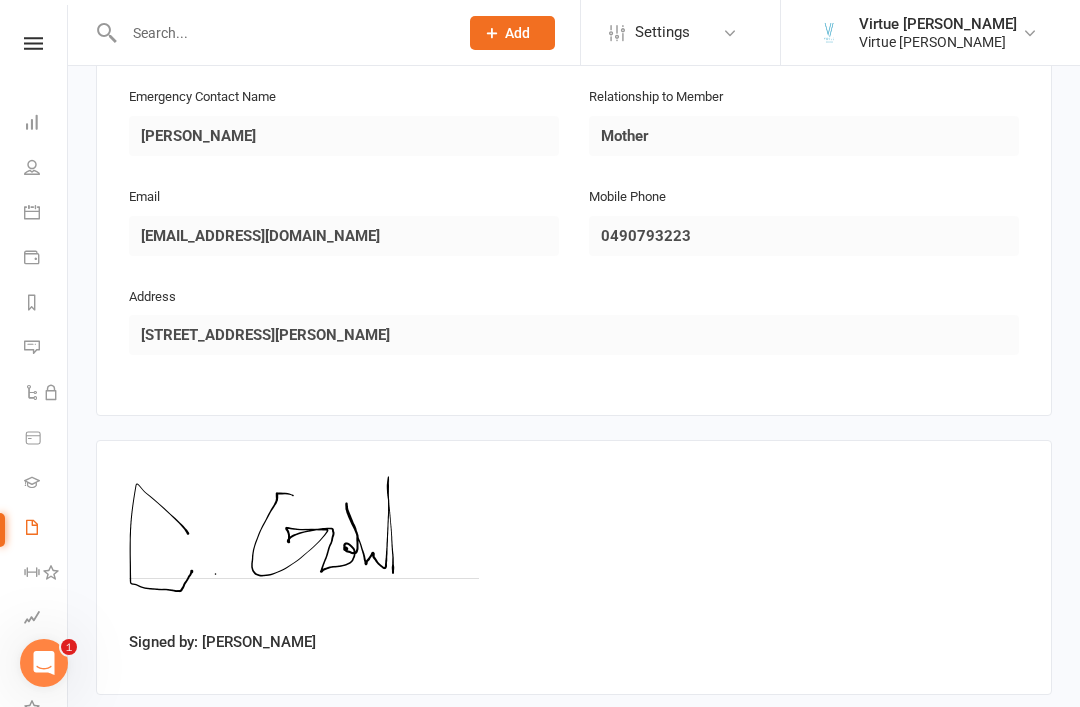 click on "Approve" at bounding box center [154, 740] 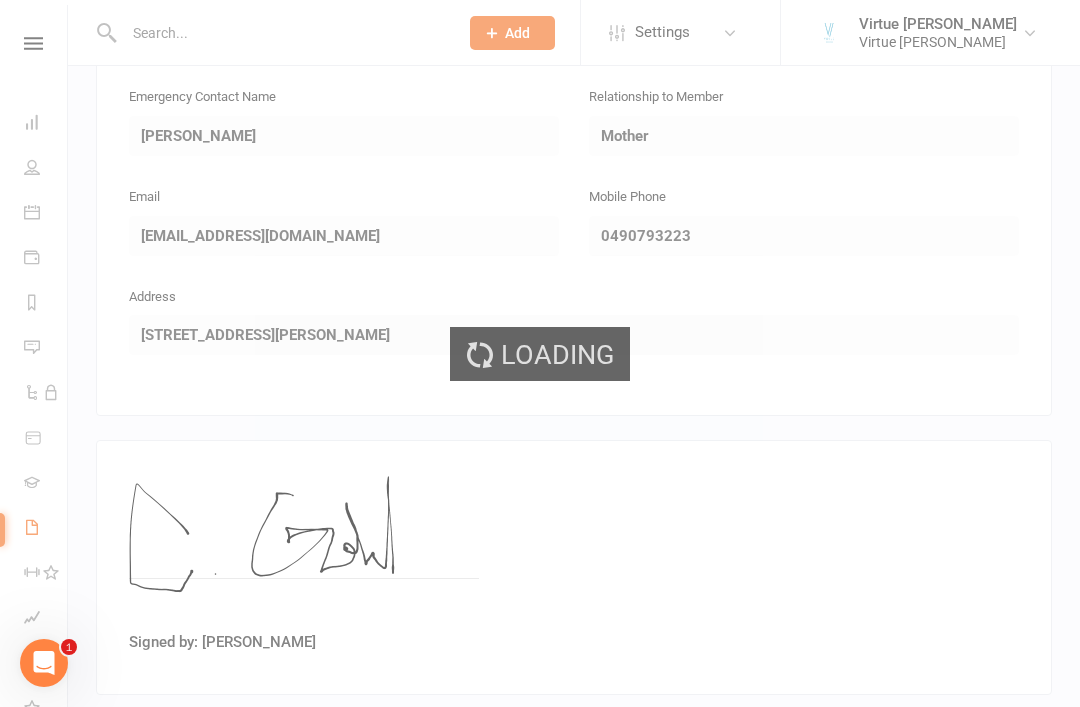 scroll, scrollTop: 0, scrollLeft: 0, axis: both 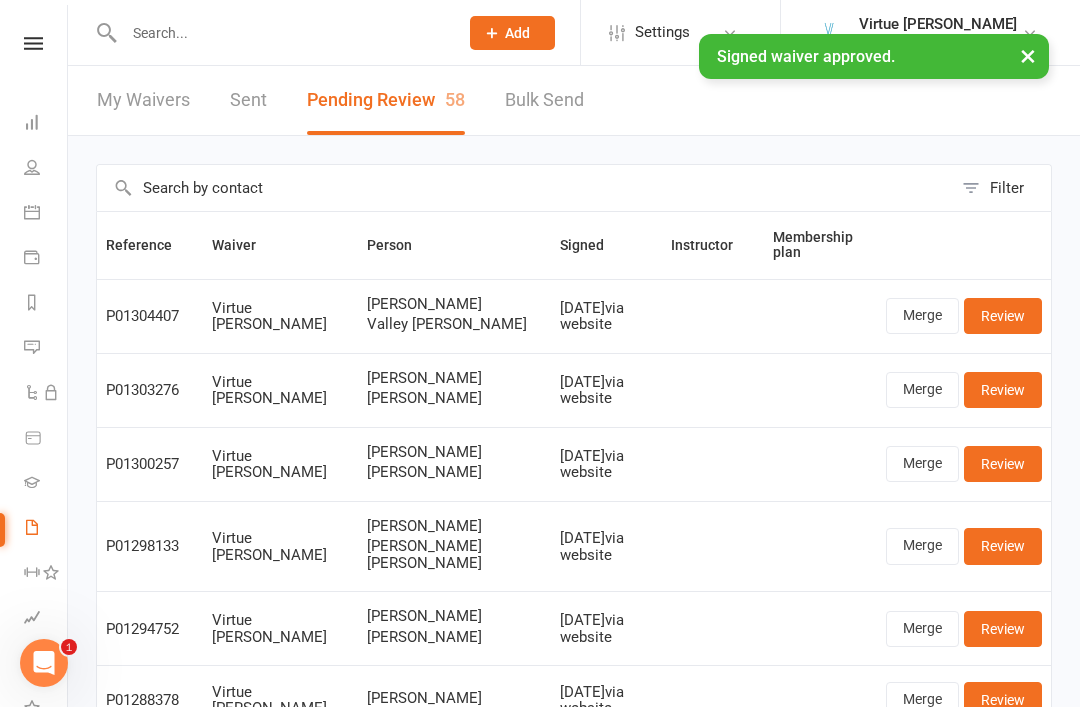 click at bounding box center (33, 43) 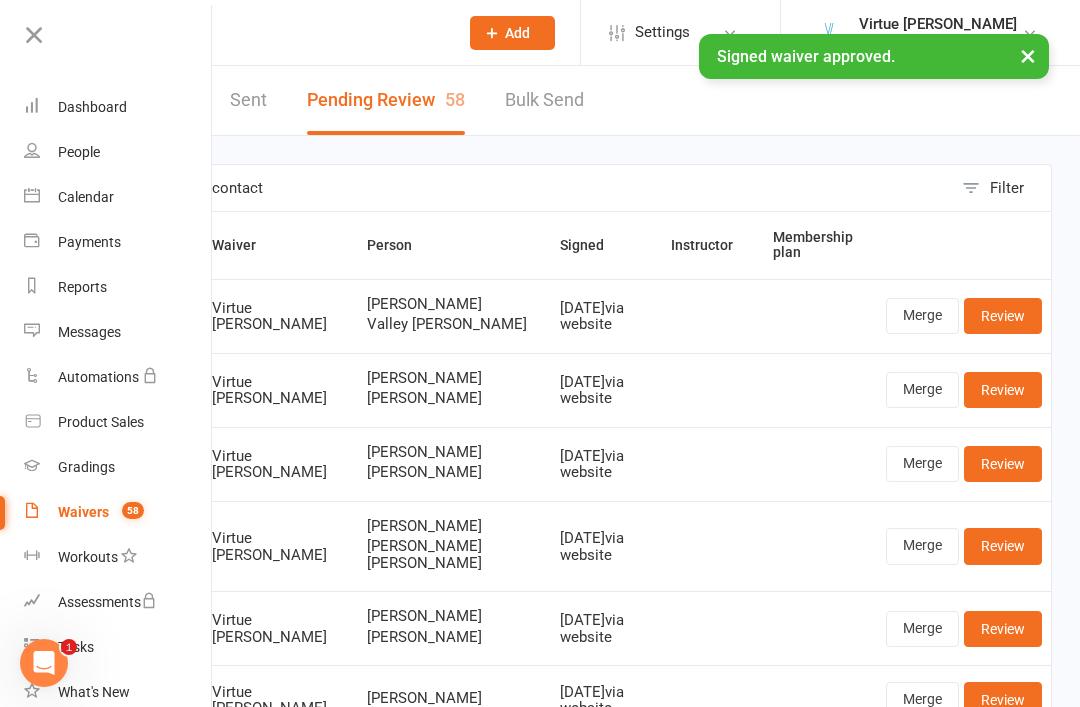 click on "People" at bounding box center (79, 152) 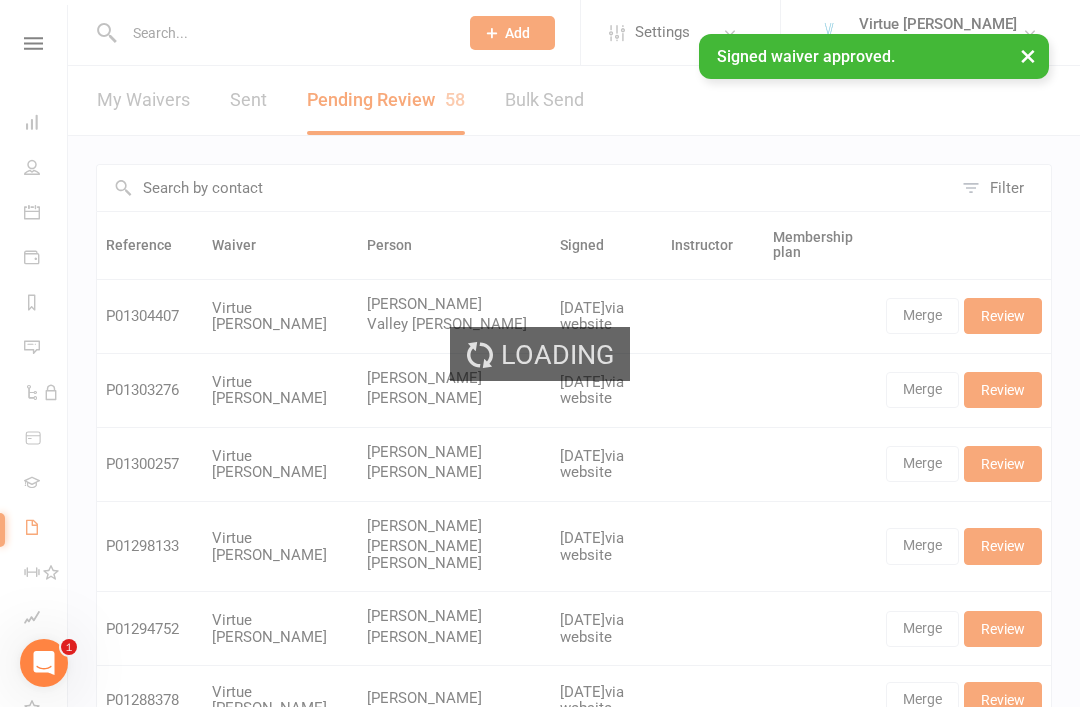 select on "100" 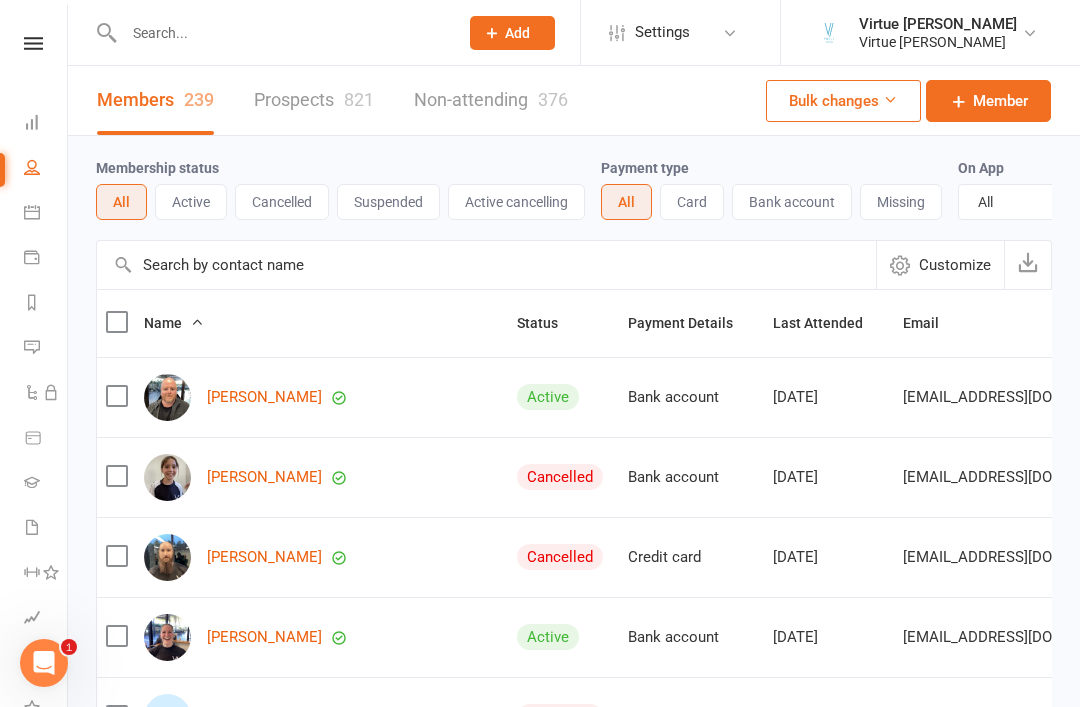 click on "Prospects 821" at bounding box center (314, 100) 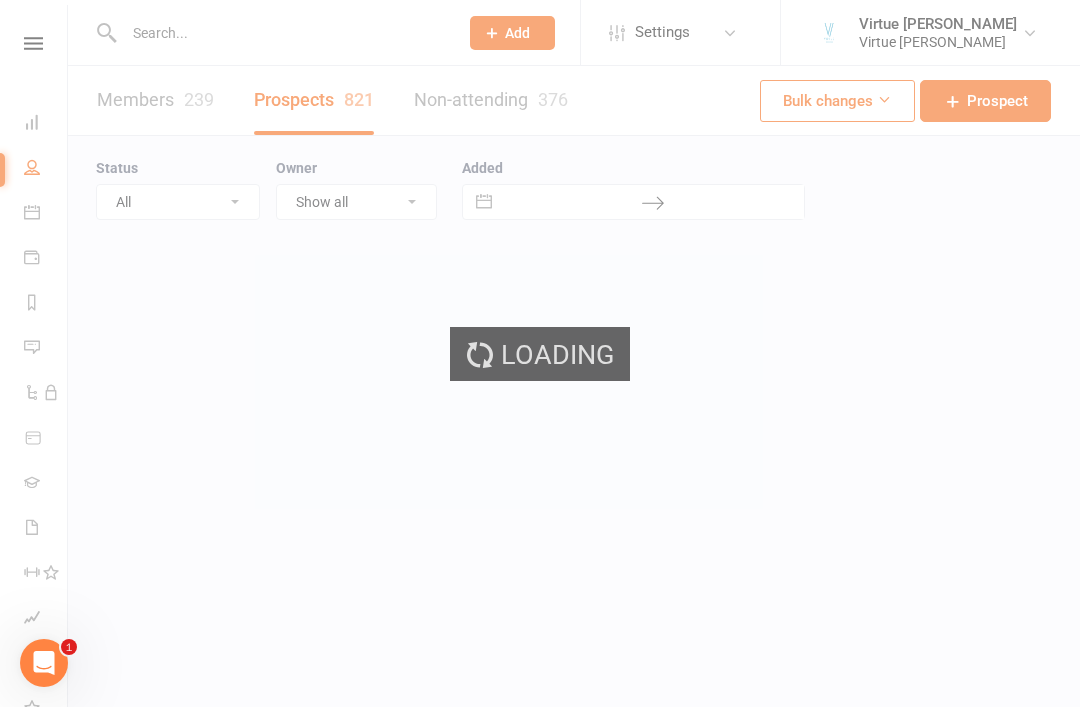 select on "100" 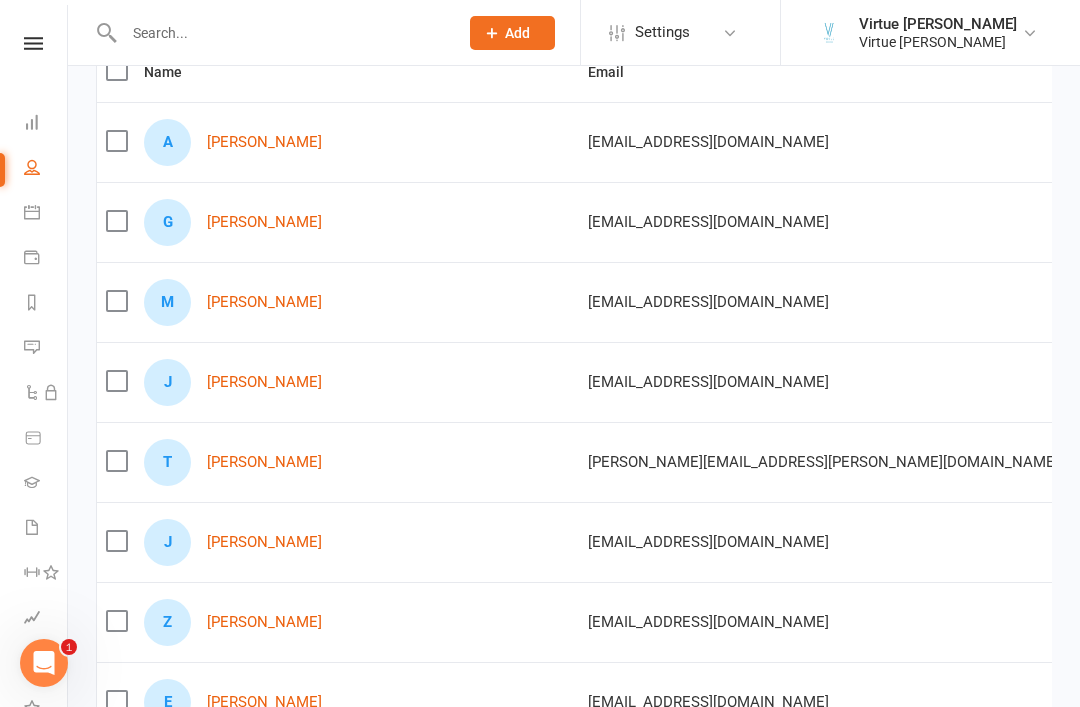 scroll, scrollTop: 0, scrollLeft: 0, axis: both 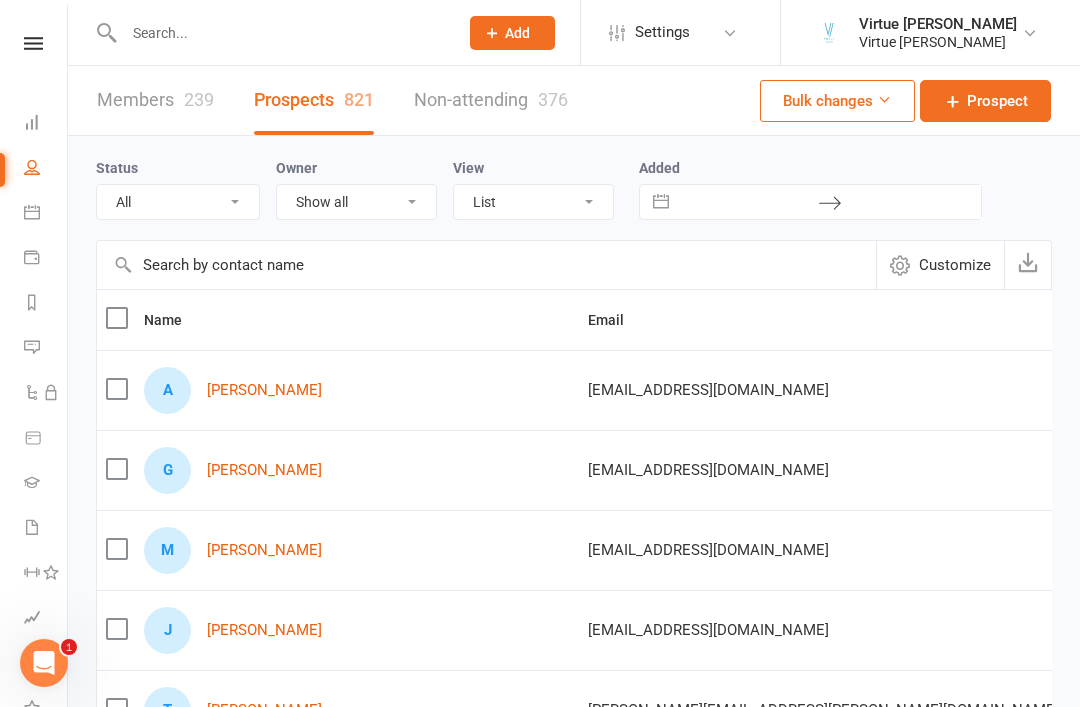 click on "Members 239" at bounding box center (155, 100) 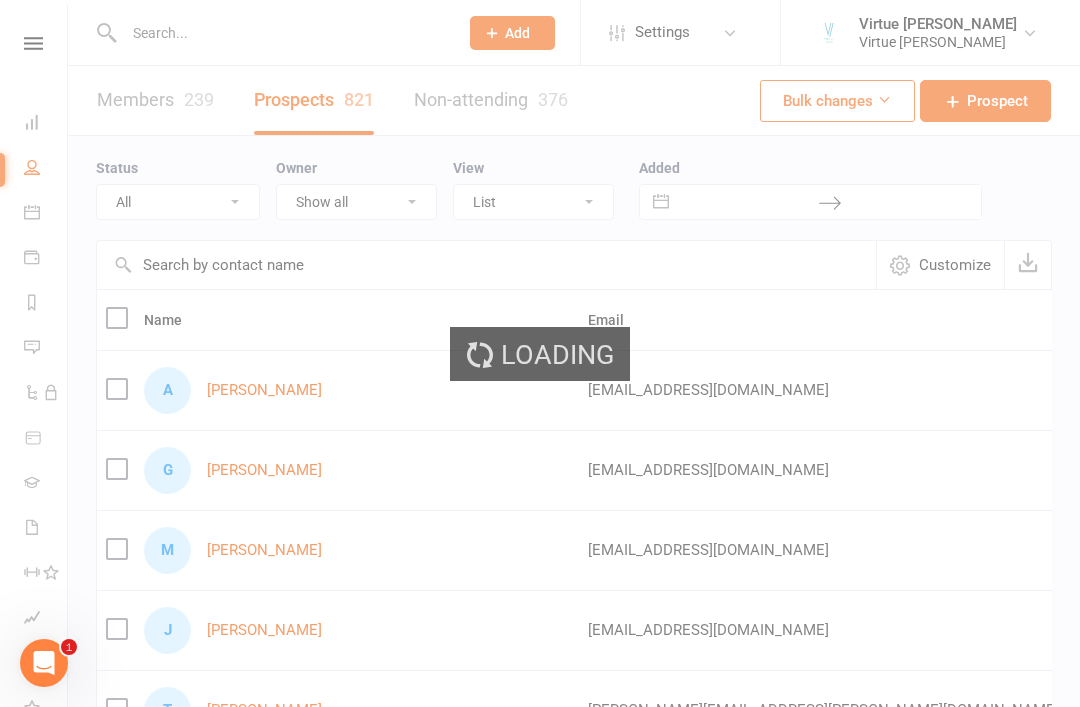 select on "100" 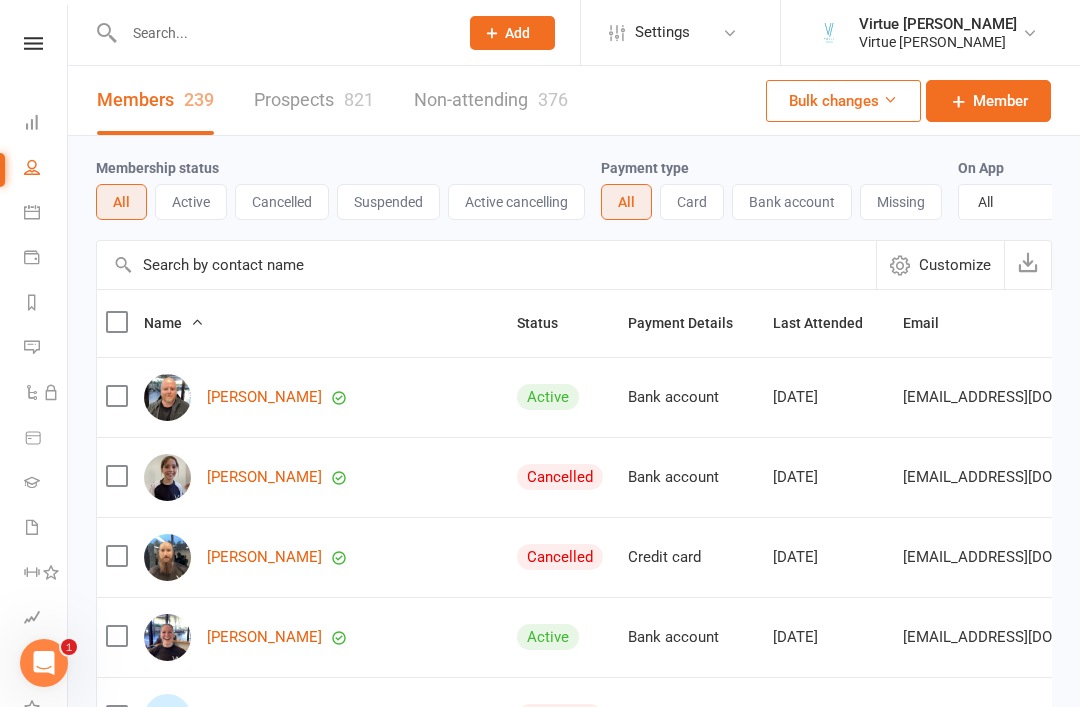 click at bounding box center [33, 43] 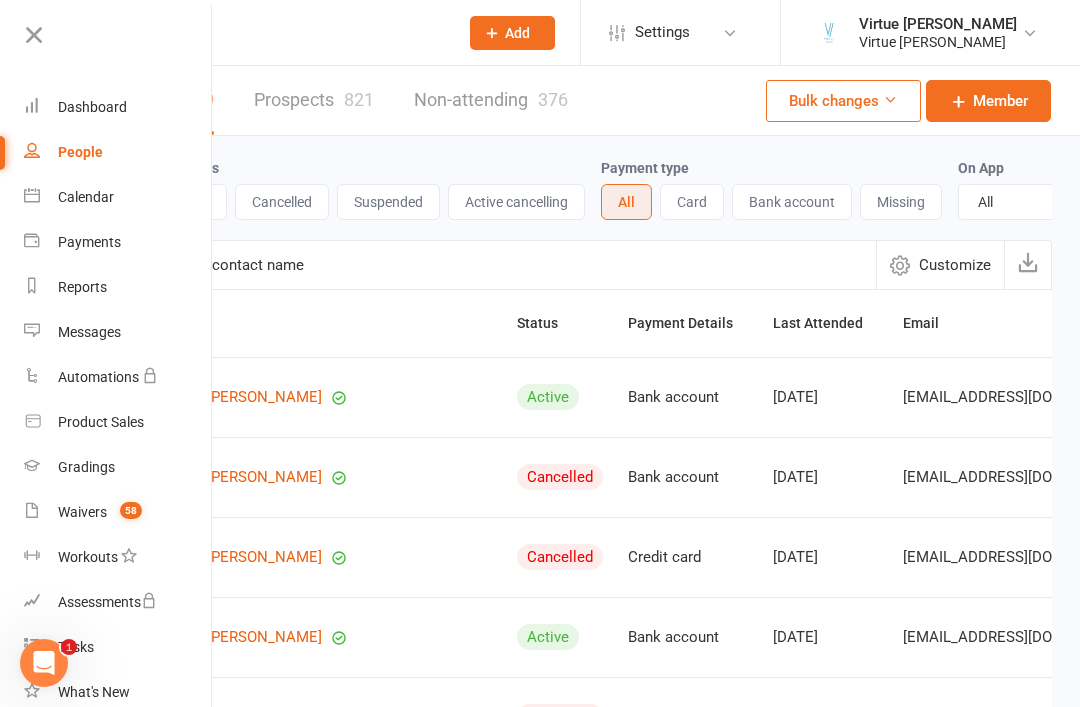 click on "Prospects 821" at bounding box center (314, 100) 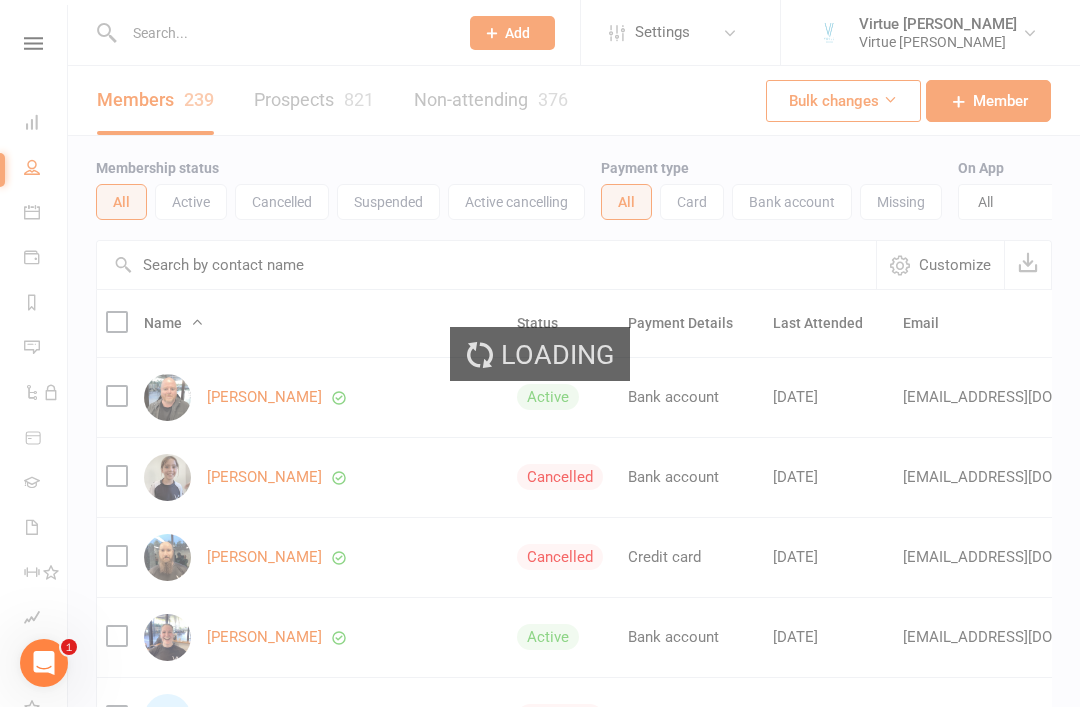 select on "100" 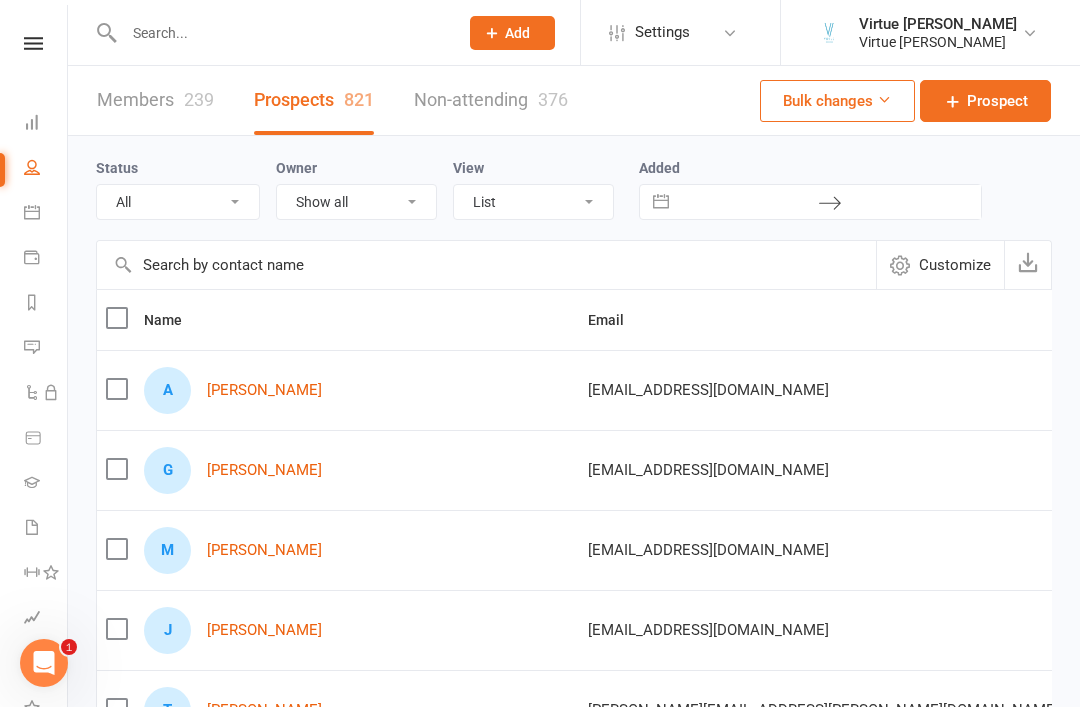 click on "Aida Gohl" at bounding box center [264, 390] 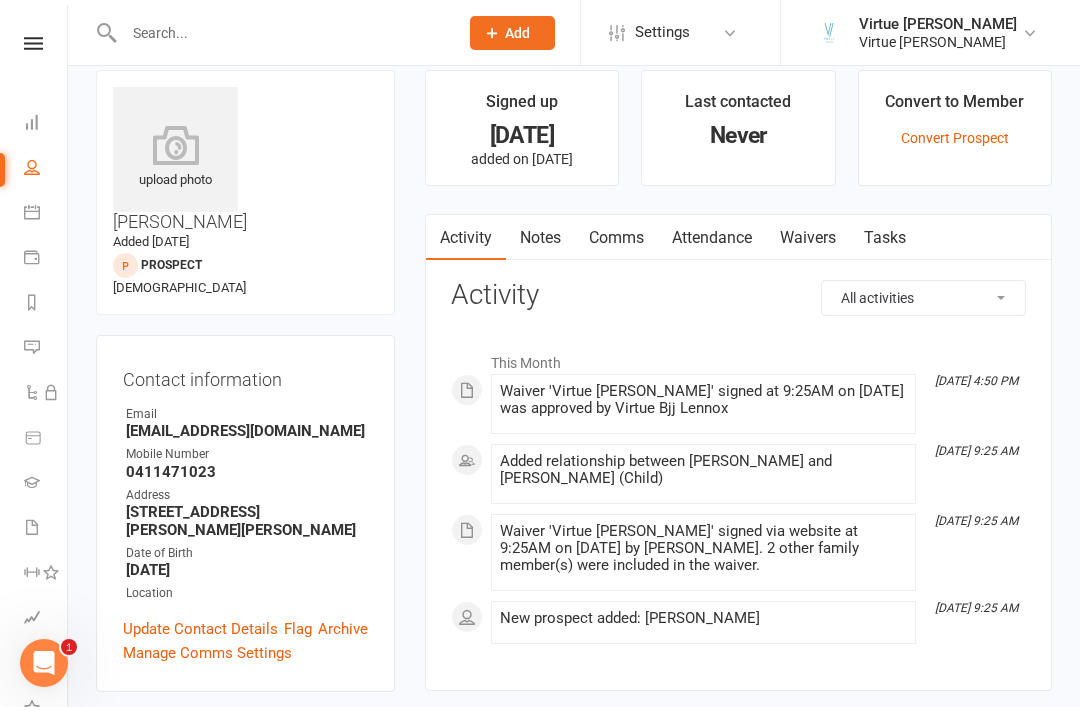 scroll, scrollTop: 0, scrollLeft: 0, axis: both 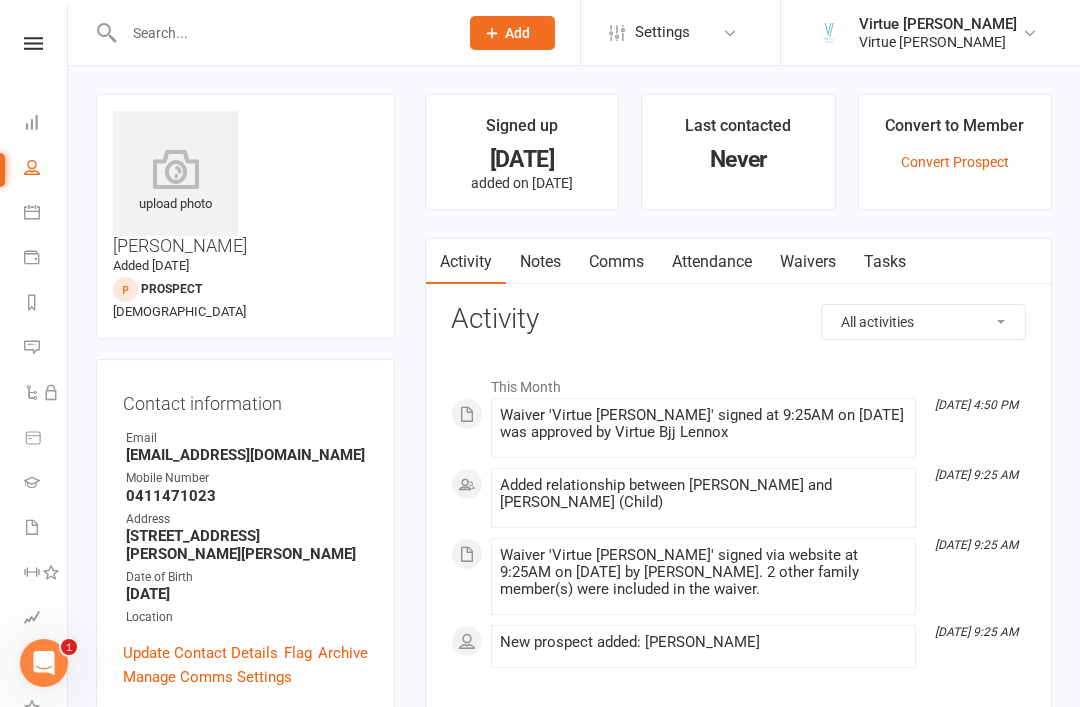 click on "Convert Prospect" at bounding box center (955, 162) 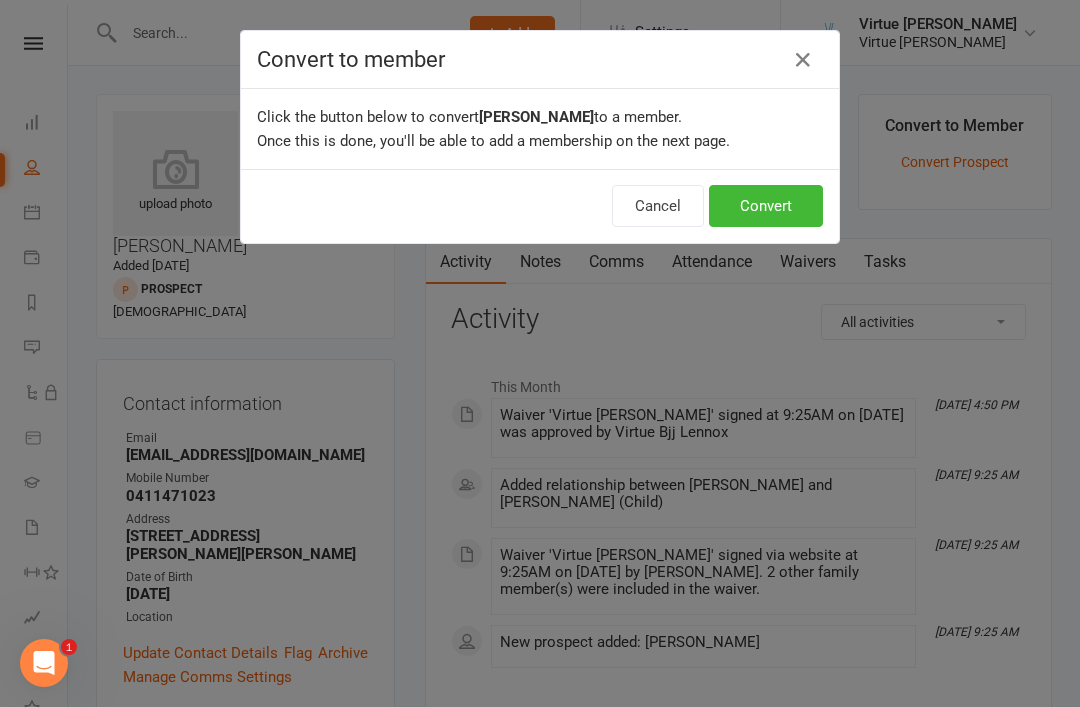 click on "Convert" at bounding box center (766, 206) 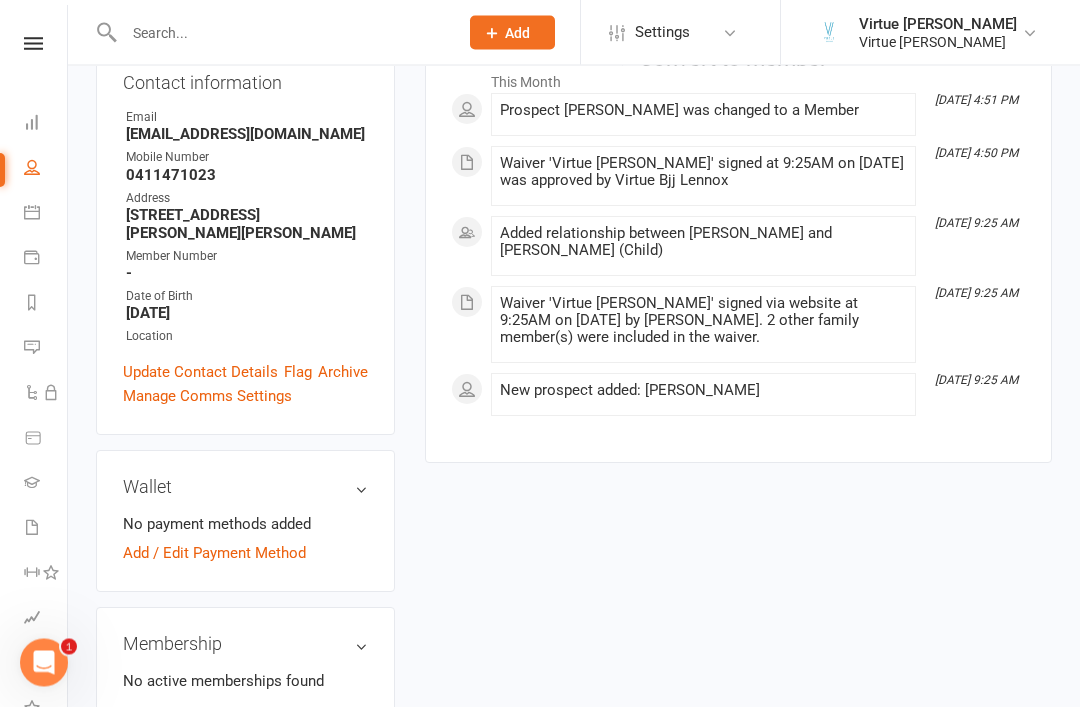 scroll, scrollTop: 318, scrollLeft: 0, axis: vertical 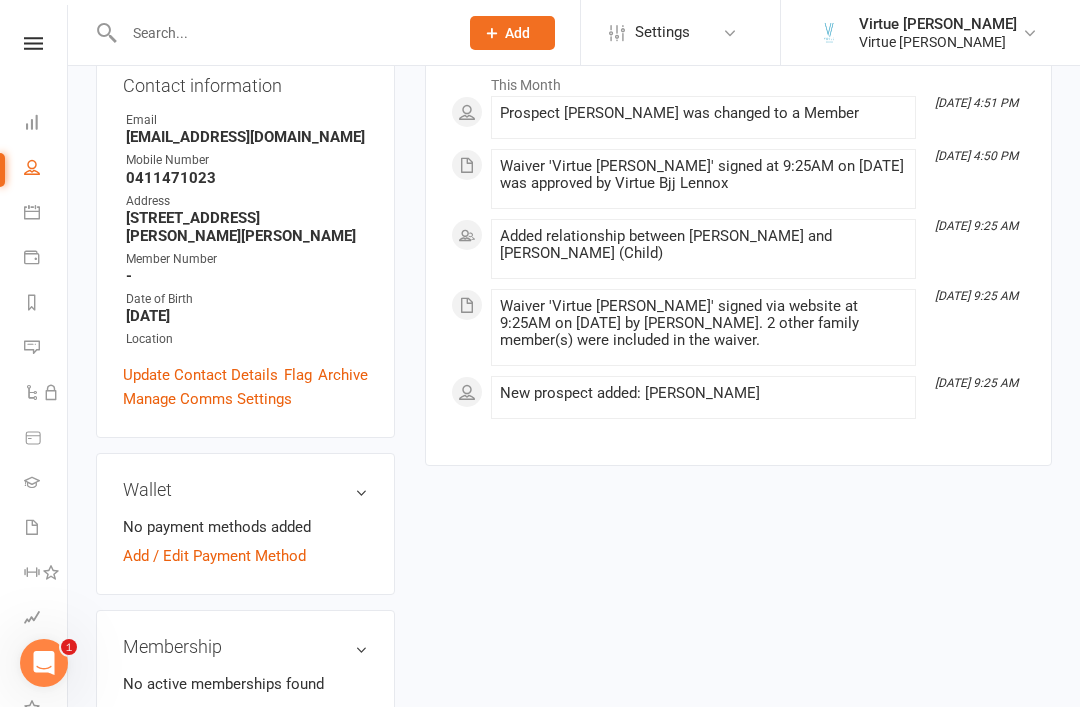 click on "Add new membership" at bounding box center (195, 724) 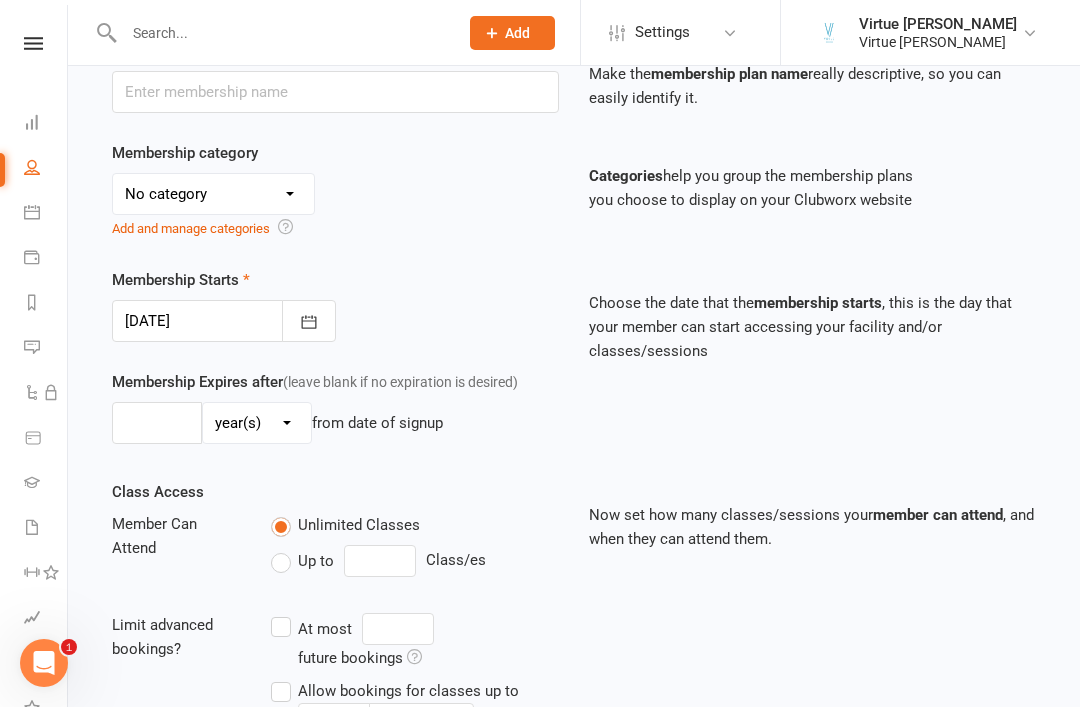 scroll, scrollTop: 0, scrollLeft: 0, axis: both 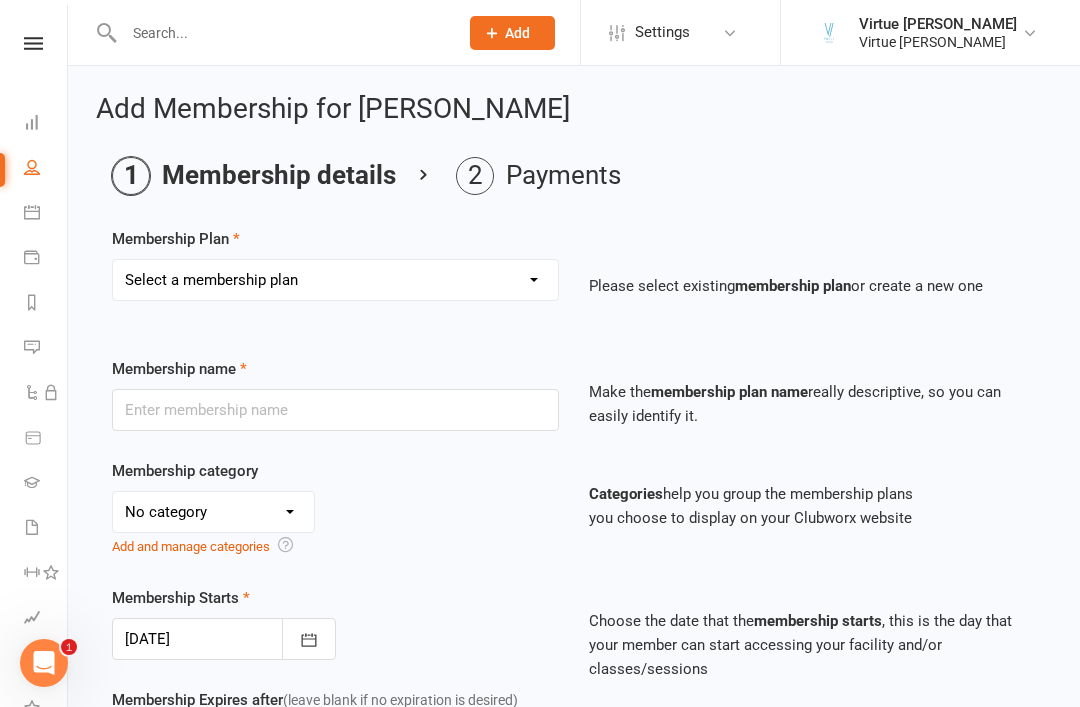 click on "Select a membership plan Create new Membership Plan Adult BJJ ADULT BJJ  10-Pack KIDS BJJ GOLD - unlimited KIDS BJJ SILVER - 3 classes KIDS 10-Pack Toddlers: Ages 2-4yrs KIDS BJJ BRONZE- 1 class Adult BJJ 1 Year Adult BJJ 6 Months Adult BJJ No Contract Women’s Only BJJ MMA 6 Week Beginners Course Adult BJJ unlimited Kids 3 month: upfront payment Family (free) Family/Coaches" at bounding box center (335, 280) 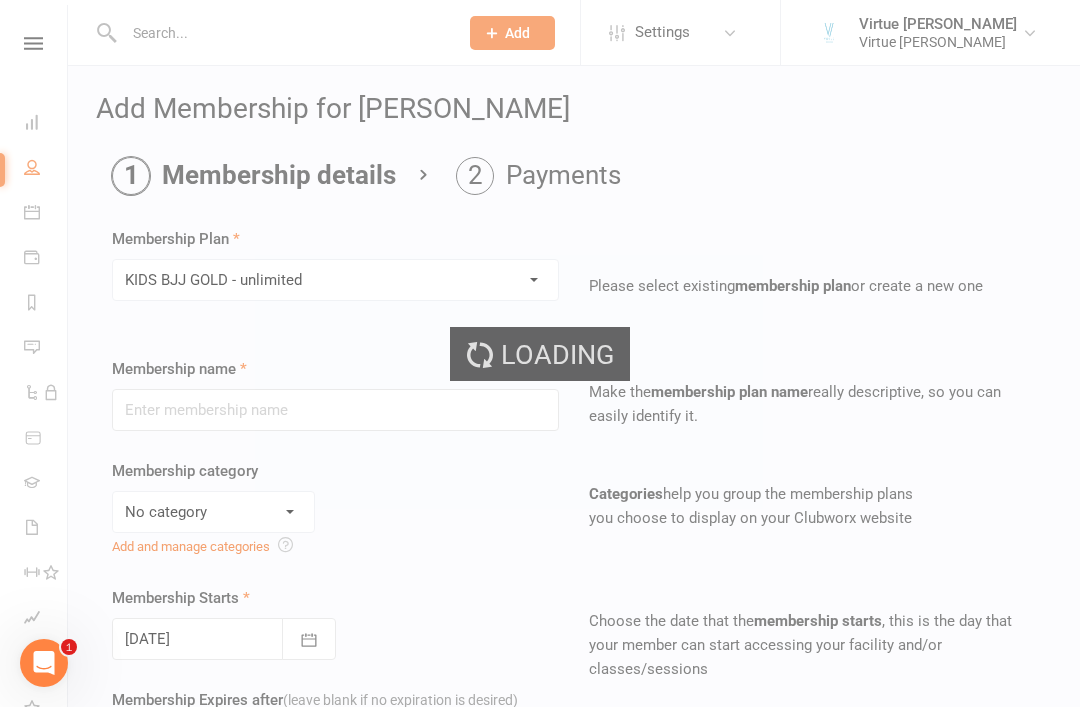 type on "KIDS BJJ GOLD - unlimited" 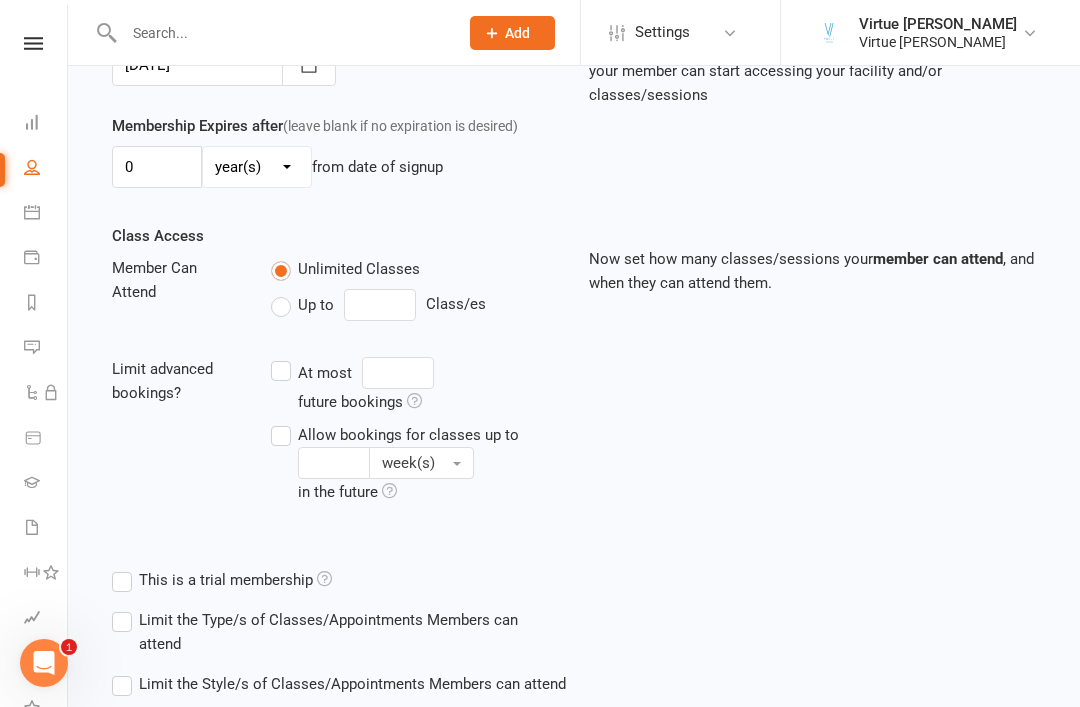 scroll, scrollTop: 654, scrollLeft: 0, axis: vertical 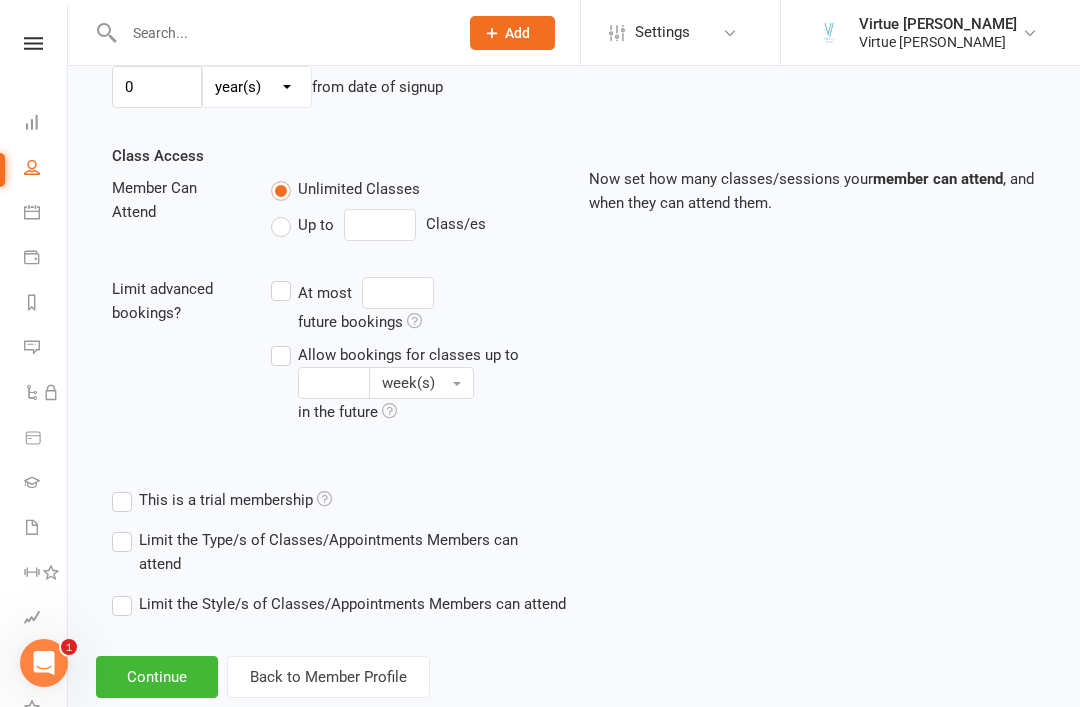click on "Continue" at bounding box center [157, 677] 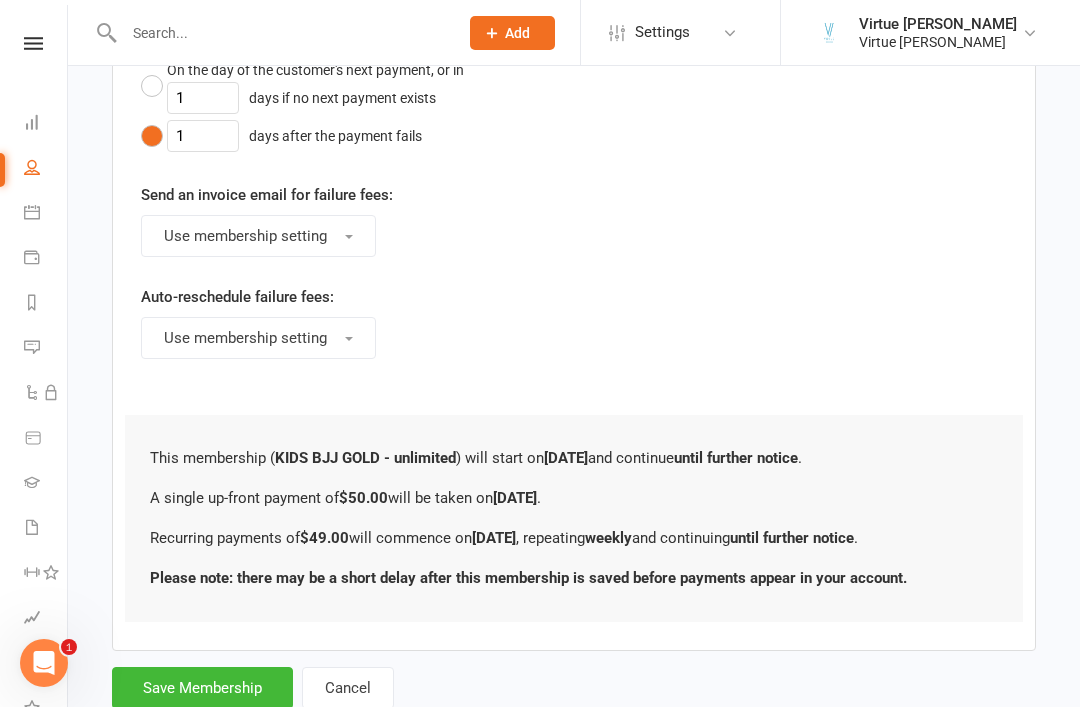 scroll, scrollTop: 1115, scrollLeft: 0, axis: vertical 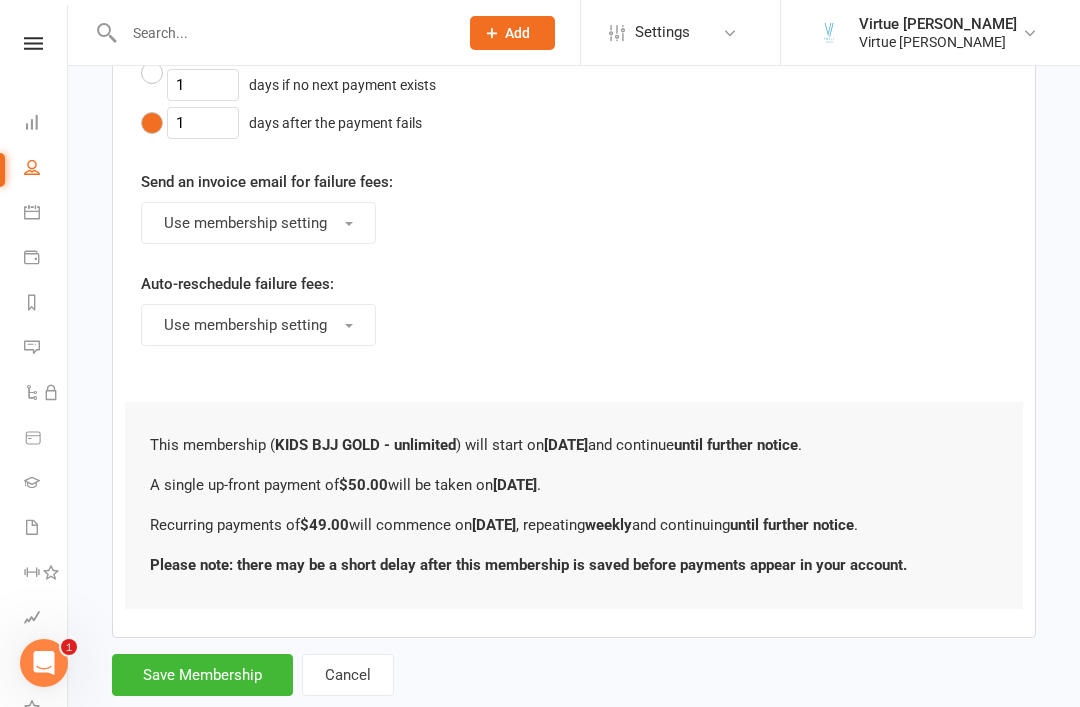 click on "Save Membership" at bounding box center [202, 675] 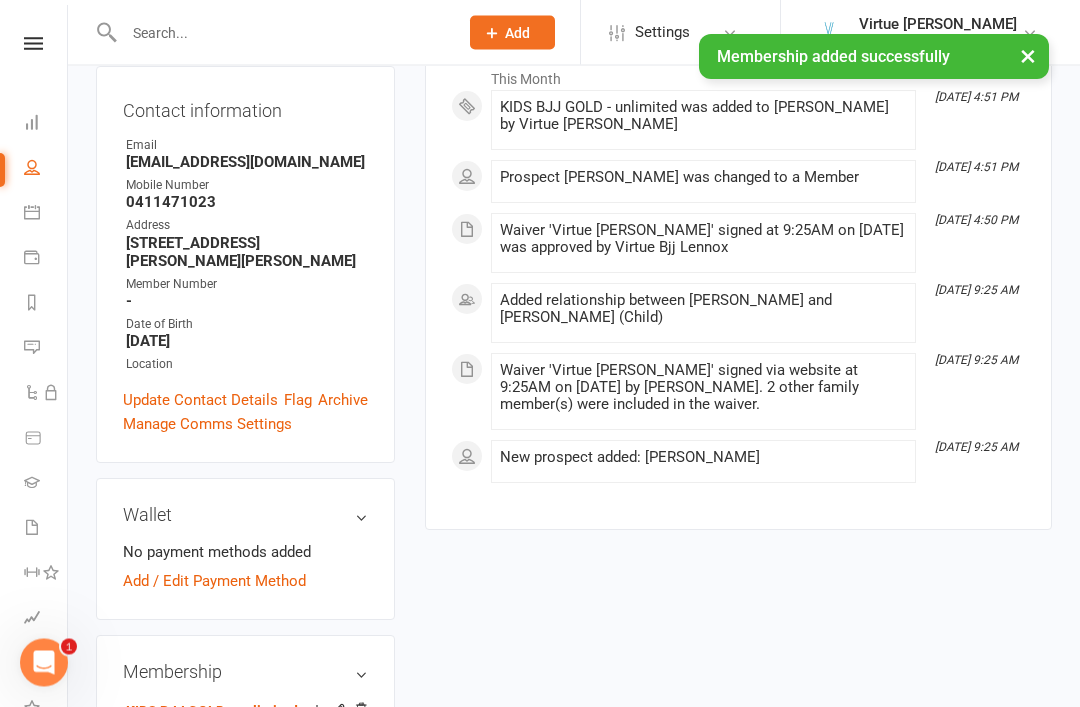 scroll, scrollTop: 324, scrollLeft: 0, axis: vertical 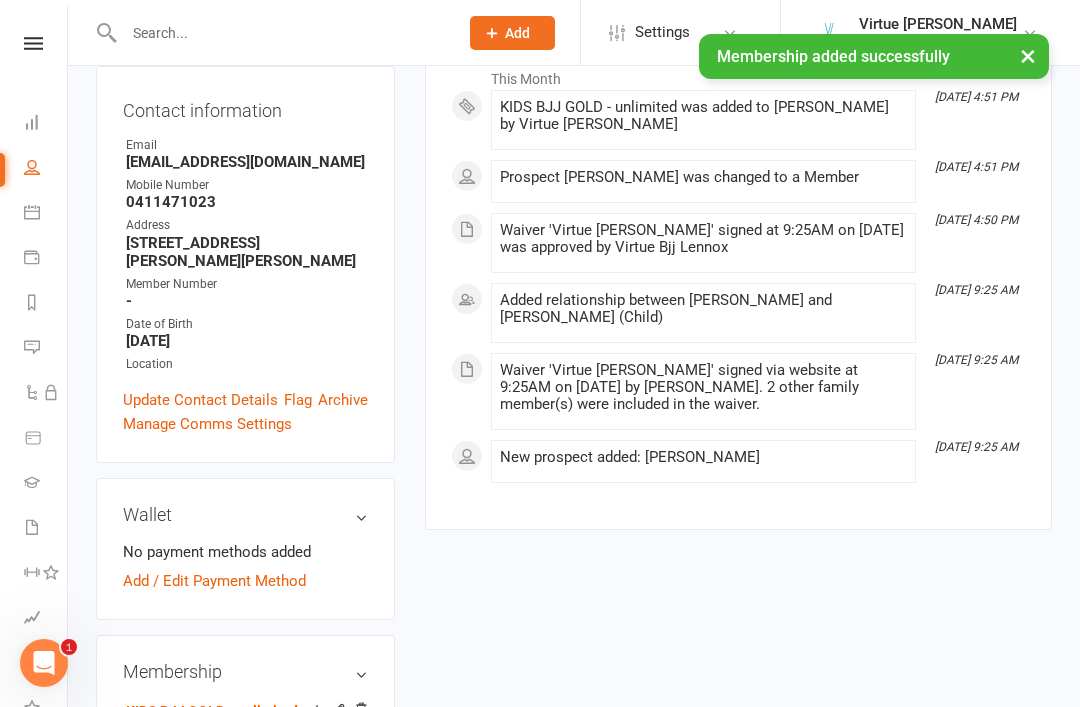click on "Add / Edit Payment Method" at bounding box center (214, 581) 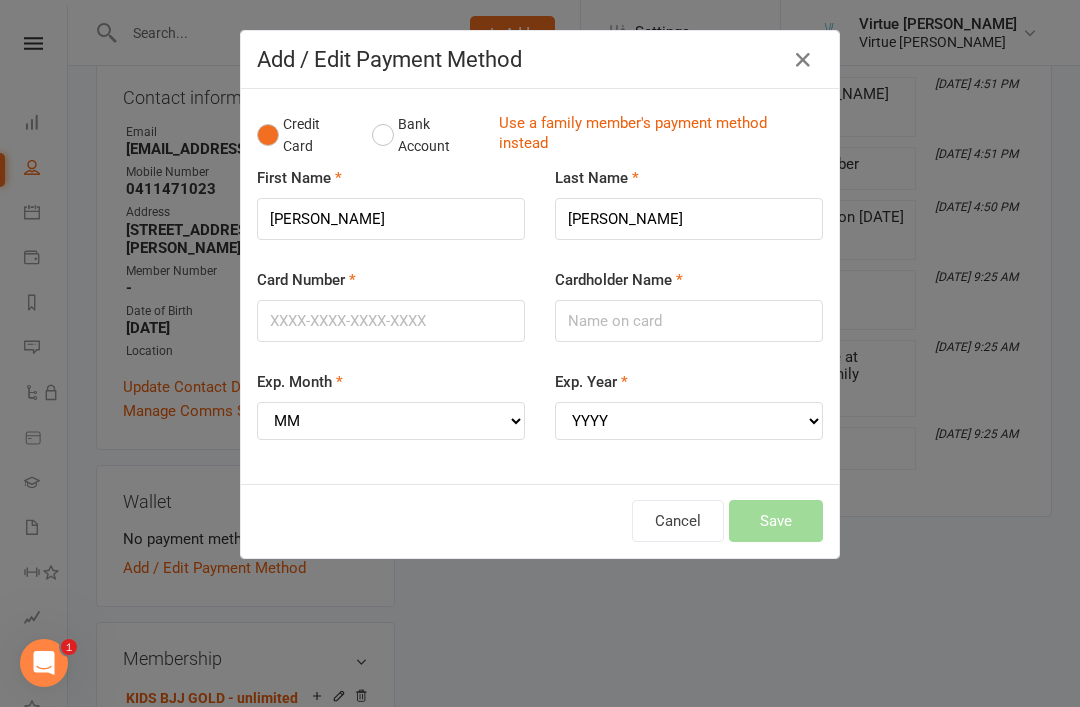 scroll, scrollTop: 354, scrollLeft: 0, axis: vertical 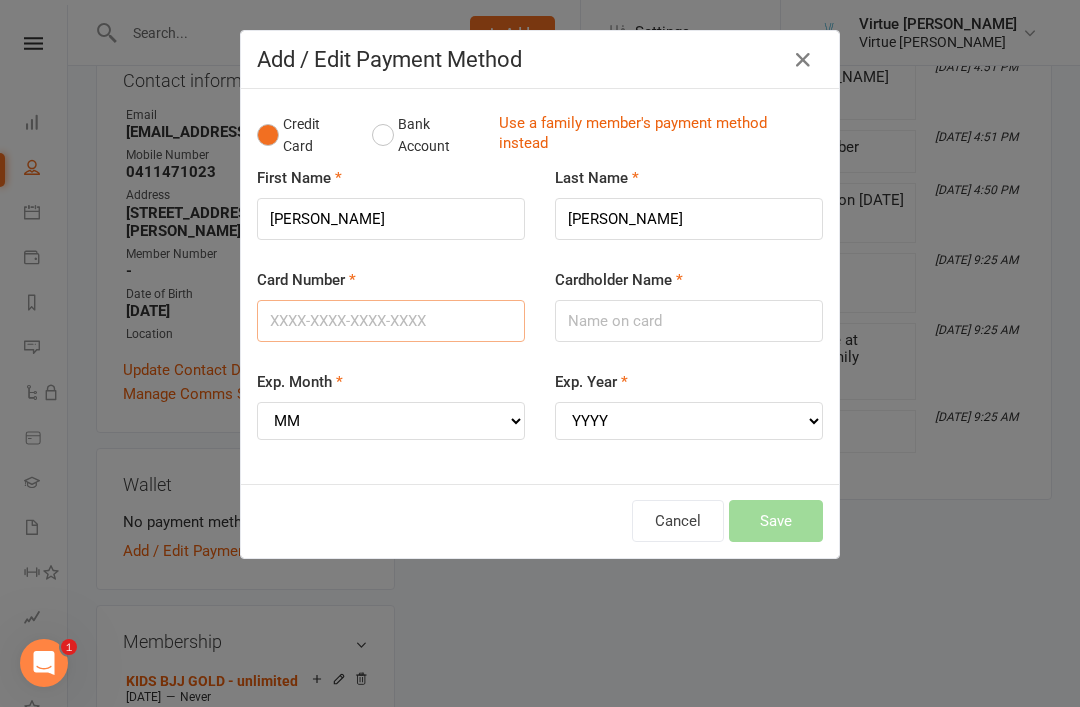 click on "Card Number" at bounding box center (391, 321) 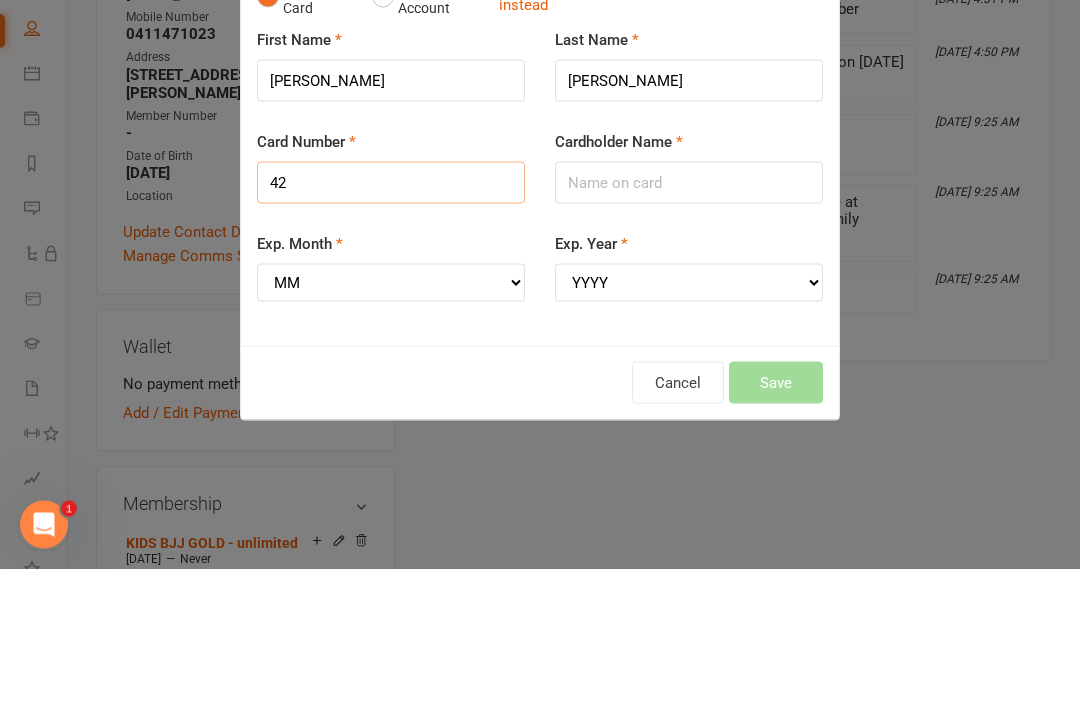 type on "4" 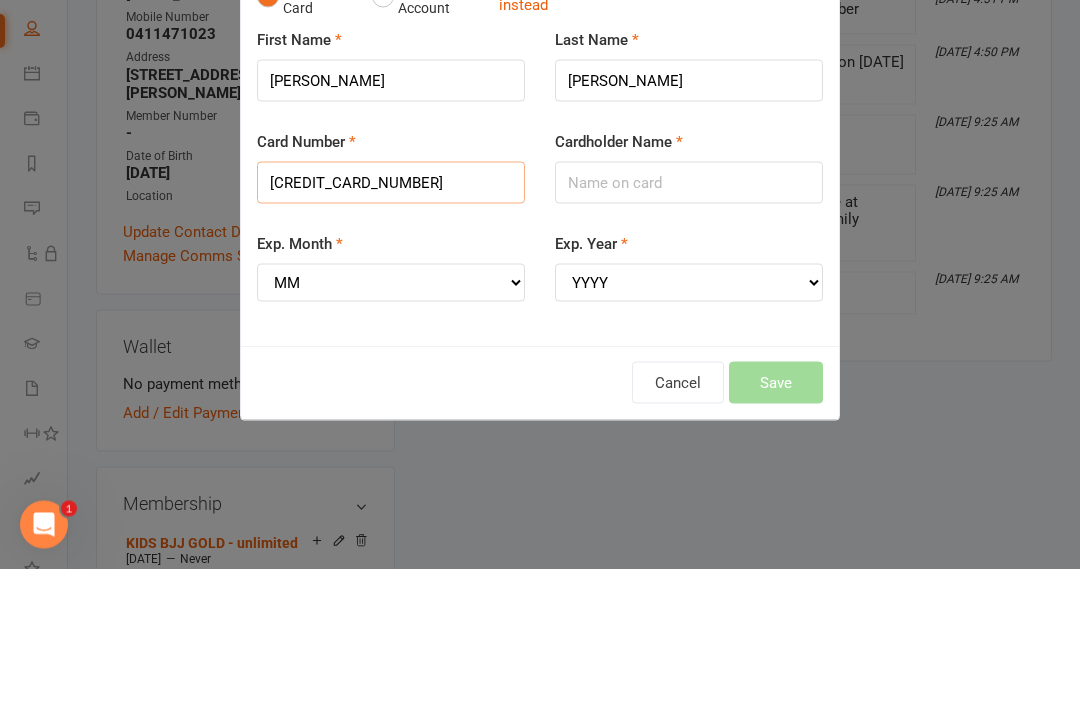 type on "4239530093336726" 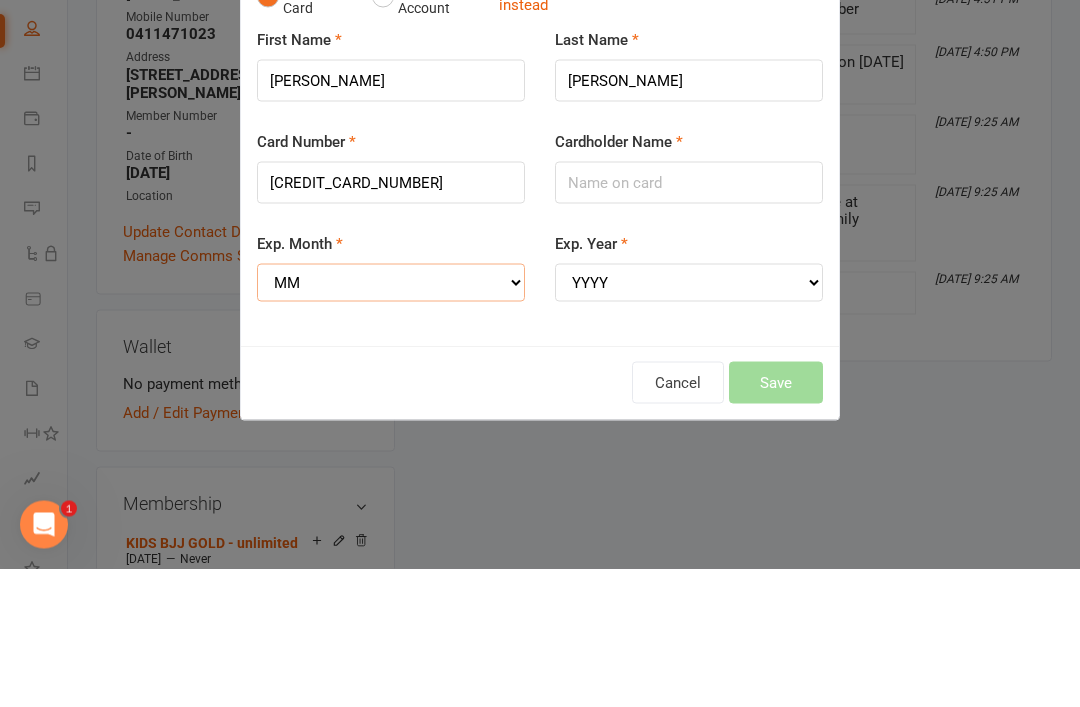 click on "MM 01 02 03 04 05 06 07 08 09 10 11 12" at bounding box center (391, 421) 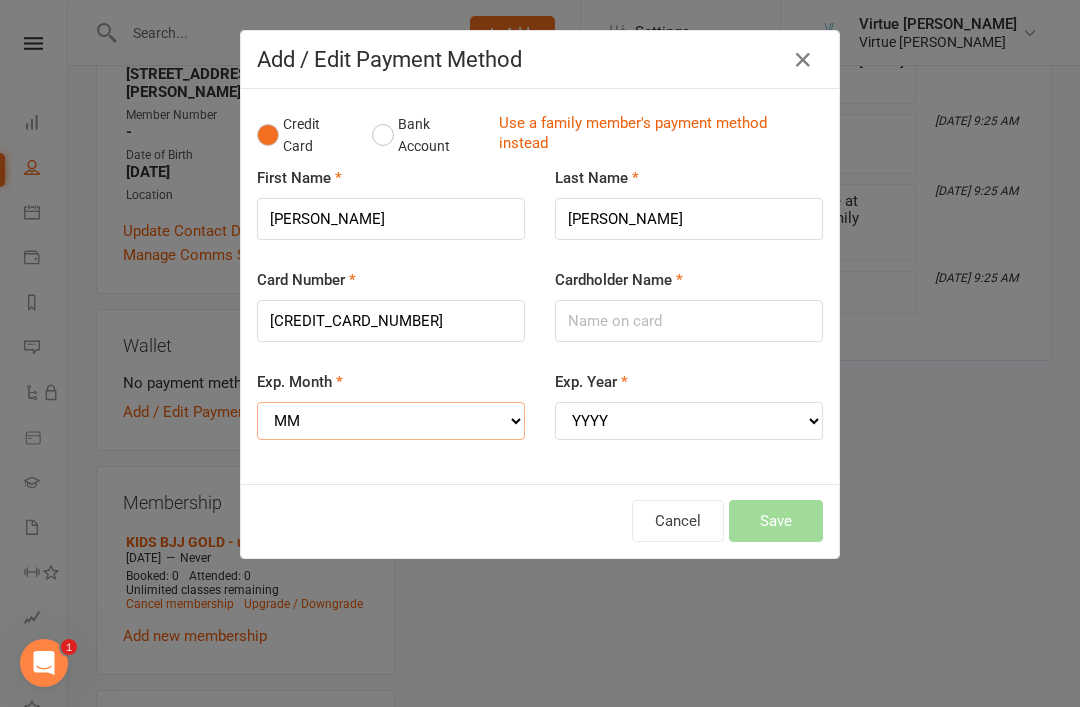 select on "07" 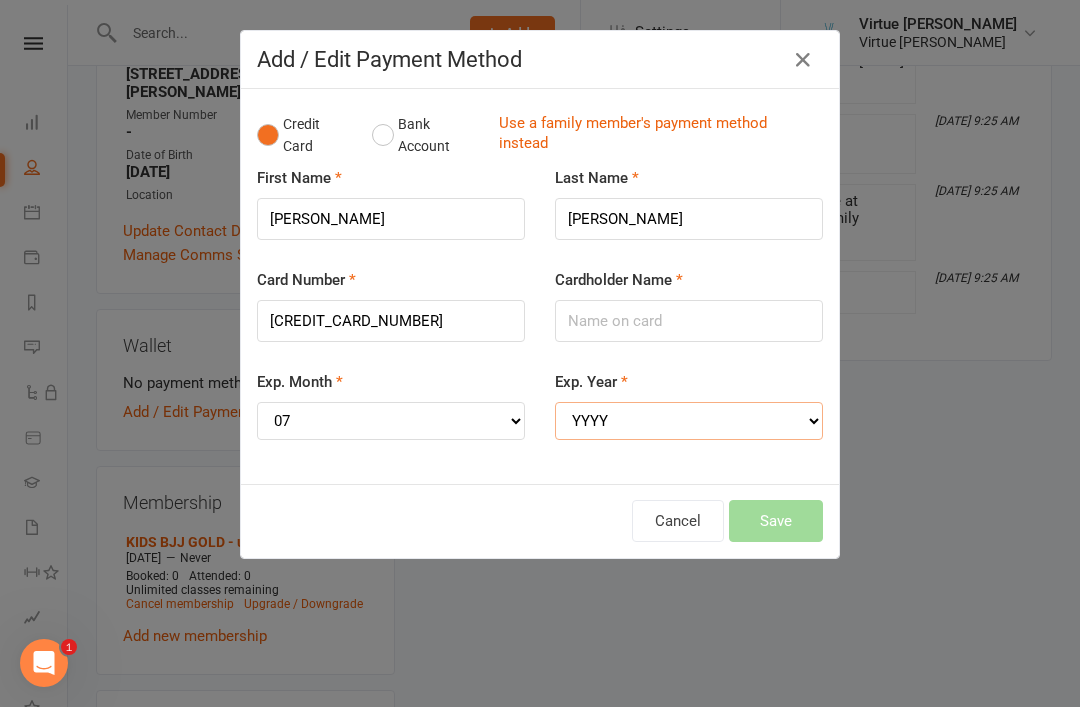 click on "YYYY 2025 2026 2027 2028 2029 2030 2031 2032 2033 2034" at bounding box center [689, 421] 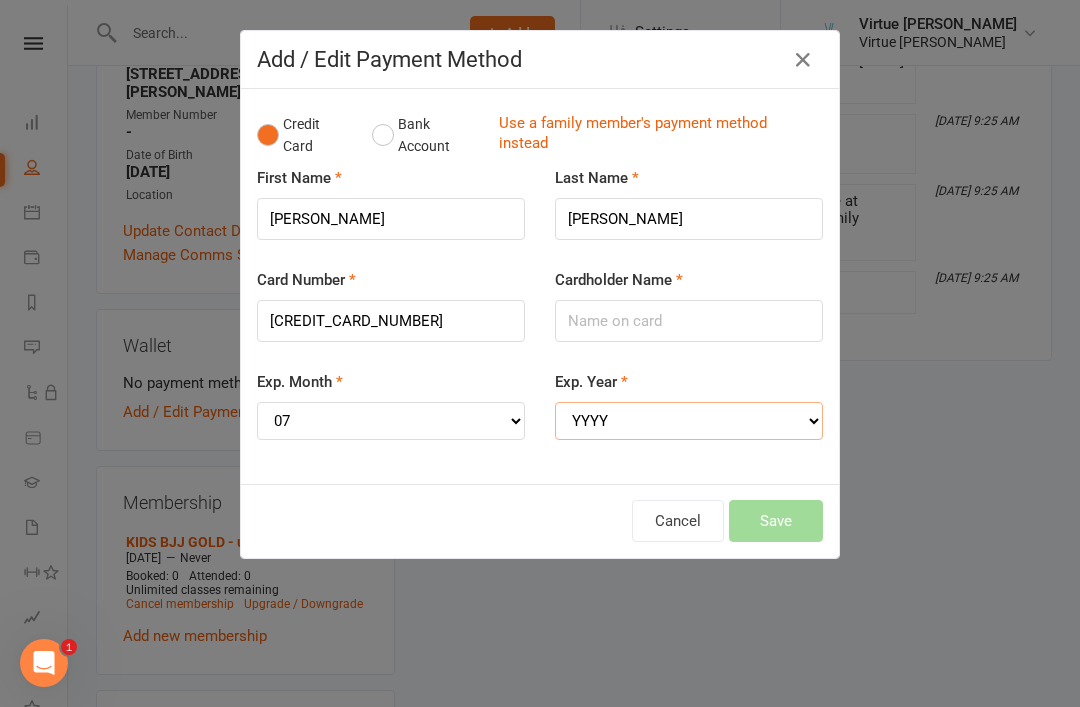 select on "2029" 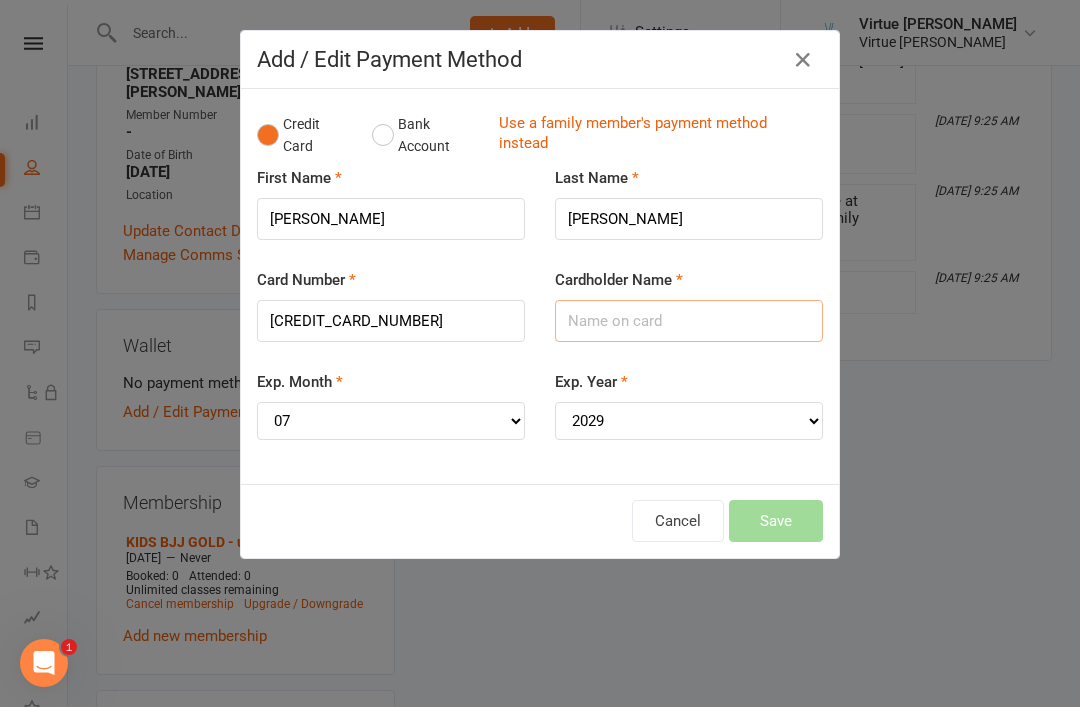 click on "Cardholder Name" at bounding box center (689, 321) 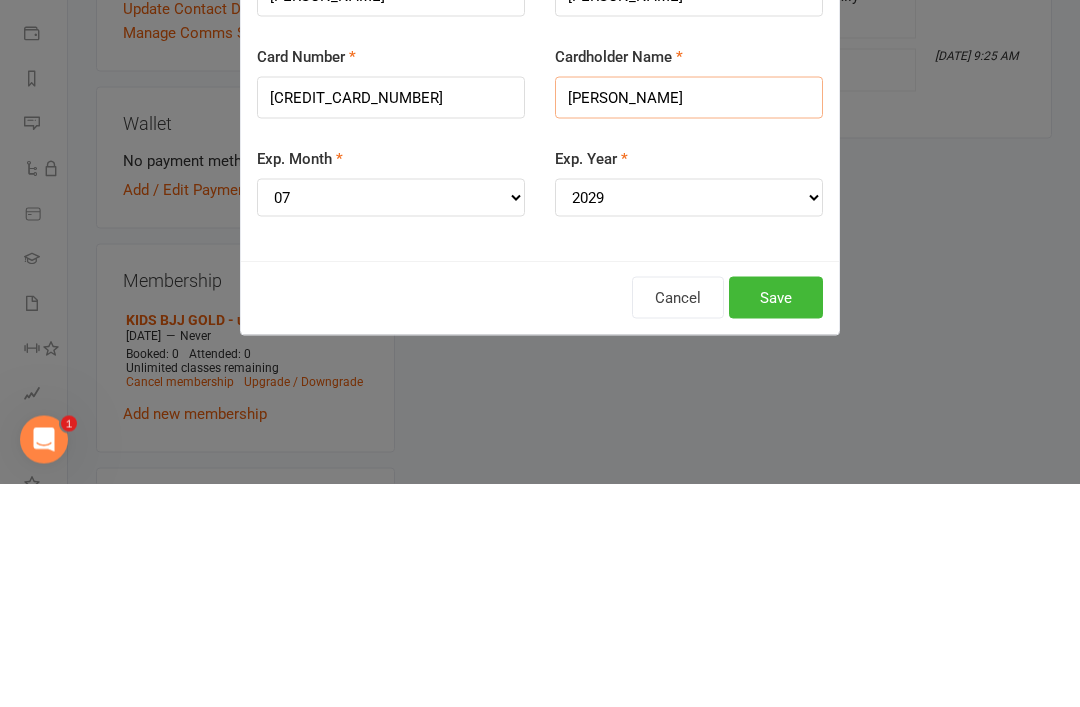 type on "Cecile Gohl" 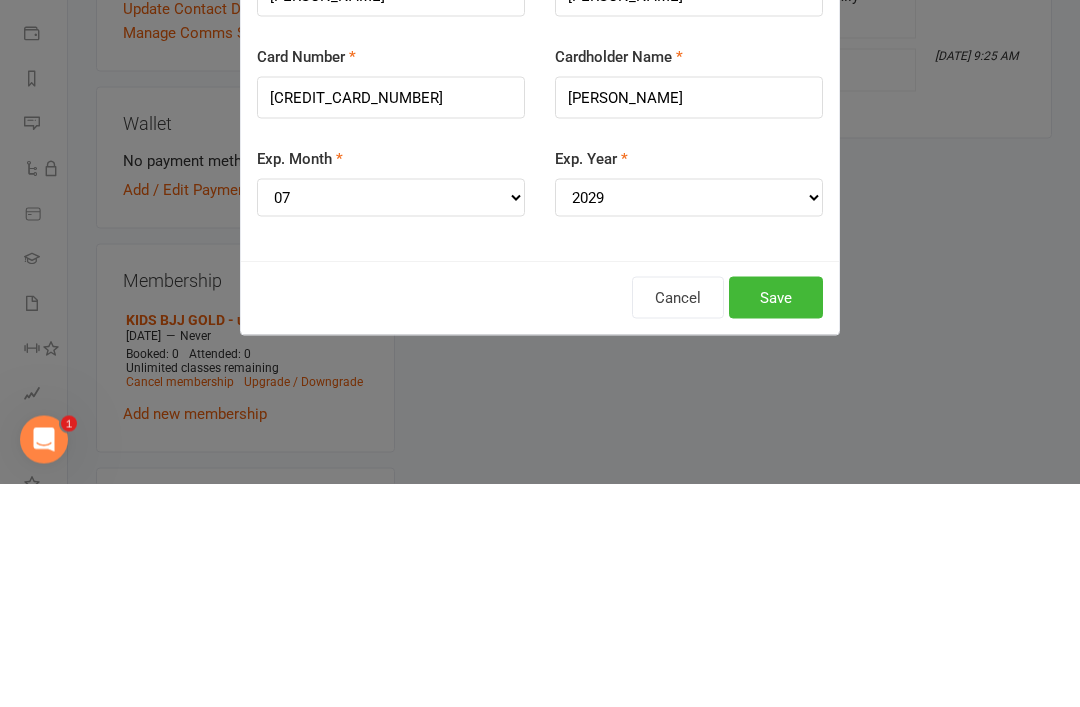 click on "Save" at bounding box center (776, 521) 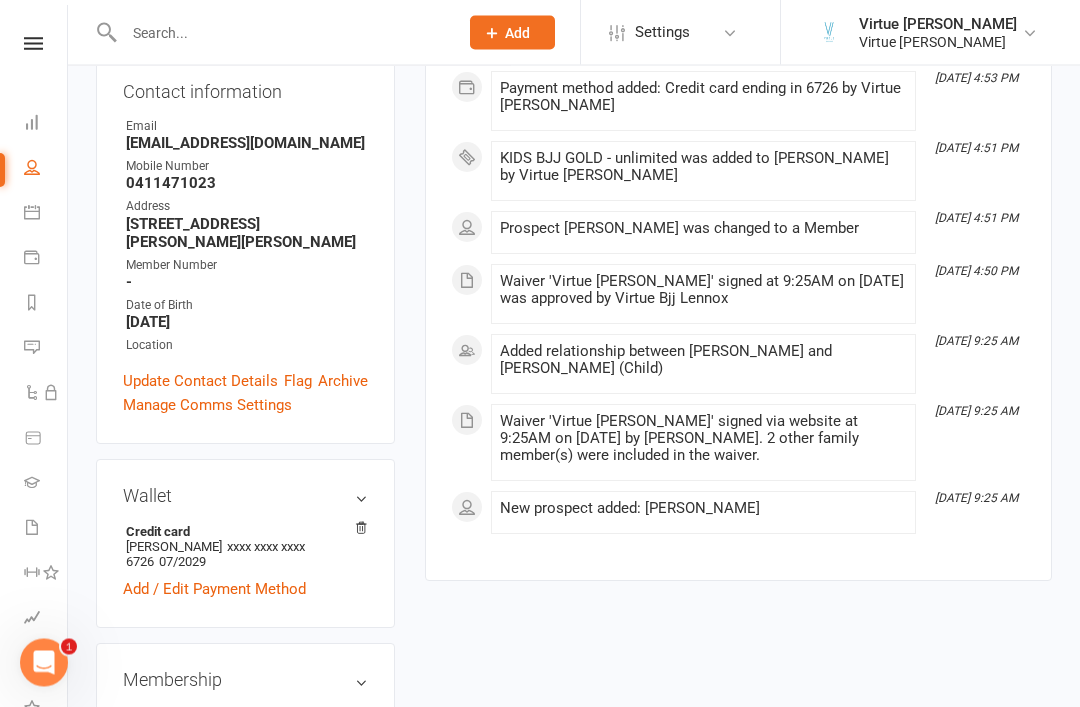 scroll, scrollTop: 0, scrollLeft: 0, axis: both 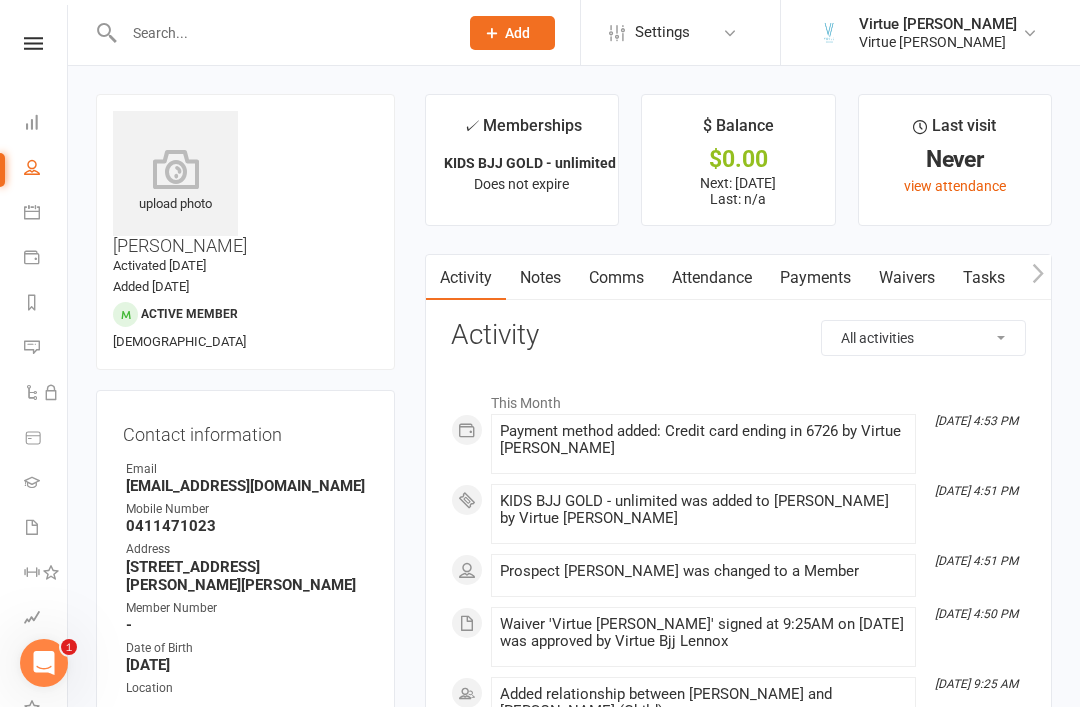 click at bounding box center [32, 167] 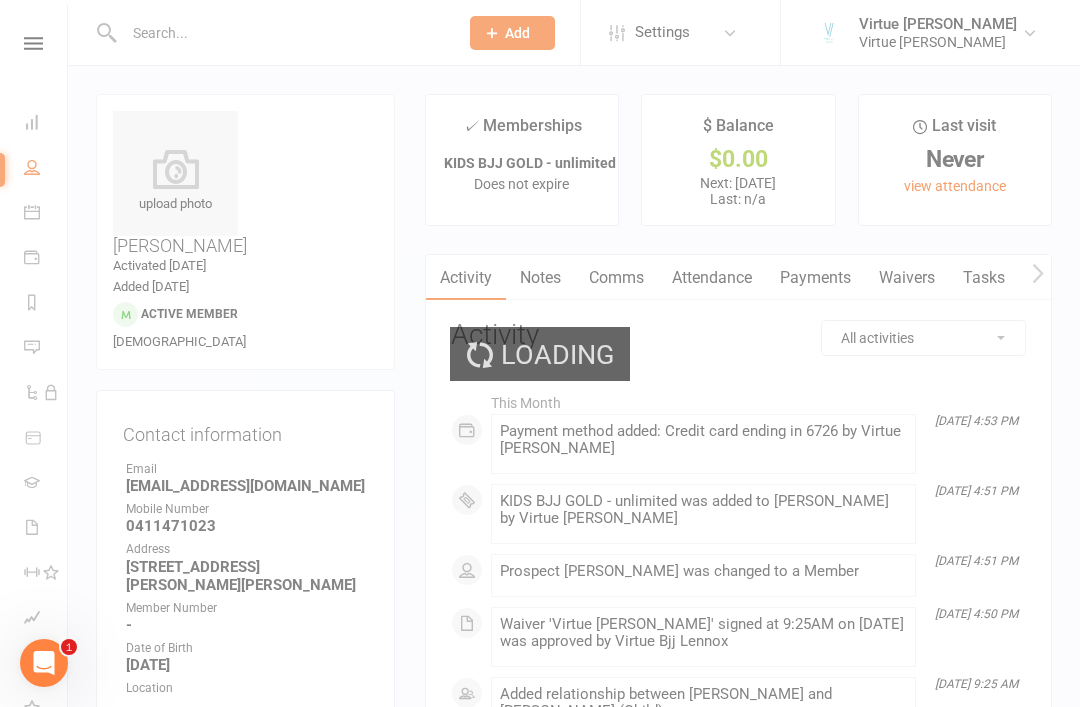select on "100" 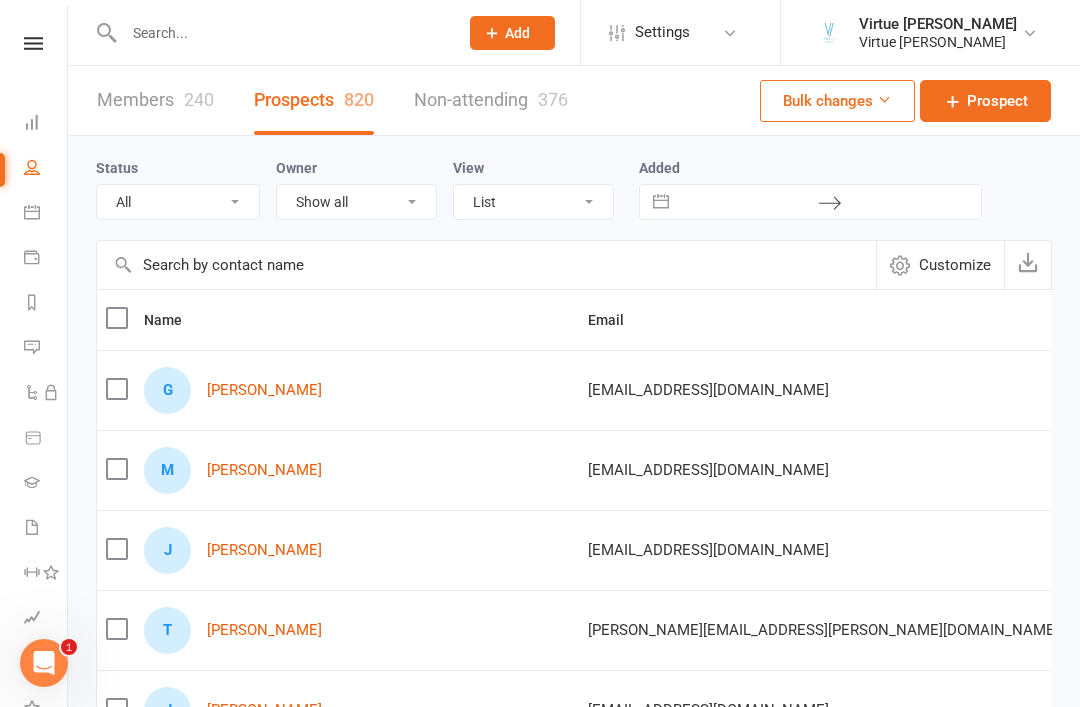 click on "Gemma Gohl" at bounding box center [264, 390] 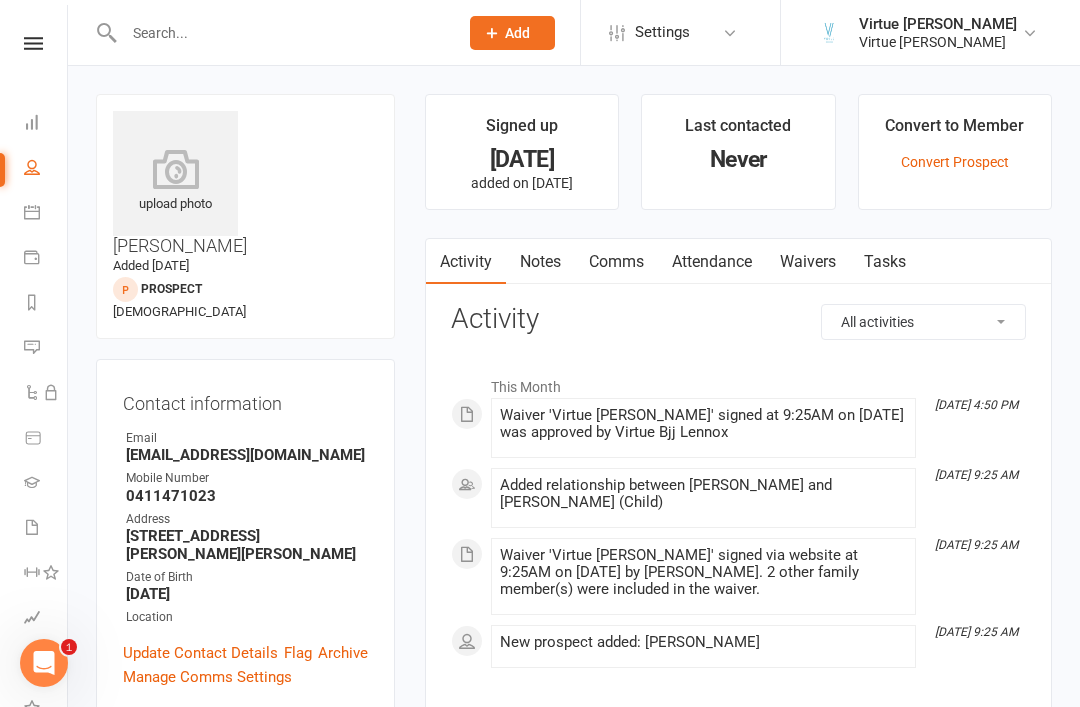 click on "Convert Prospect" at bounding box center (955, 162) 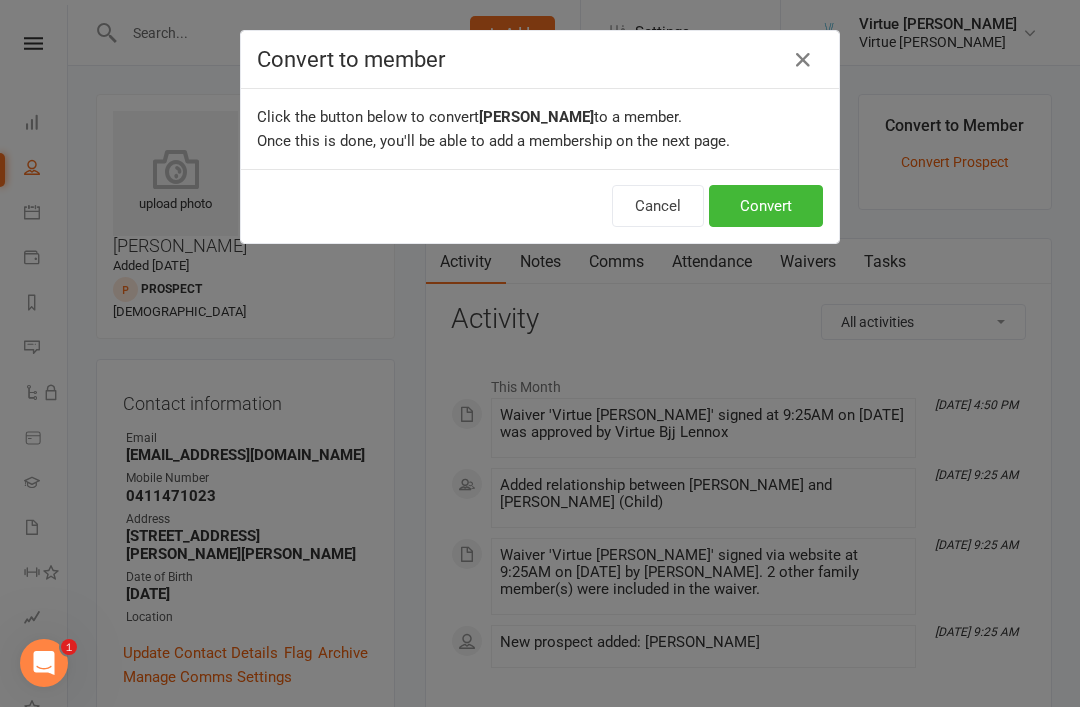 click on "Convert" at bounding box center [766, 206] 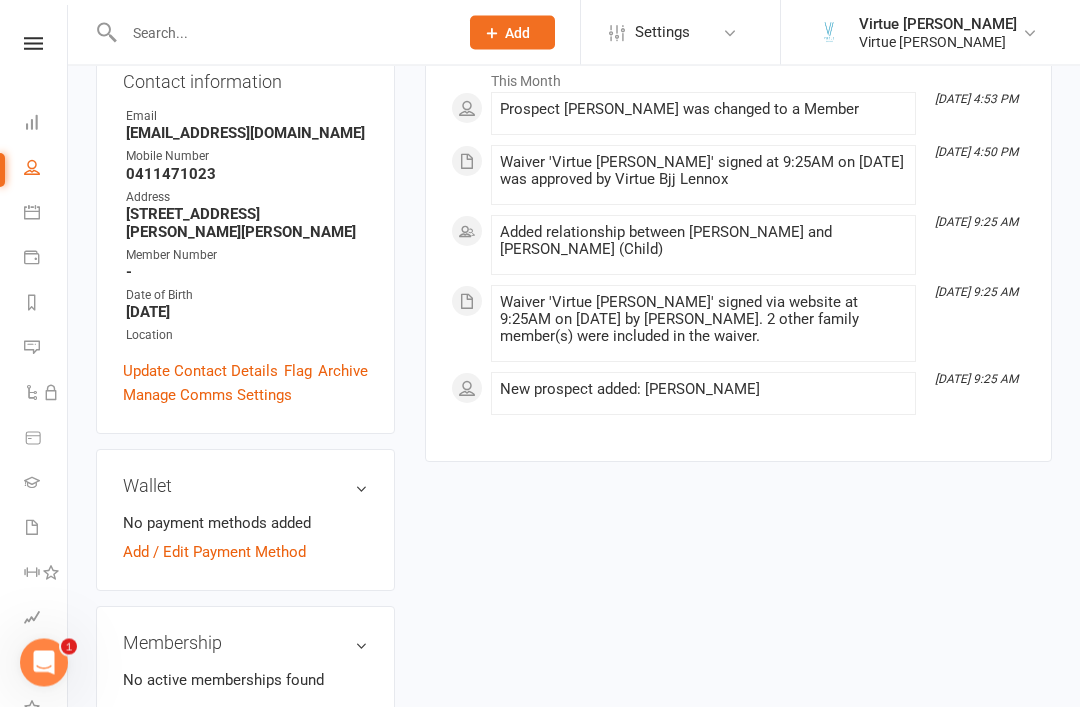 scroll, scrollTop: 322, scrollLeft: 0, axis: vertical 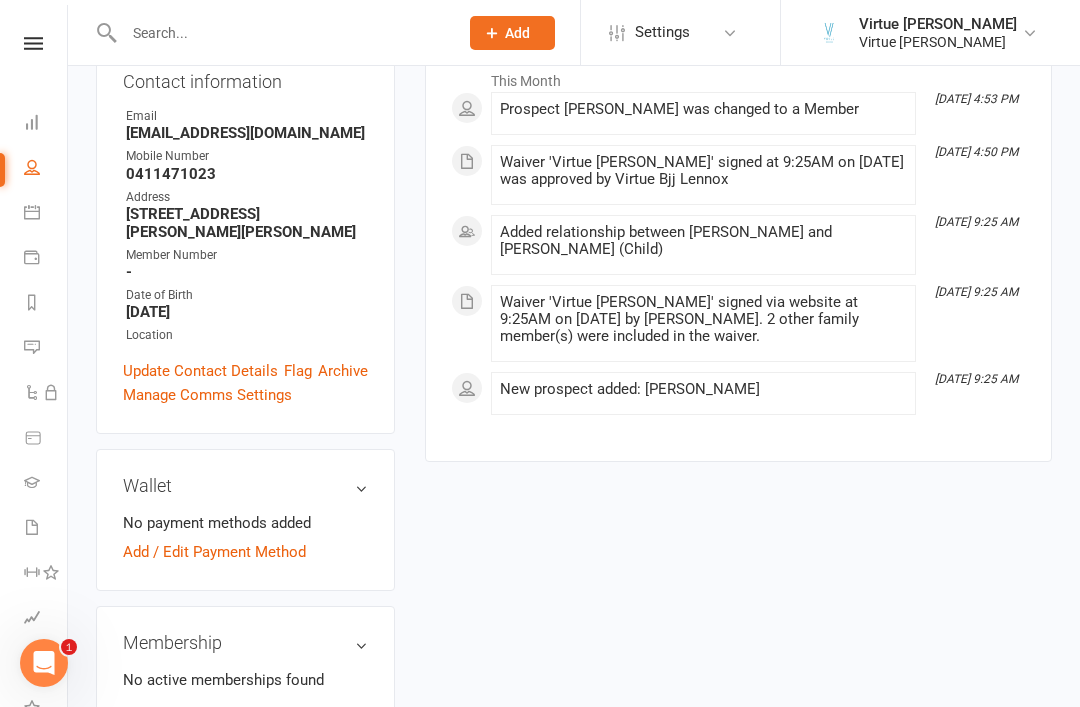 click on "Add new membership" at bounding box center [195, 720] 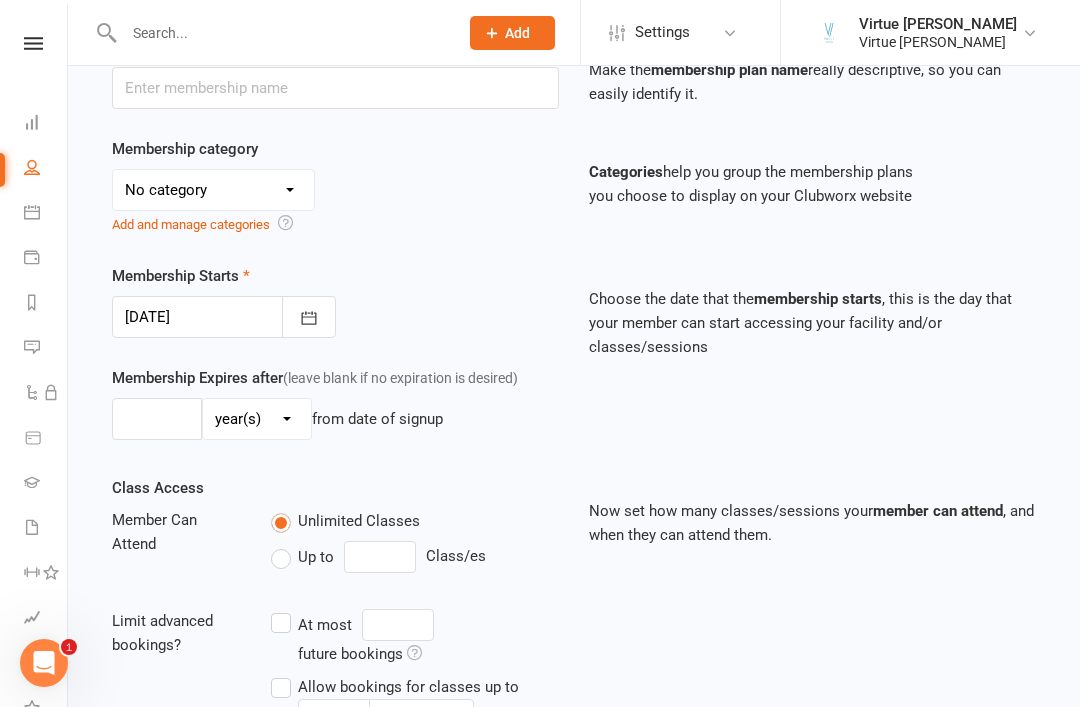 scroll, scrollTop: 0, scrollLeft: 0, axis: both 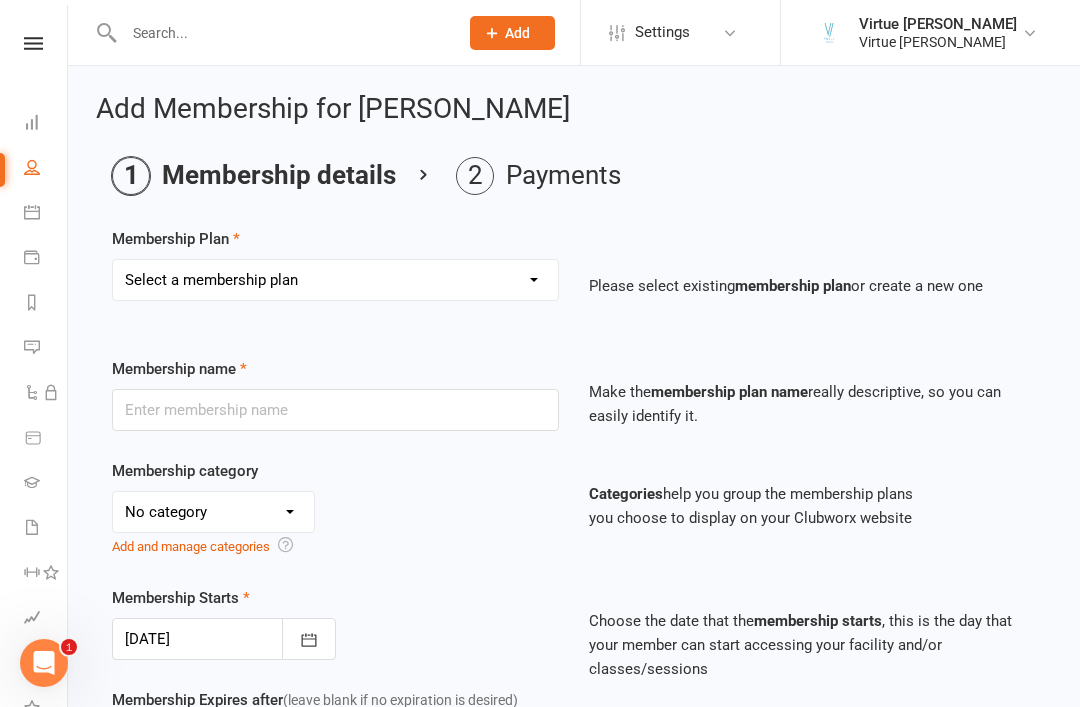 click on "Select a membership plan Create new Membership Plan Adult BJJ ADULT BJJ  10-Pack KIDS BJJ GOLD - unlimited KIDS BJJ SILVER - 3 classes KIDS 10-Pack Toddlers: Ages 2-4yrs KIDS BJJ BRONZE- 1 class Adult BJJ 1 Year Adult BJJ 6 Months Adult BJJ No Contract Women’s Only BJJ MMA 6 Week Beginners Course Adult BJJ unlimited Kids 3 month: upfront payment Family (free) Family/Coaches" at bounding box center (335, 280) 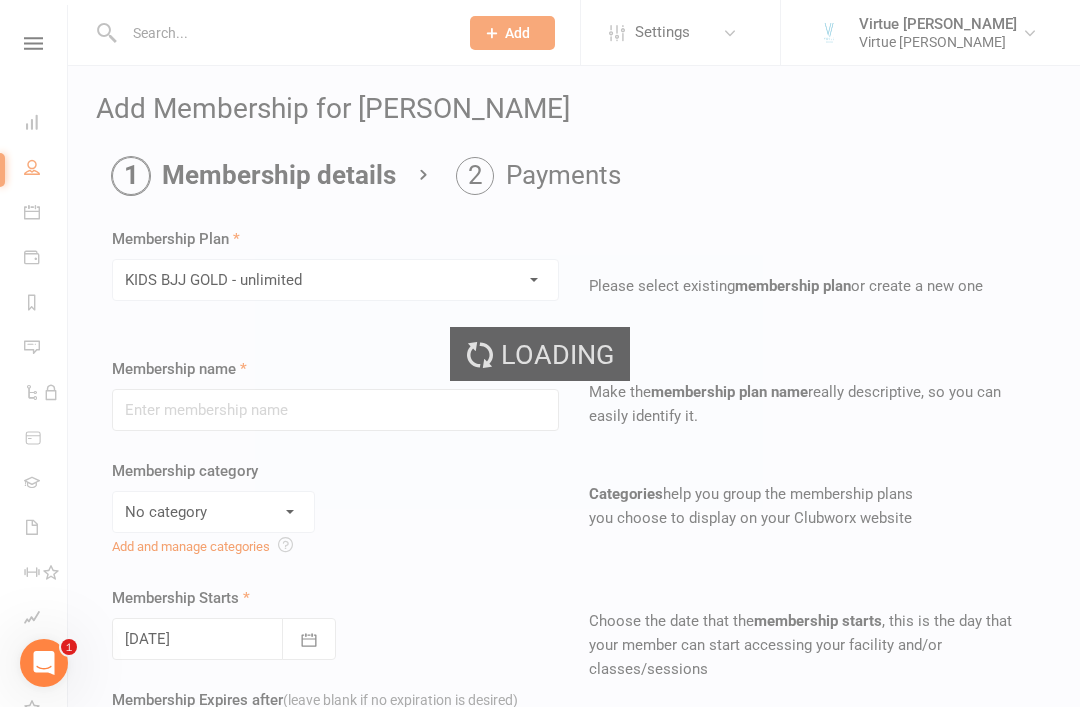 type on "KIDS BJJ GOLD - unlimited" 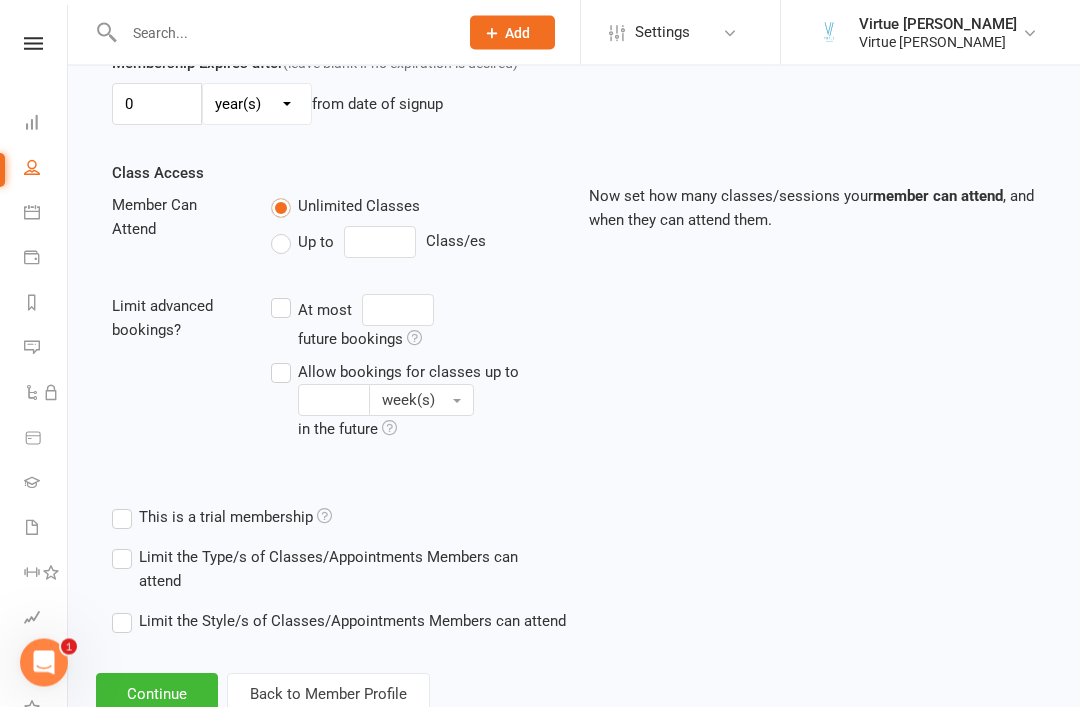 scroll, scrollTop: 654, scrollLeft: 0, axis: vertical 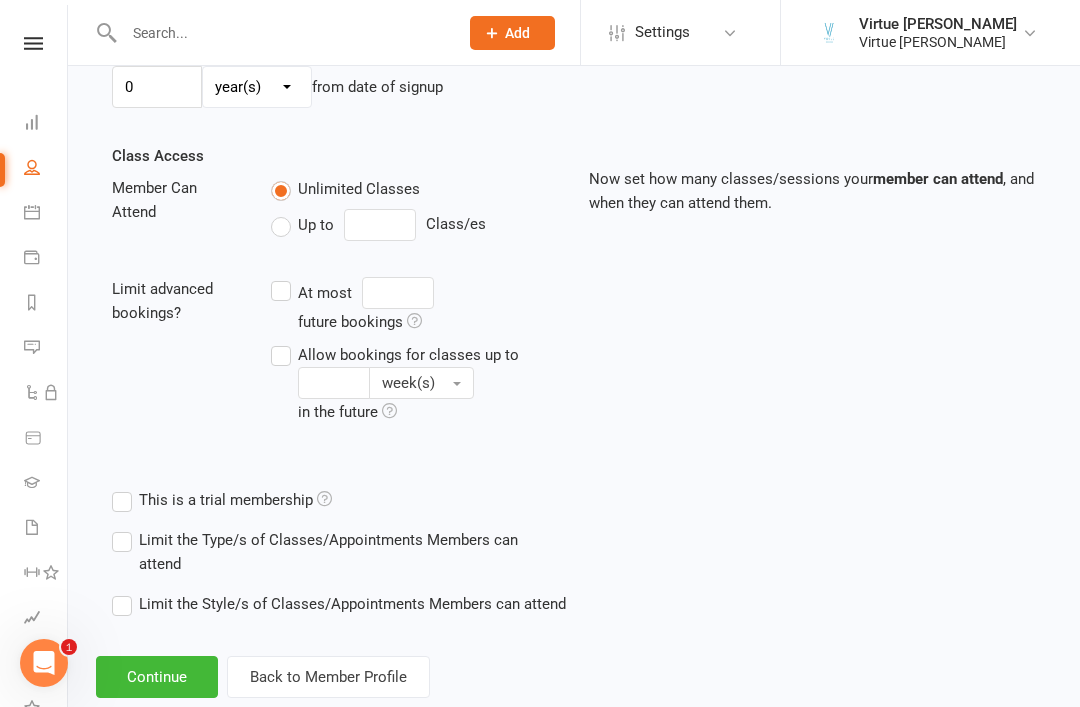 click on "Continue" at bounding box center [157, 677] 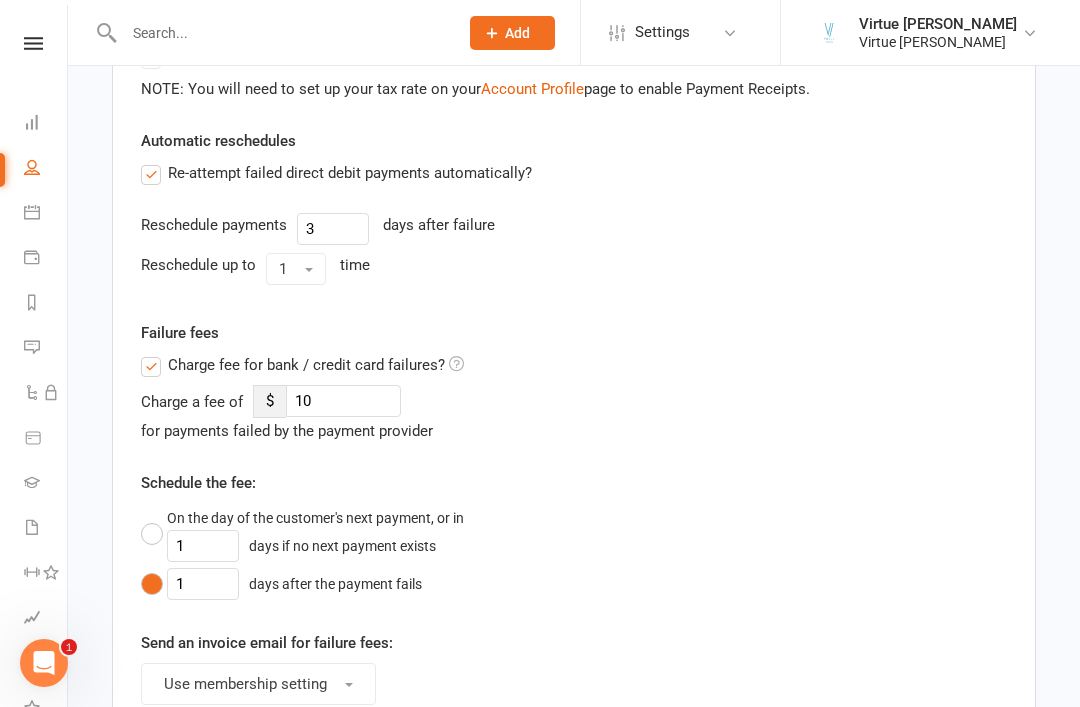 scroll, scrollTop: 0, scrollLeft: 0, axis: both 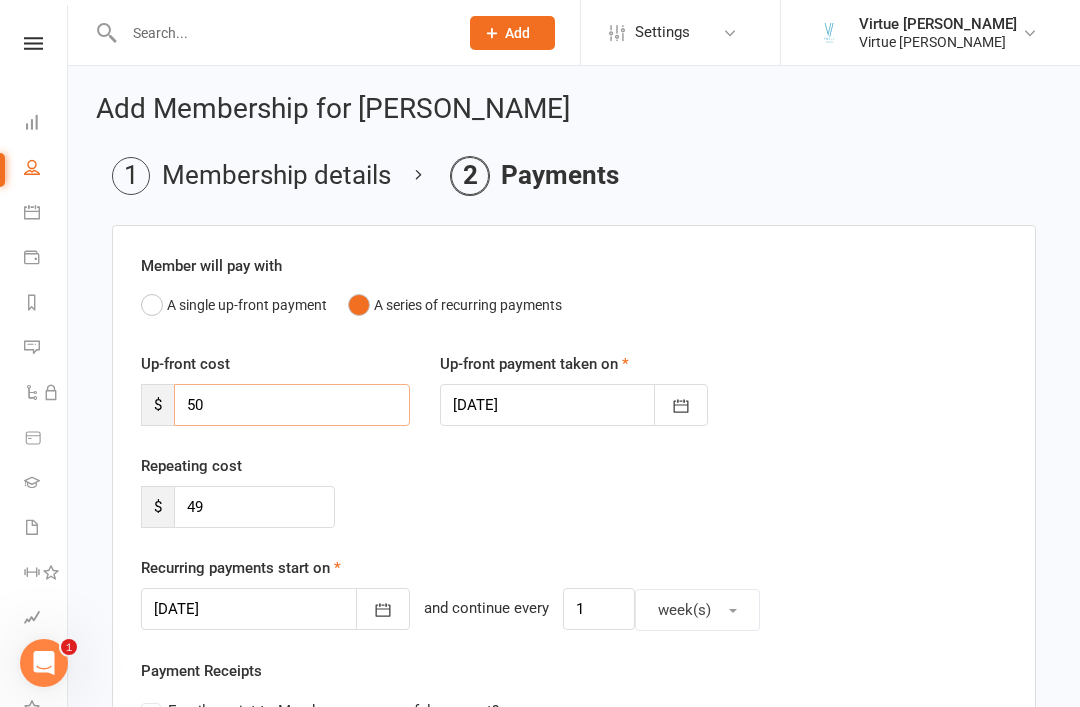 click on "50" at bounding box center (292, 405) 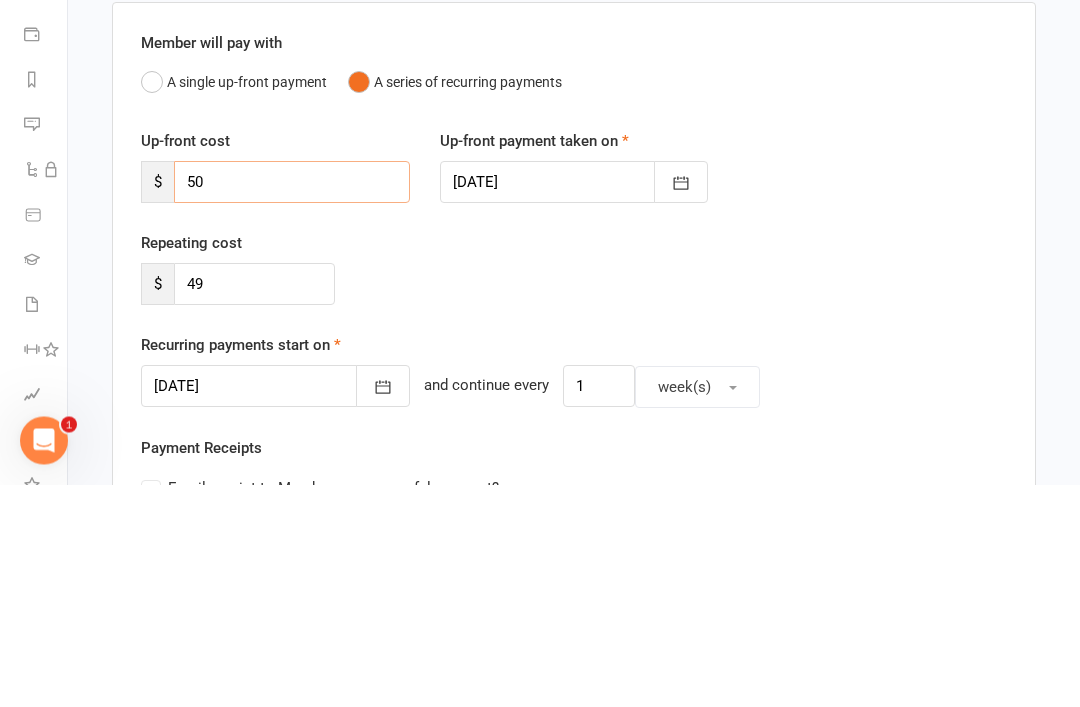 type on "5" 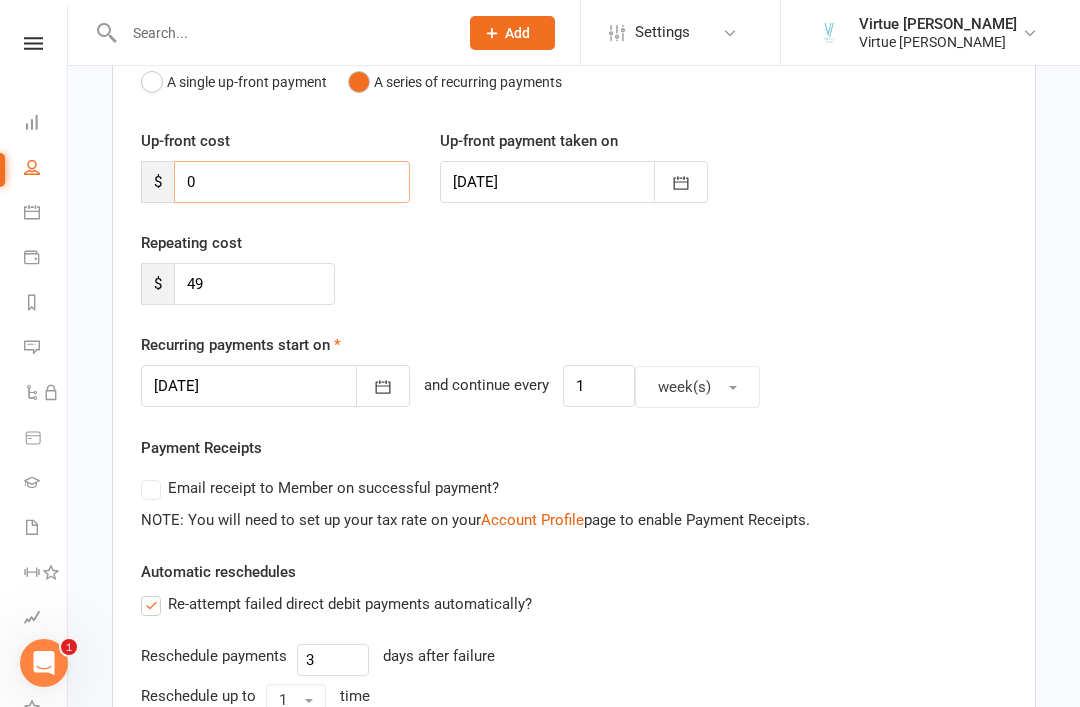 type on "0" 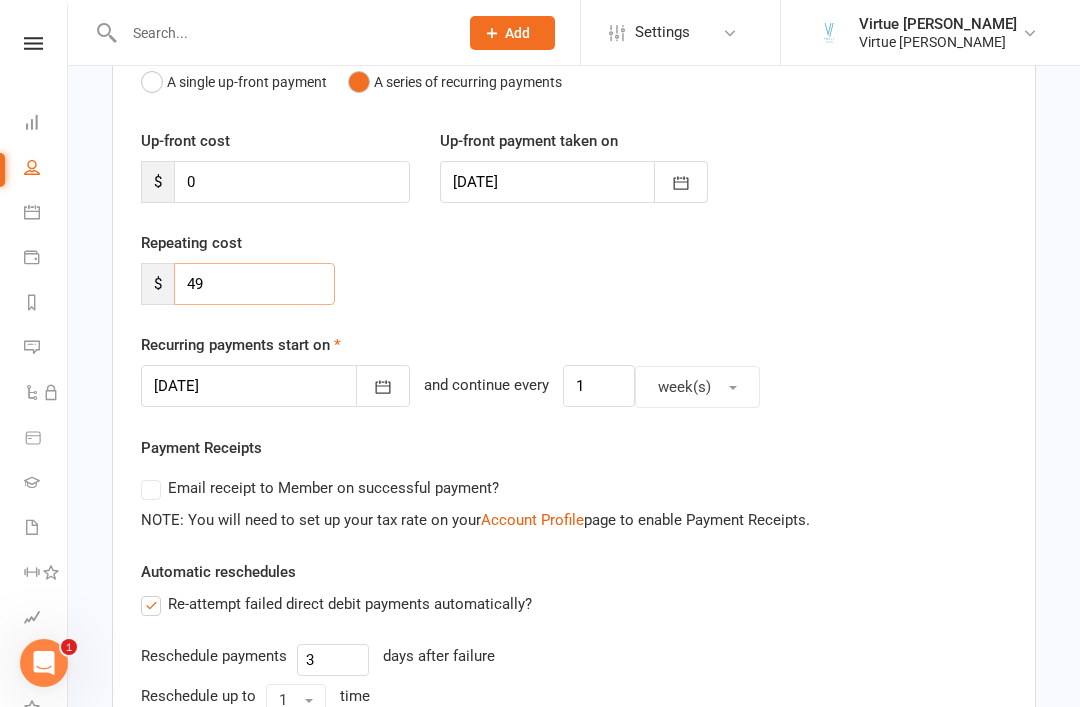 click on "49" at bounding box center (254, 284) 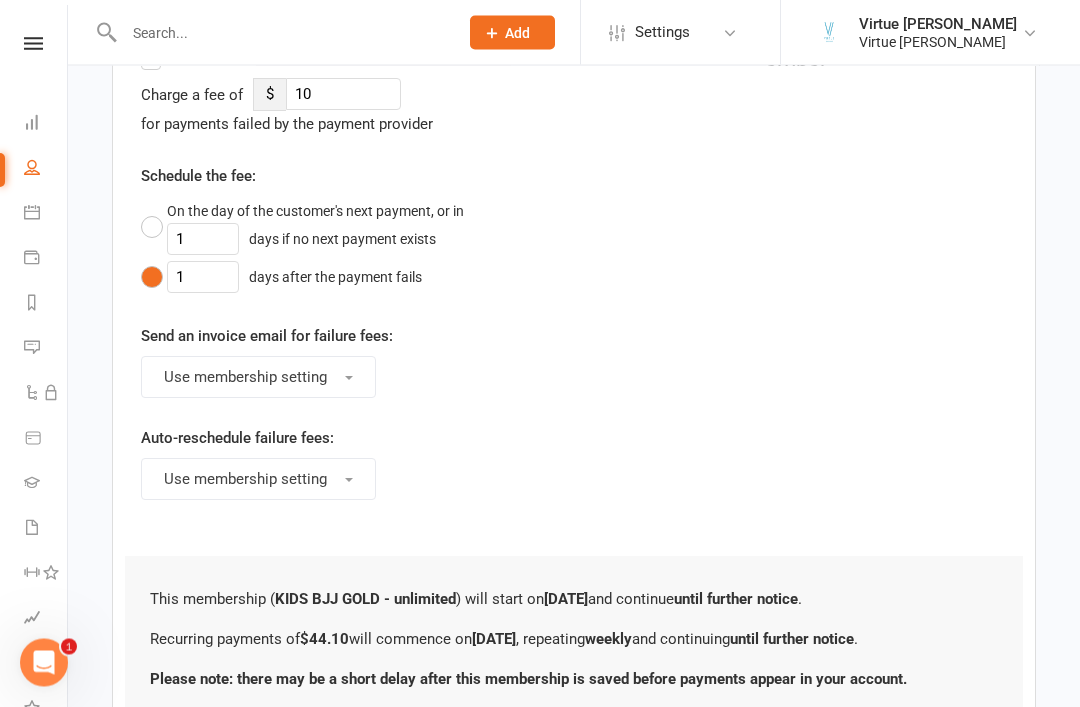 scroll, scrollTop: 1075, scrollLeft: 0, axis: vertical 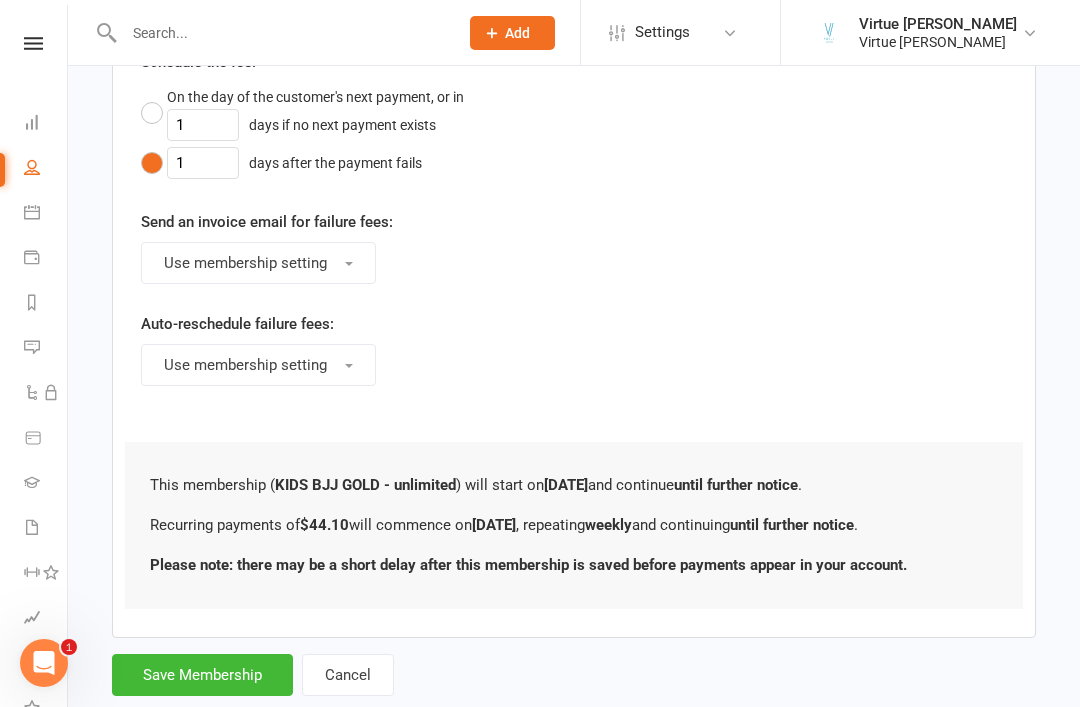 type on "44.10" 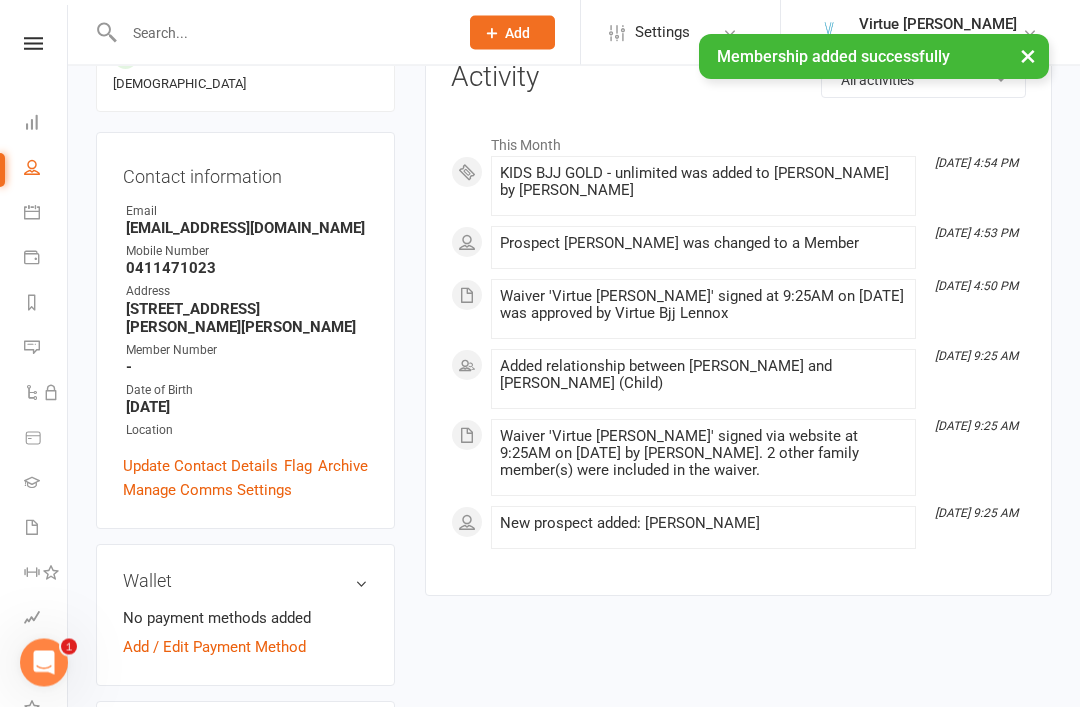 scroll, scrollTop: 248, scrollLeft: 0, axis: vertical 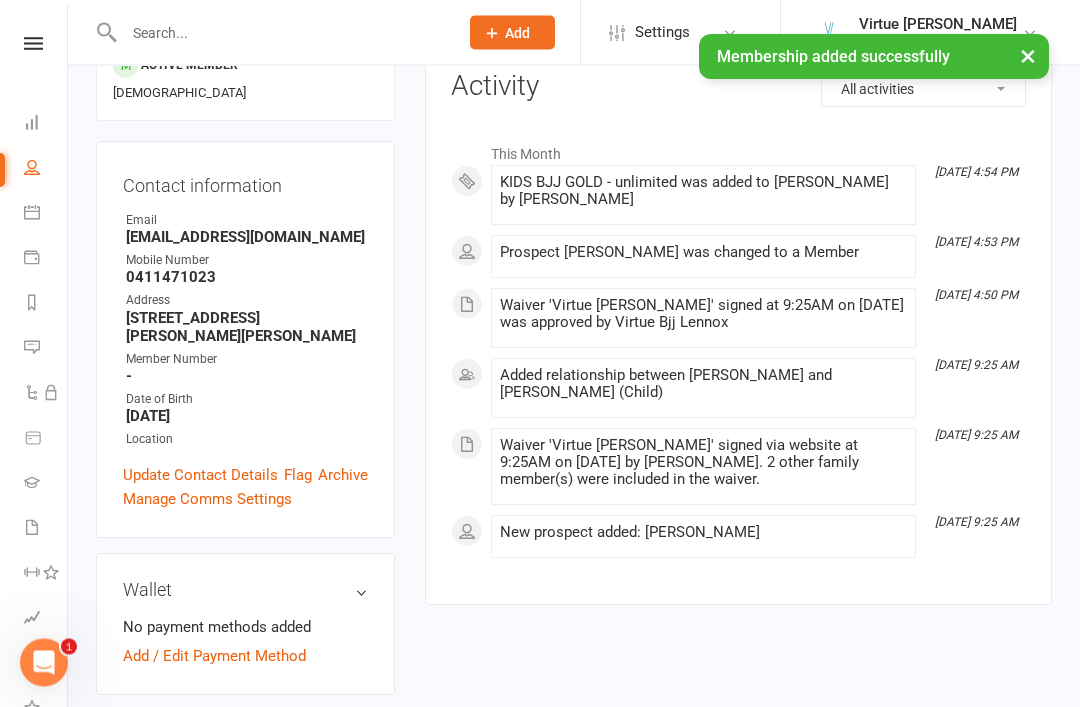 click on "Add / Edit Payment Method" at bounding box center [214, 657] 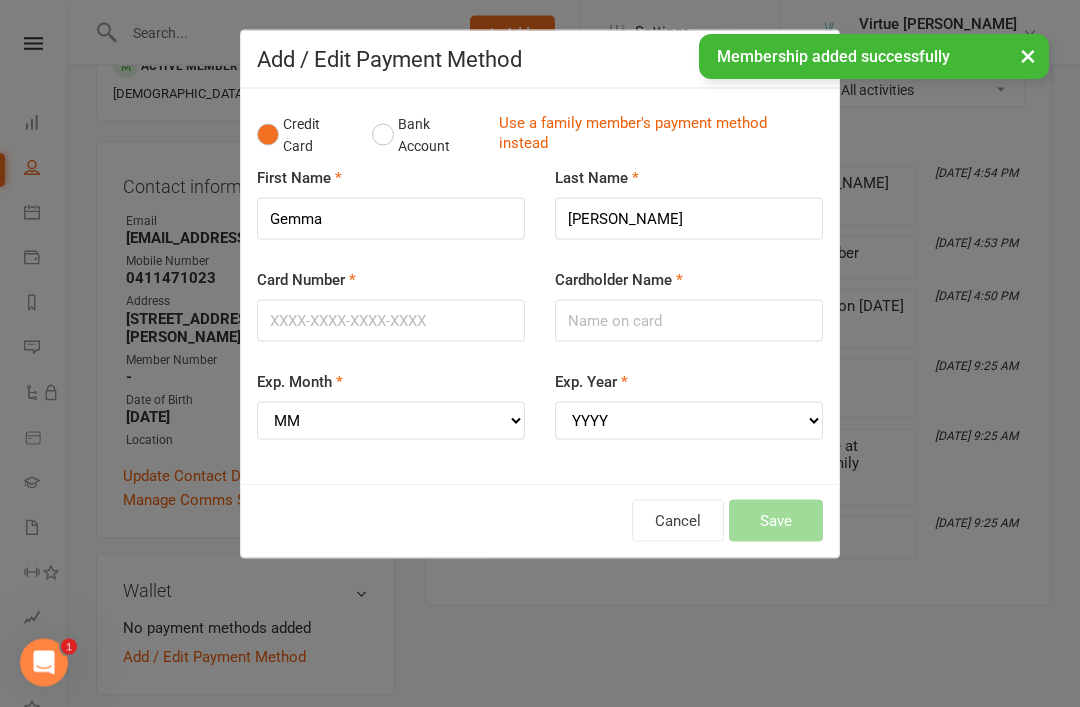 scroll, scrollTop: 249, scrollLeft: 0, axis: vertical 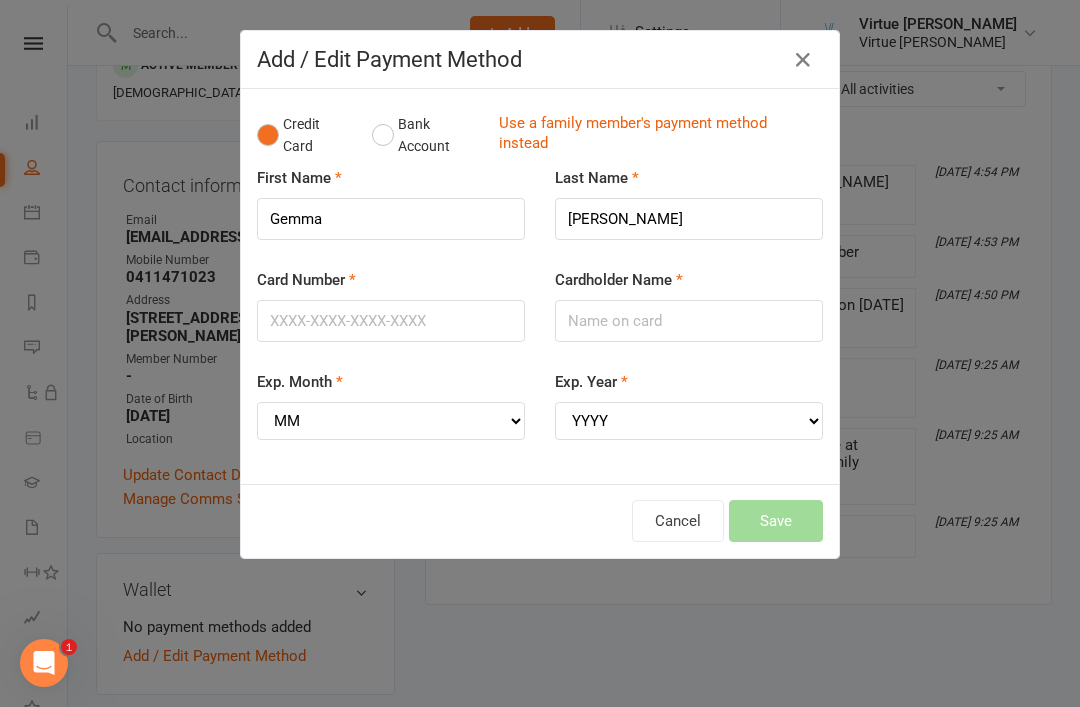 click on "Use a family member's payment method instead" at bounding box center [656, 135] 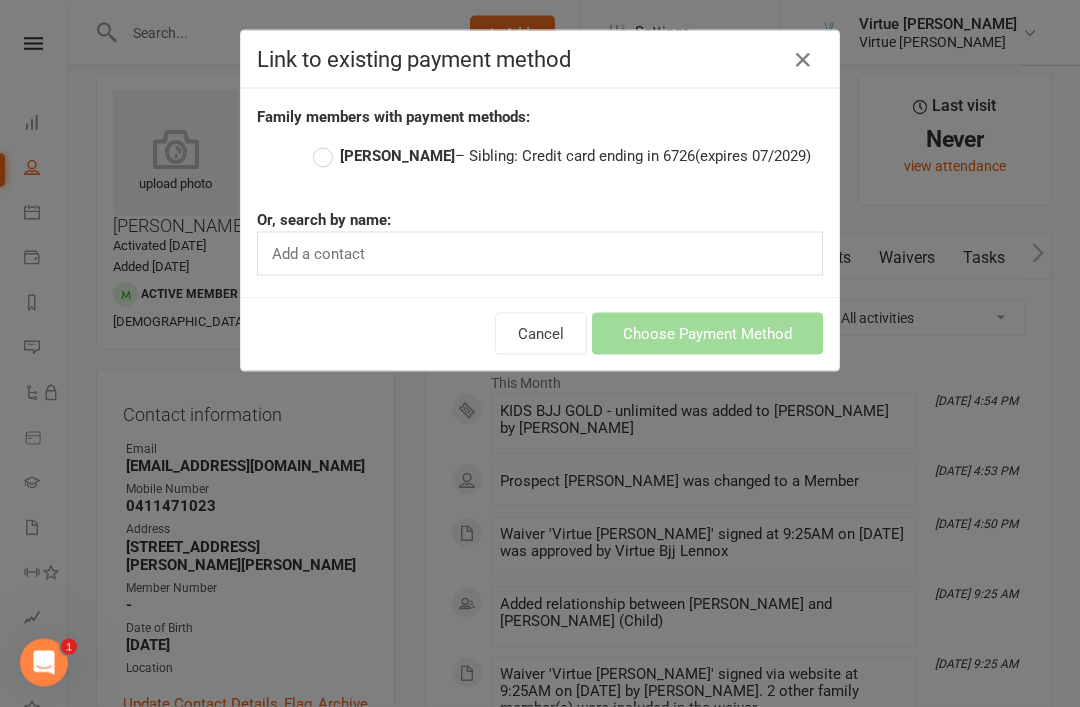 scroll, scrollTop: 0, scrollLeft: 0, axis: both 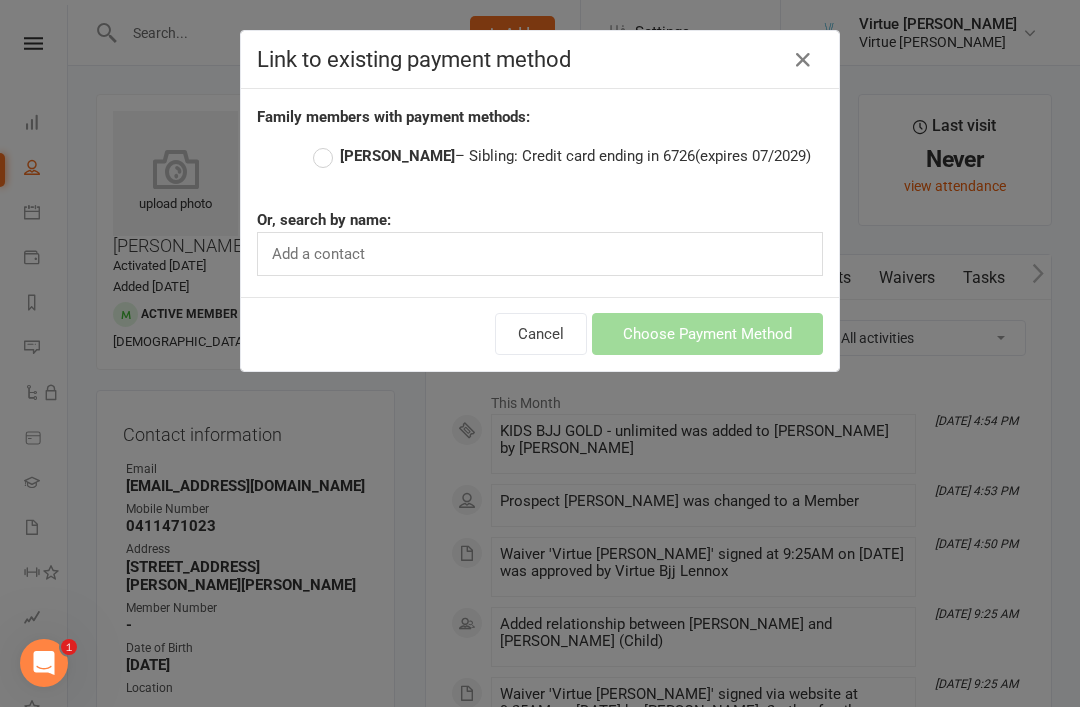 click on "Link to existing payment method Family members with payment methods: Aida Gohl  – Sibling: Credit card ending in 6726  (expires 07/2029) Or, search by name: Add a contact Add Family Relationship Cancel Choose Payment Method" at bounding box center (540, 353) 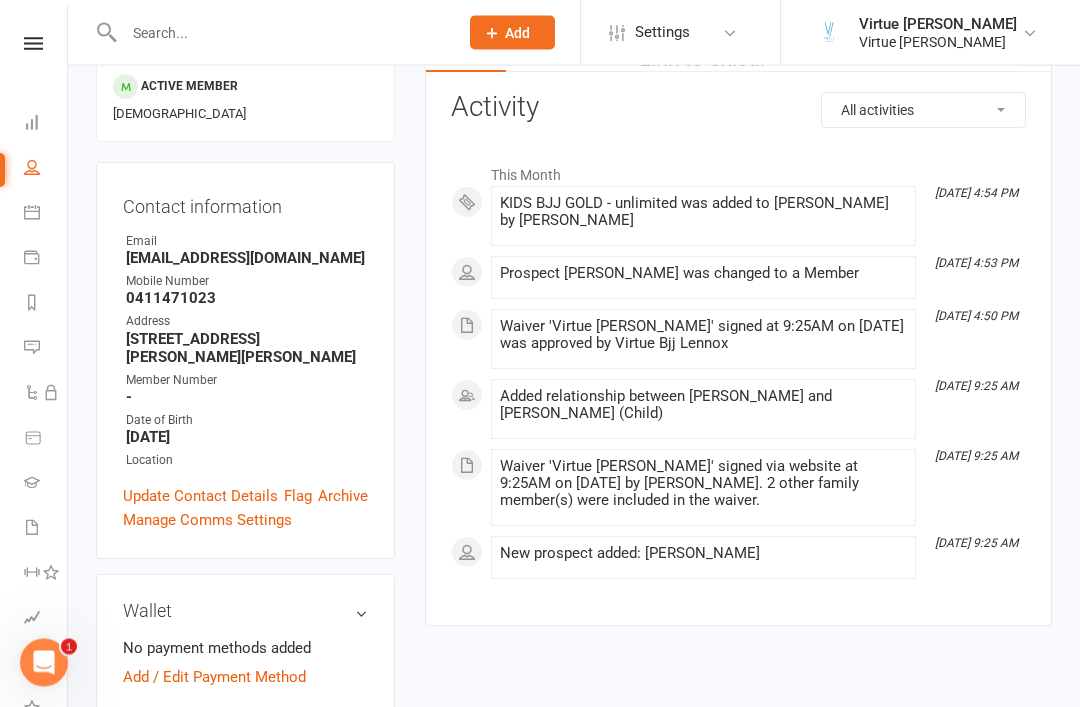 scroll, scrollTop: 229, scrollLeft: 0, axis: vertical 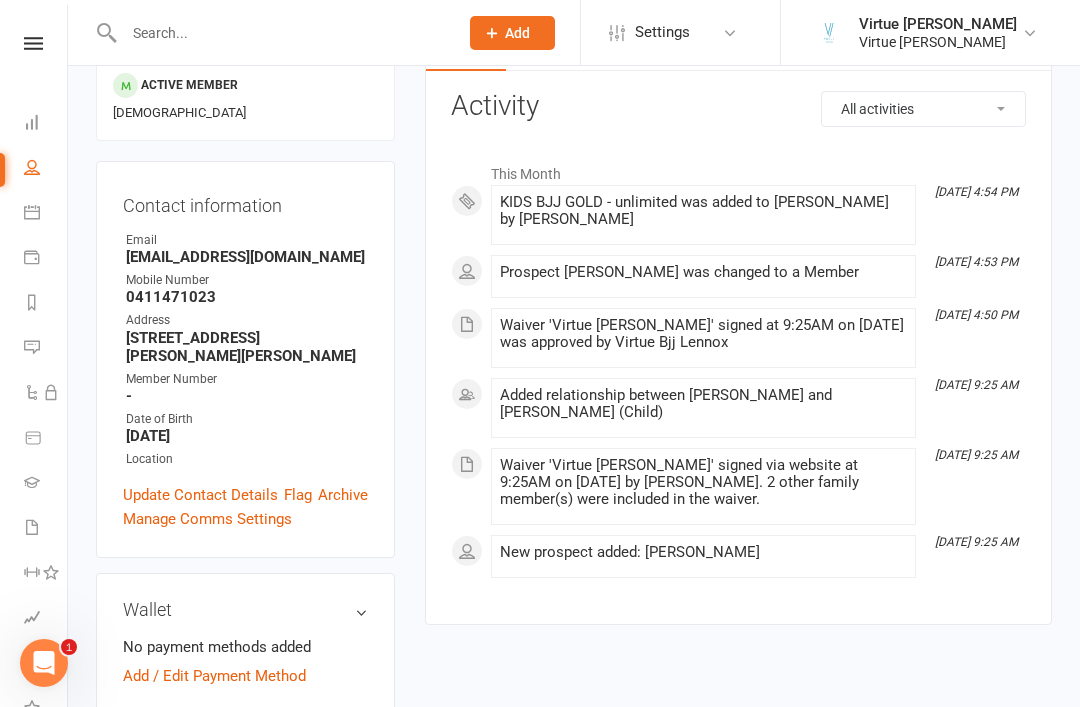 click on "Add / Edit Payment Method" at bounding box center [214, 676] 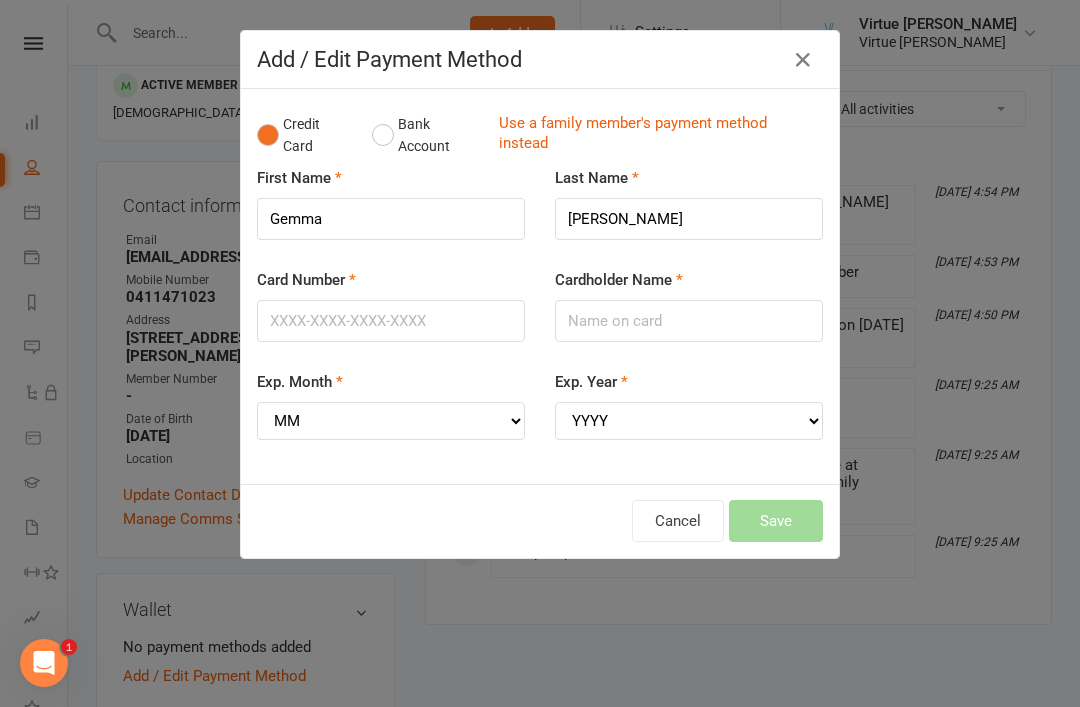 click on "Use a family member's payment method instead" at bounding box center [656, 135] 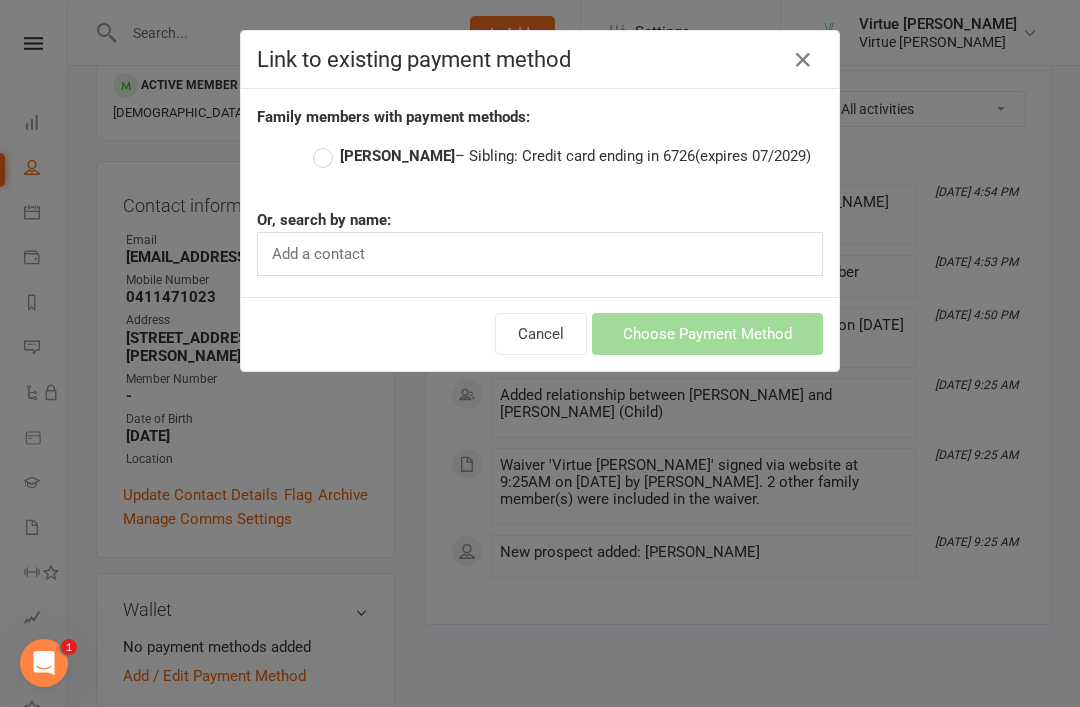 click on "Aida Gohl  – Sibling: Credit card ending in 6726  (expires 07/2029)" at bounding box center (562, 156) 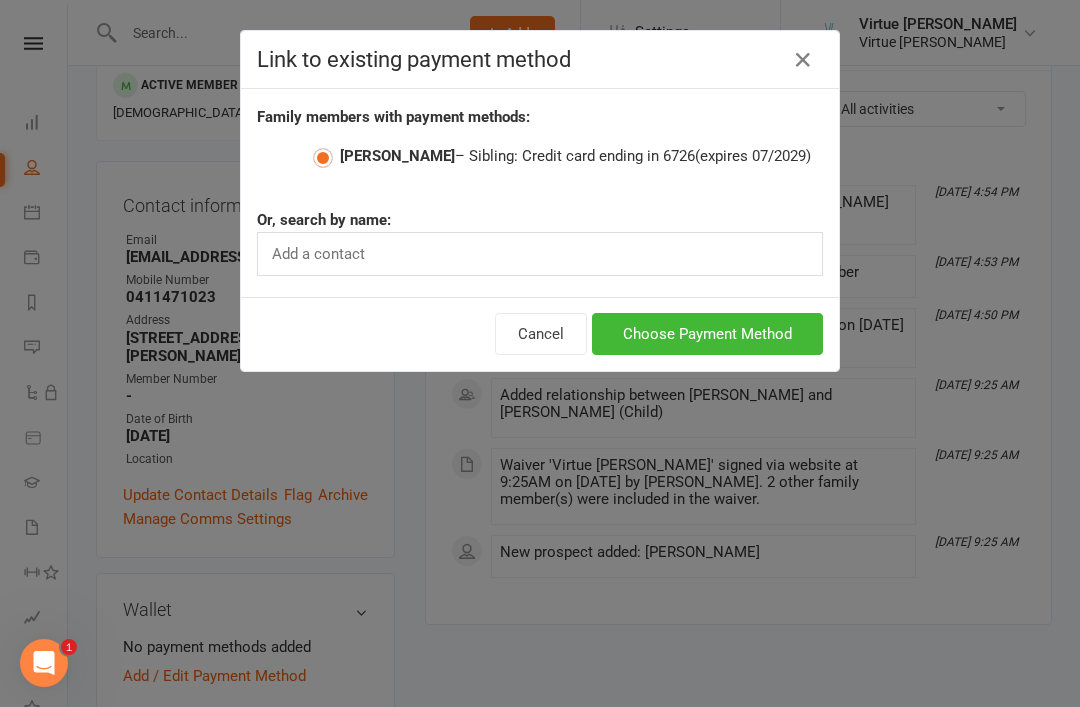 click on "Choose Payment Method" at bounding box center (707, 334) 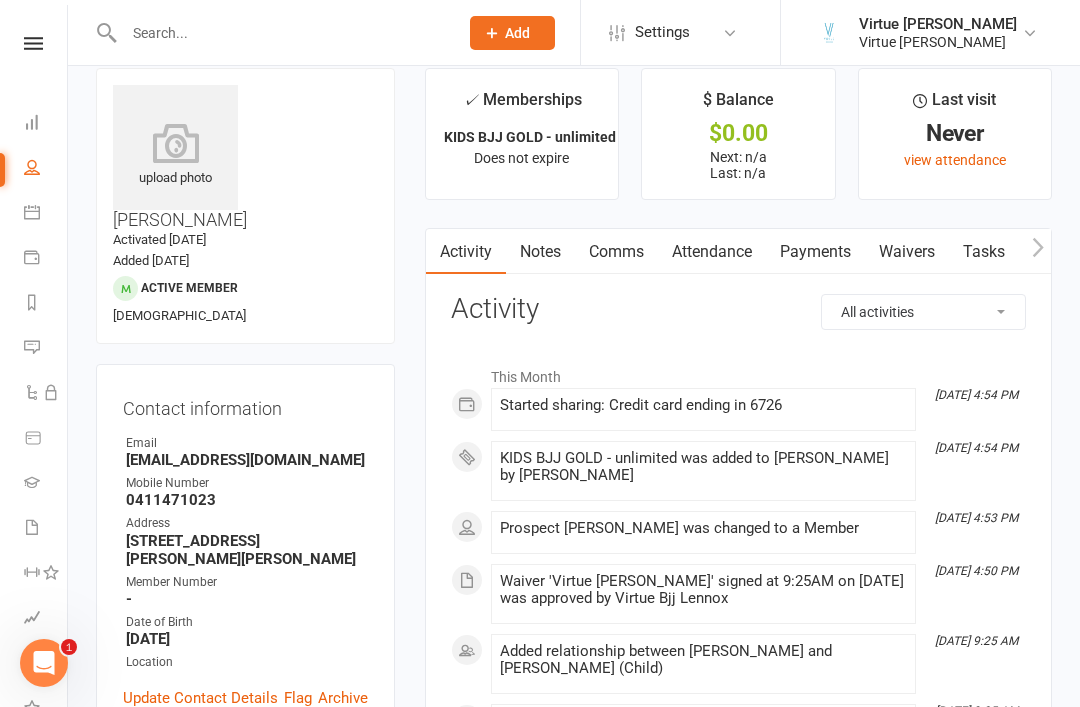 scroll, scrollTop: 0, scrollLeft: 0, axis: both 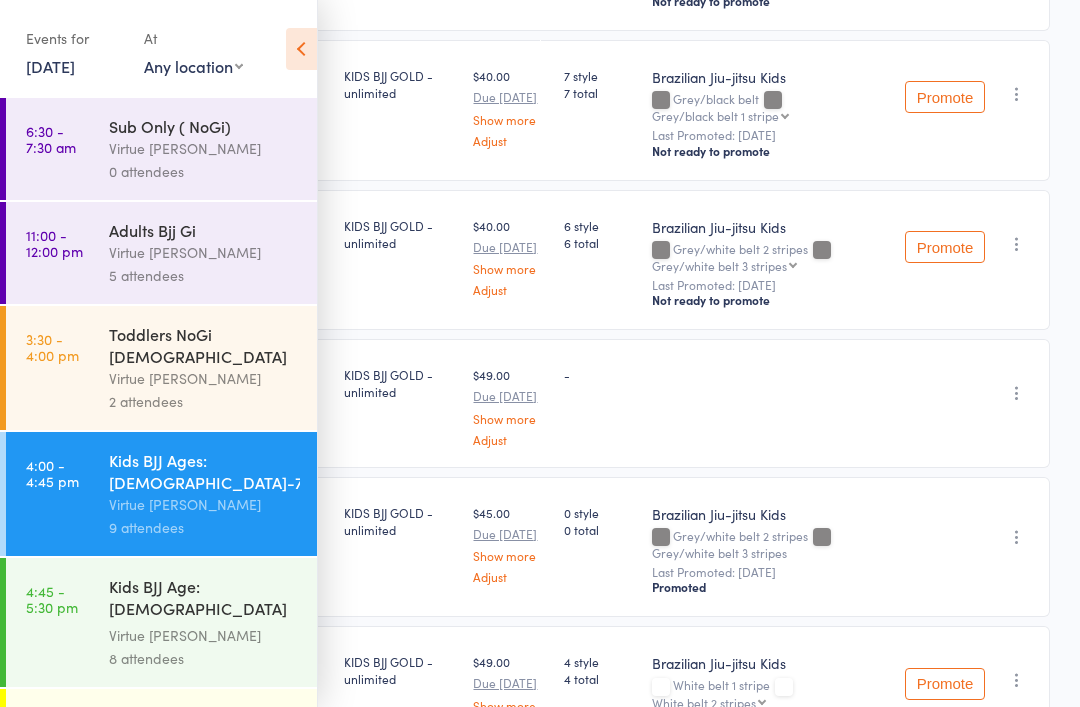 click on "Events for 8 Jul, 2025 8 Jul, 2025
July 2025
Sun Mon Tue Wed Thu Fri Sat
27
29
30
01
02
03
04
05
28
06
07
08
09
10
11
12
29
13
14
15
16
17
18
19
30
20
21
22
23
24
25
26
31
27
28
29
30
31
01
02
32" at bounding box center [75, 51] 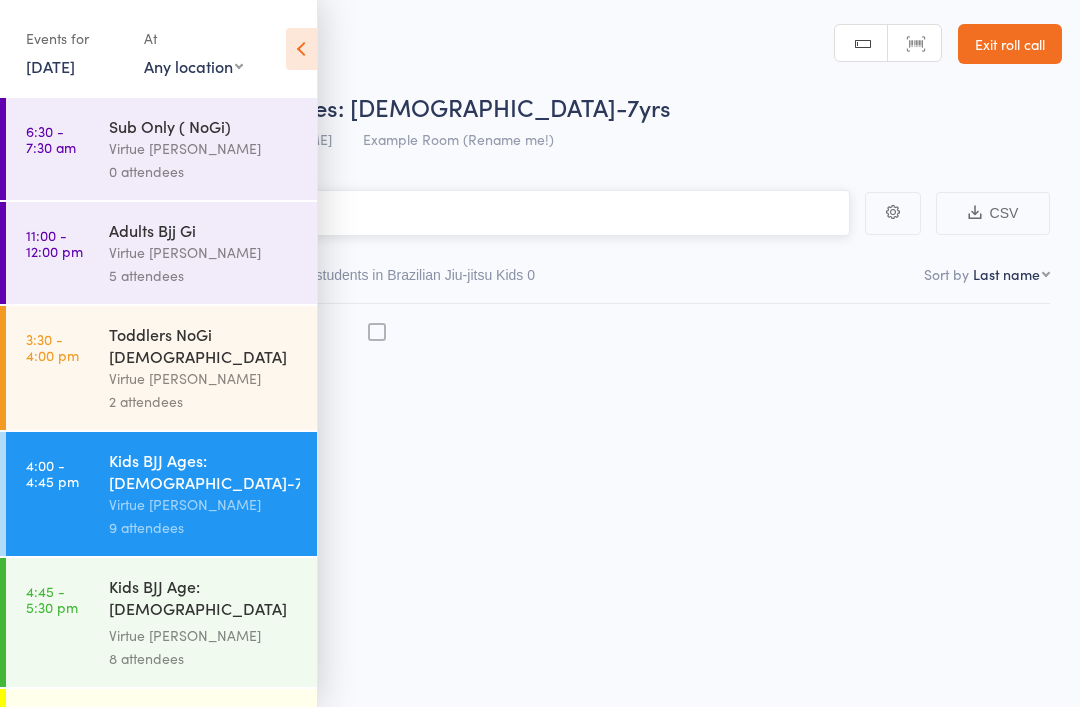 scroll, scrollTop: 0, scrollLeft: 0, axis: both 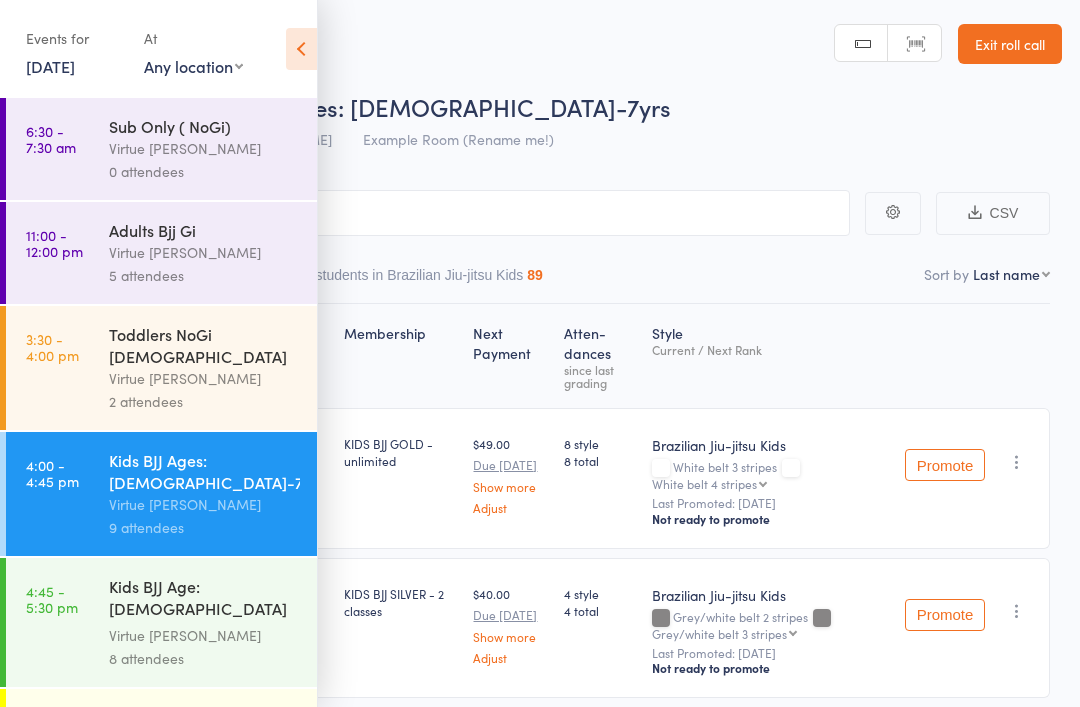 click on "[DATE]" at bounding box center (50, 66) 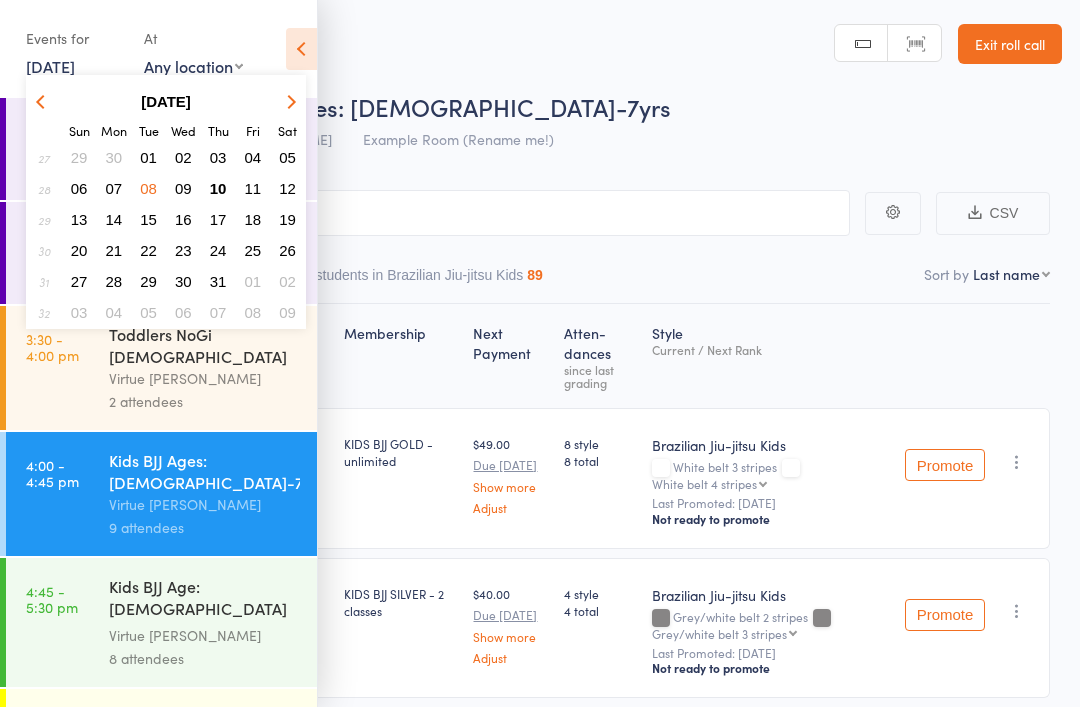 click on "10" at bounding box center [218, 188] 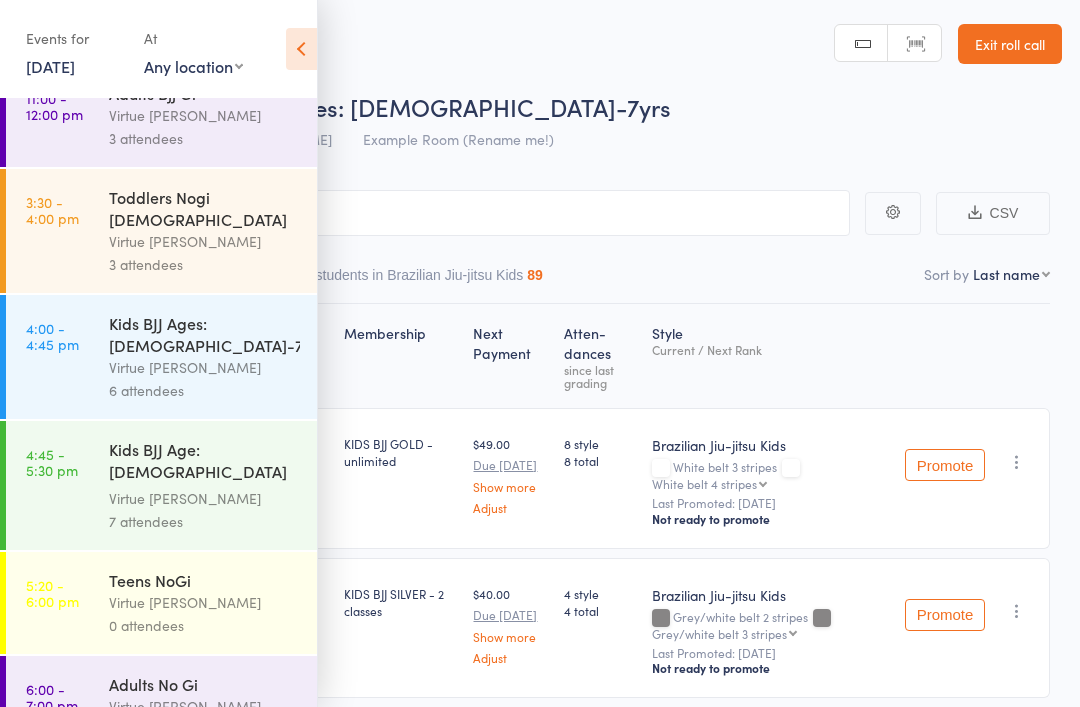 scroll, scrollTop: 133, scrollLeft: 0, axis: vertical 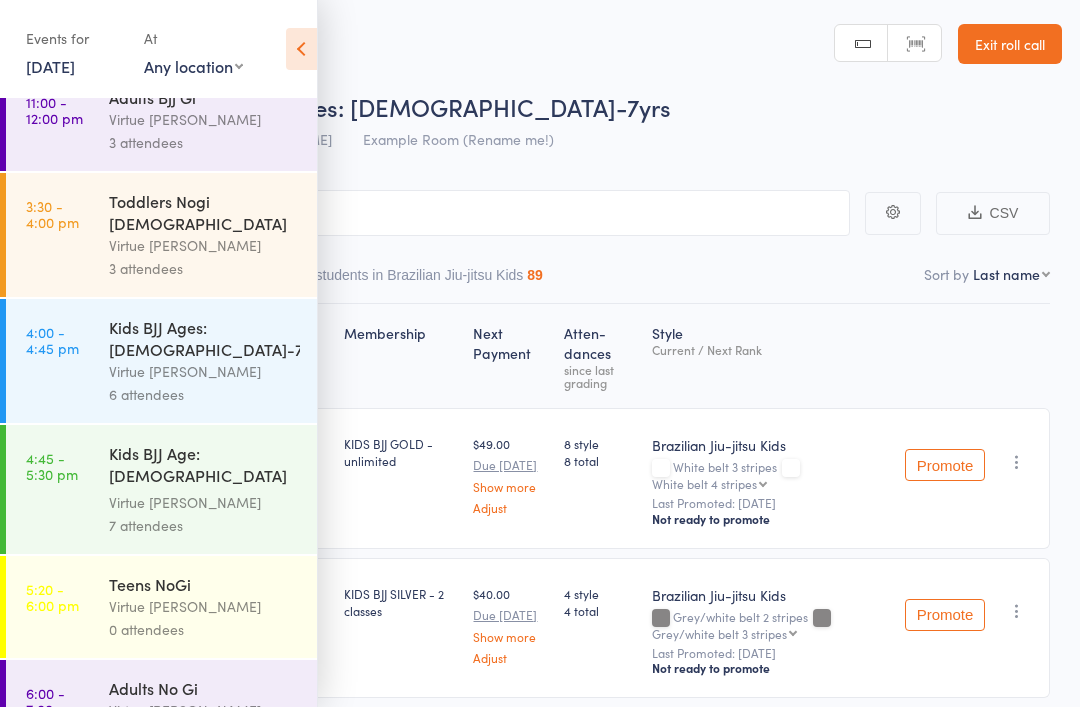 click on "0 attendees" at bounding box center [204, 629] 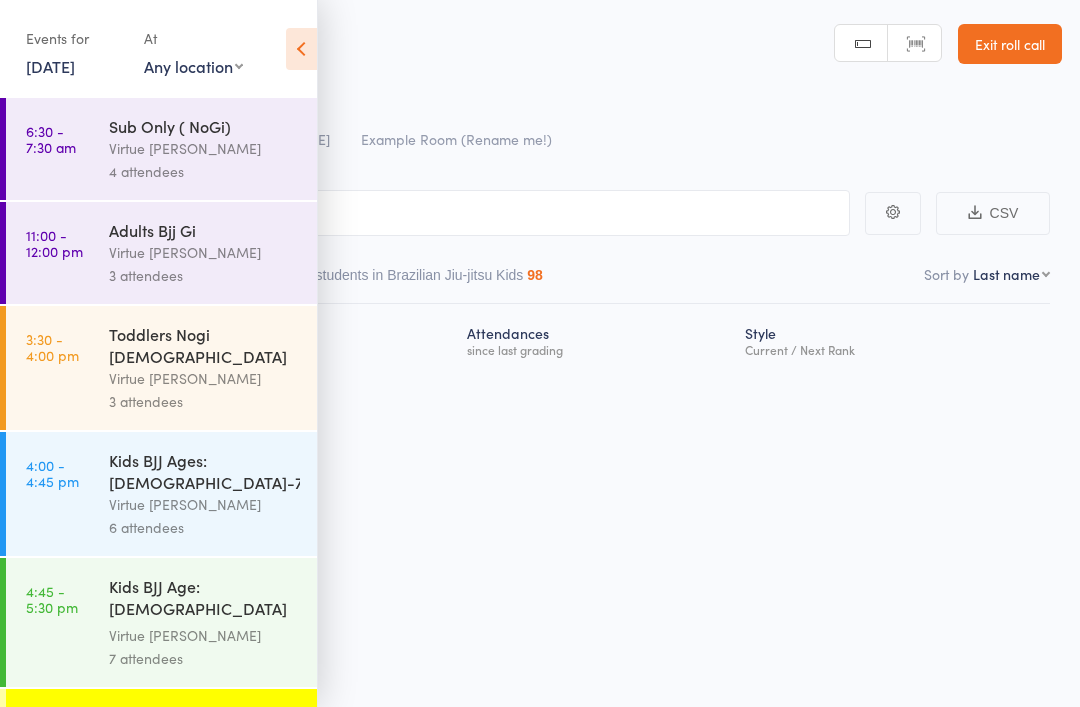 click at bounding box center [301, 49] 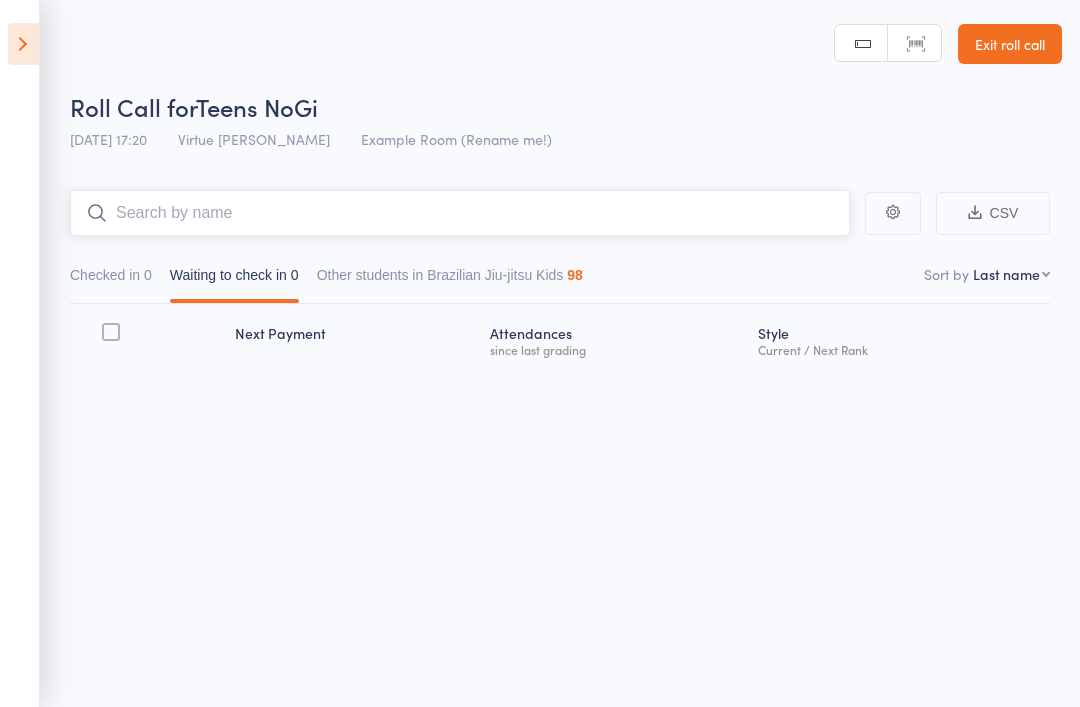 click at bounding box center [460, 213] 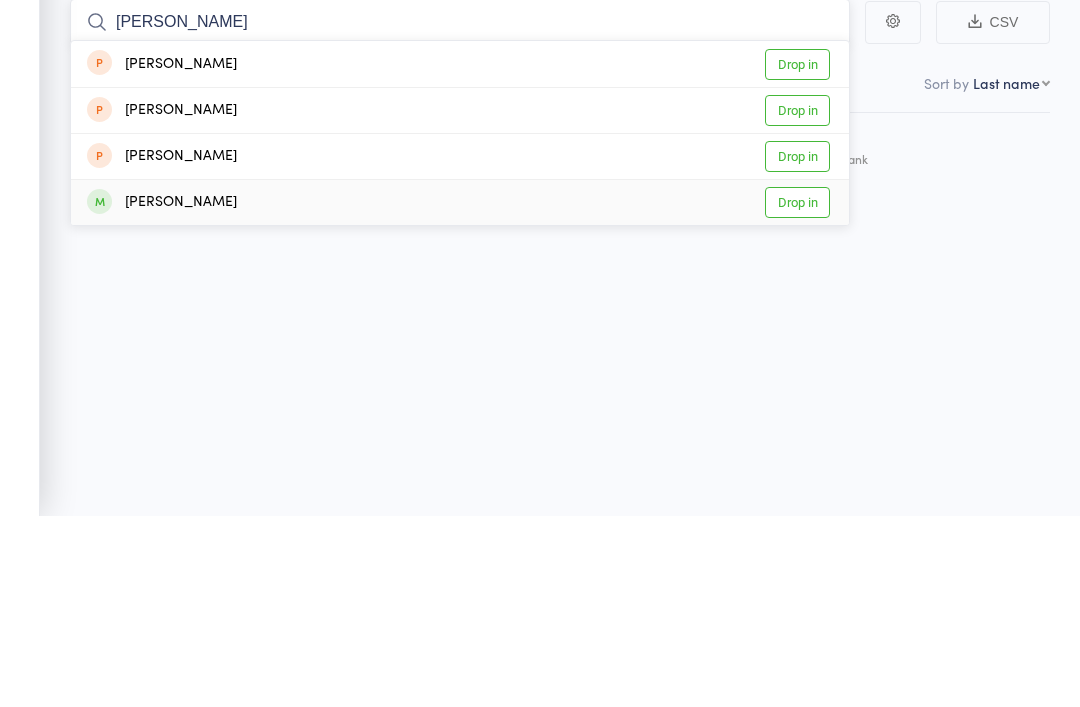 type on "[PERSON_NAME]" 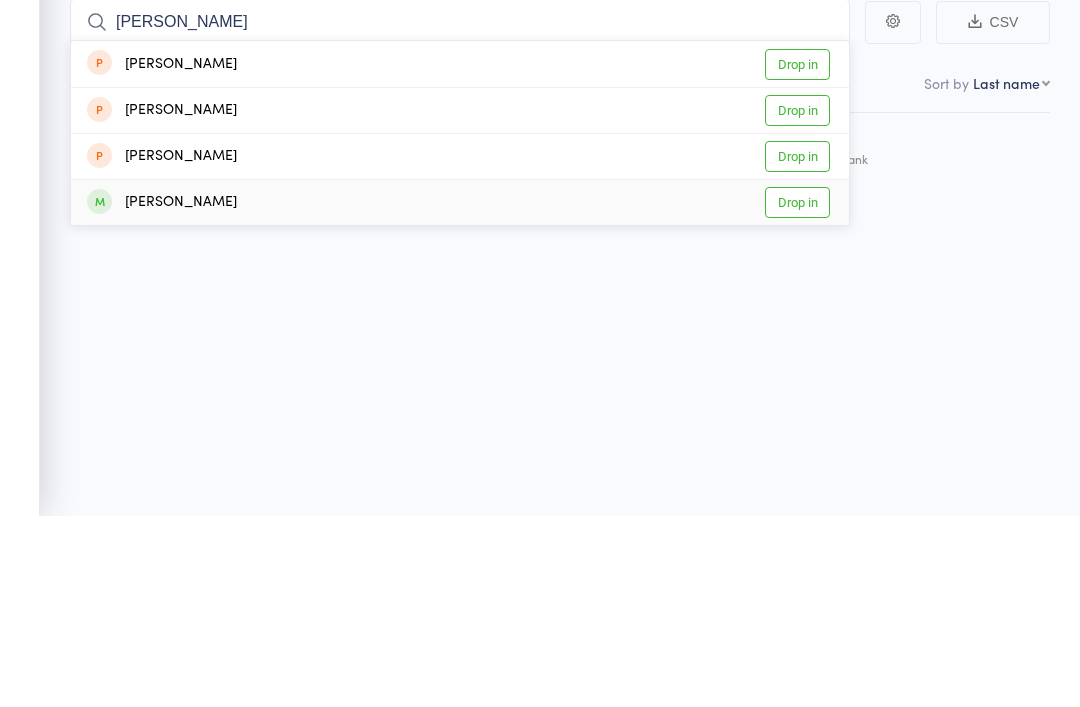 click on "Drop in" at bounding box center (797, 393) 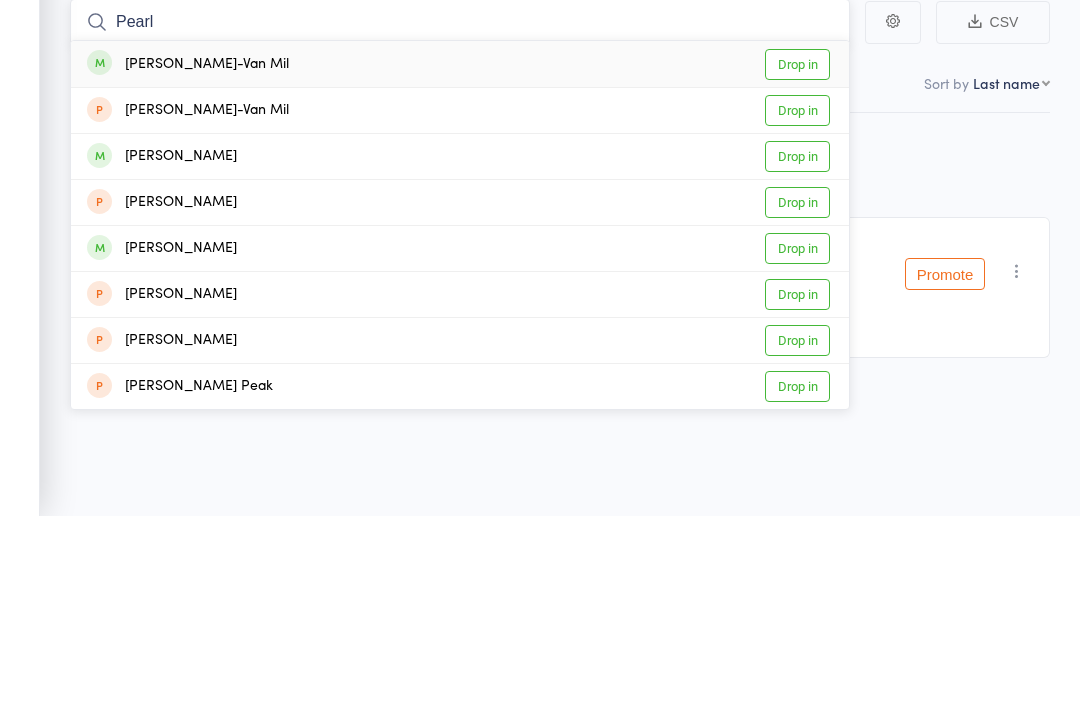 type on "Pearl" 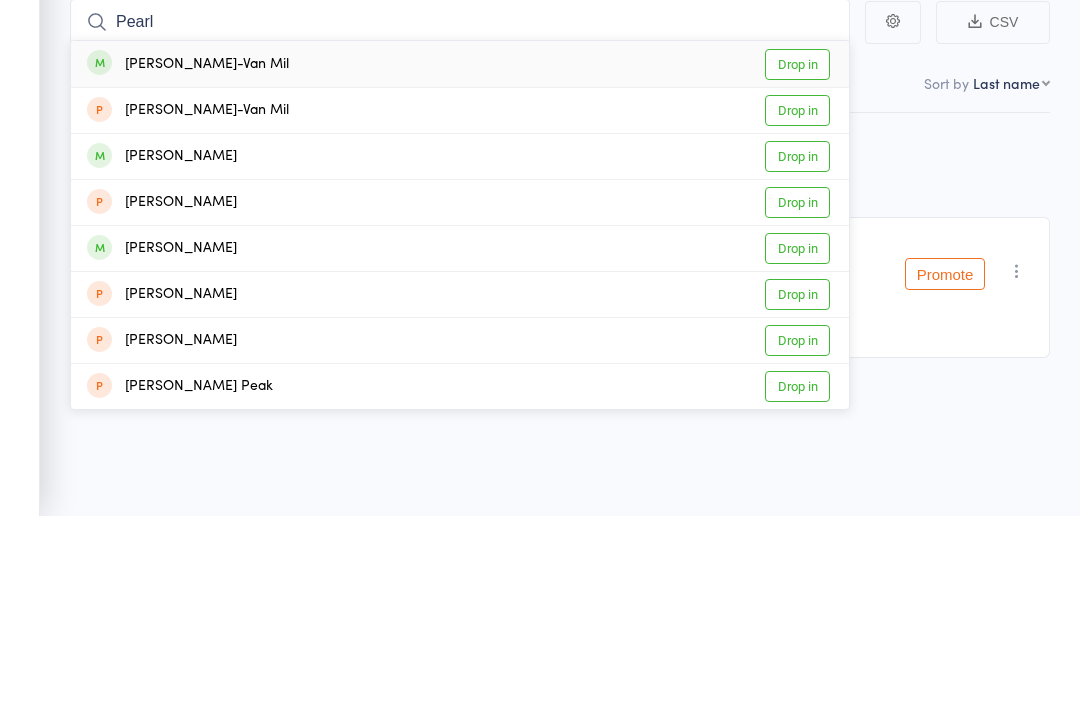 click on "Drop in" at bounding box center (797, 255) 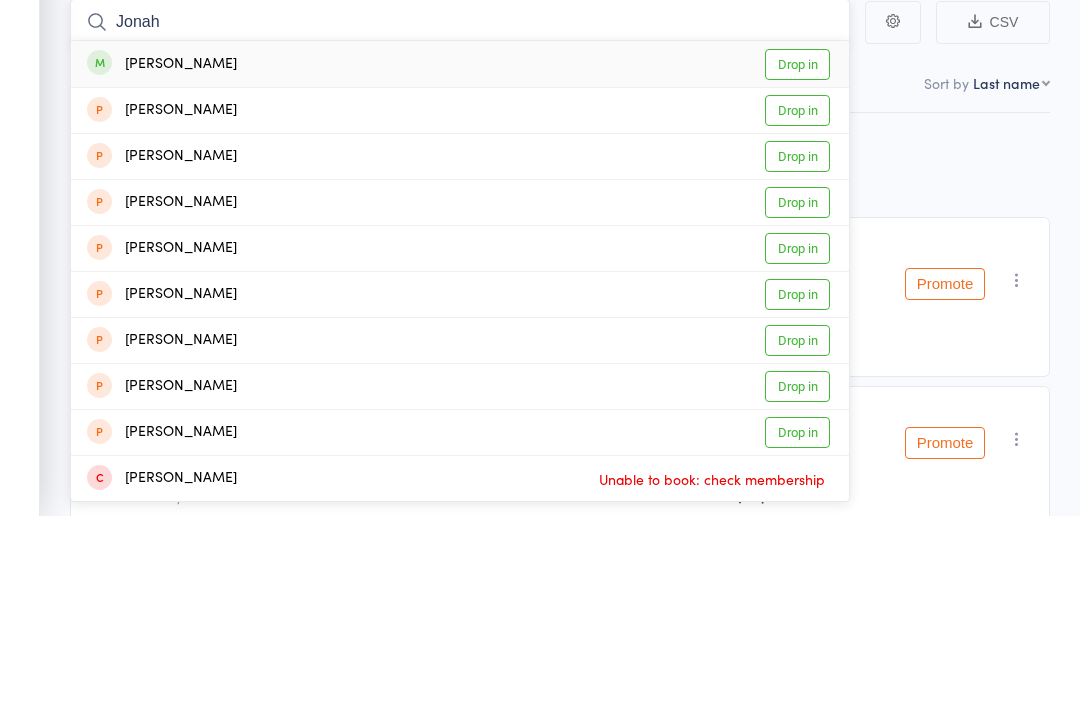 type on "Jonah" 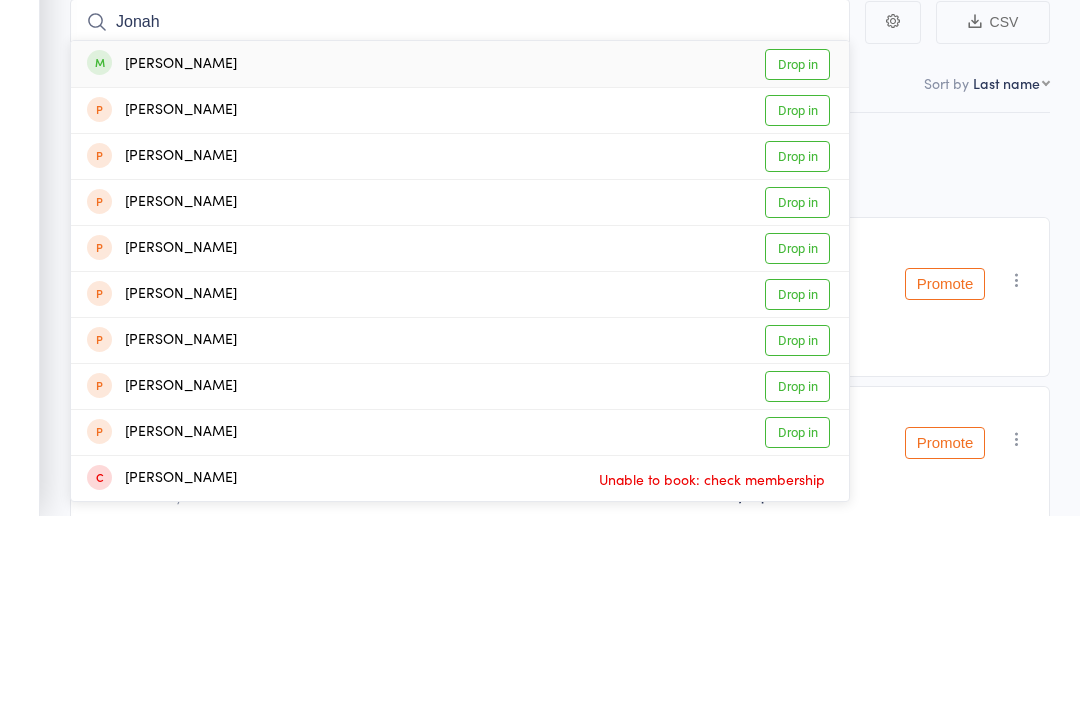 click on "Drop in" at bounding box center (797, 255) 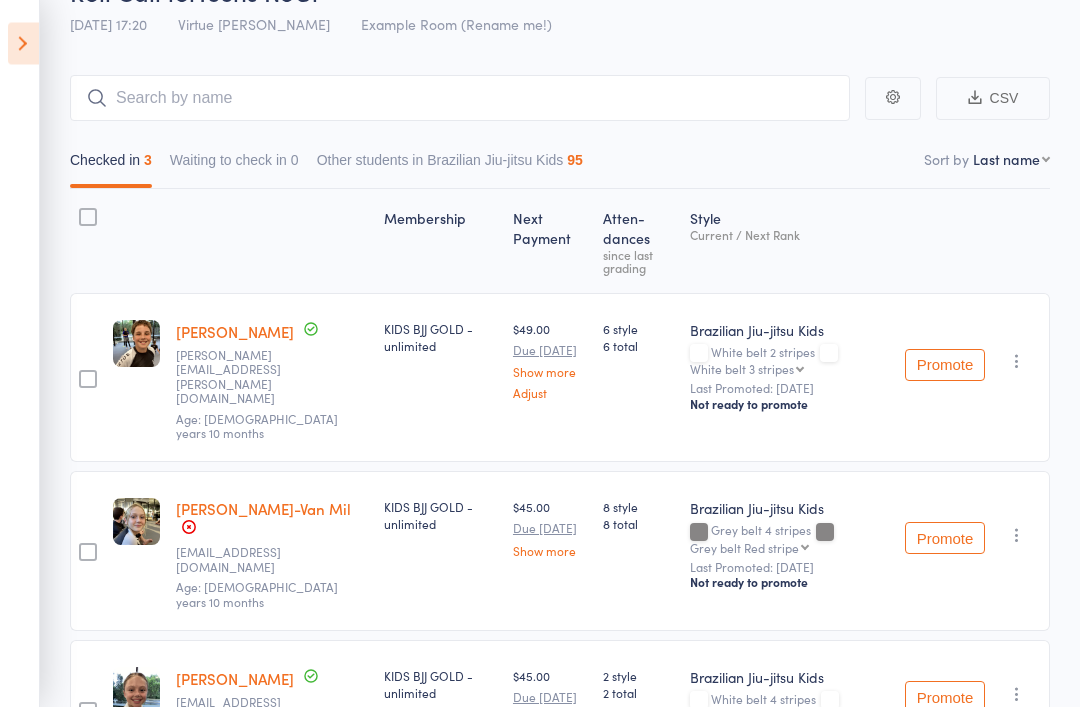 scroll, scrollTop: 0, scrollLeft: 0, axis: both 